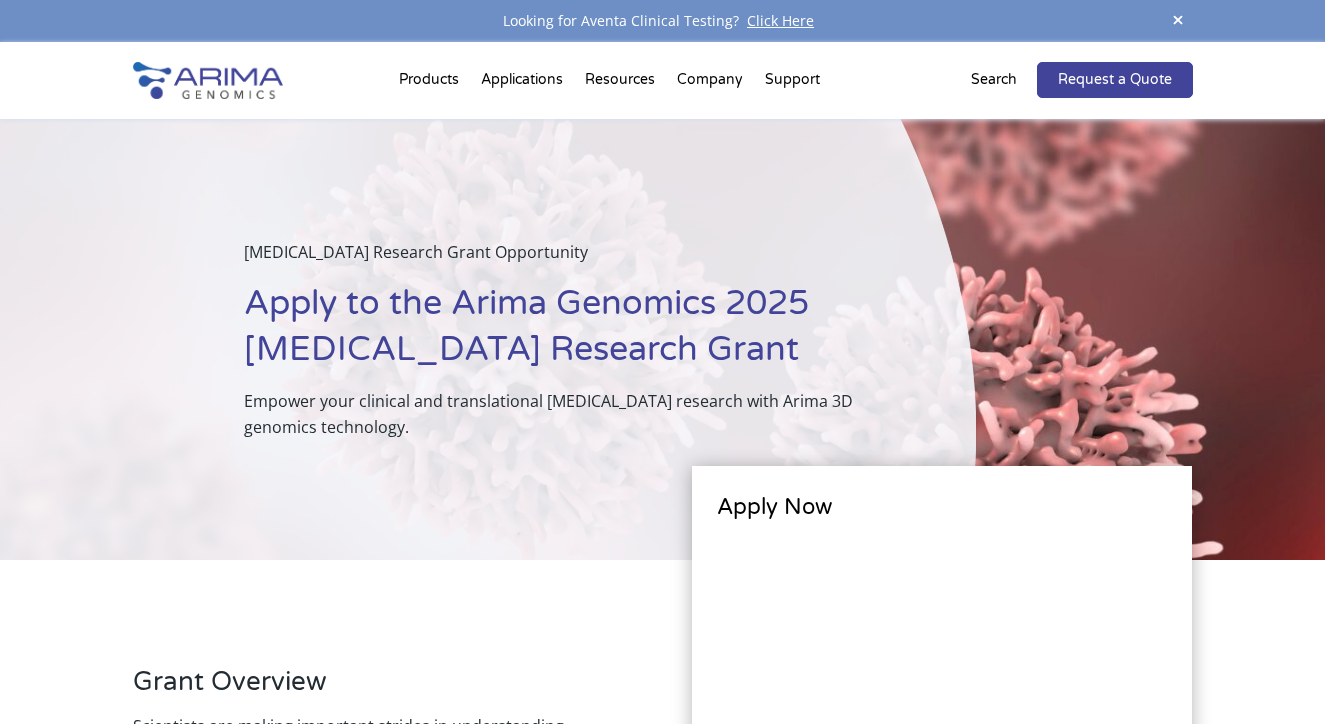scroll, scrollTop: 0, scrollLeft: 0, axis: both 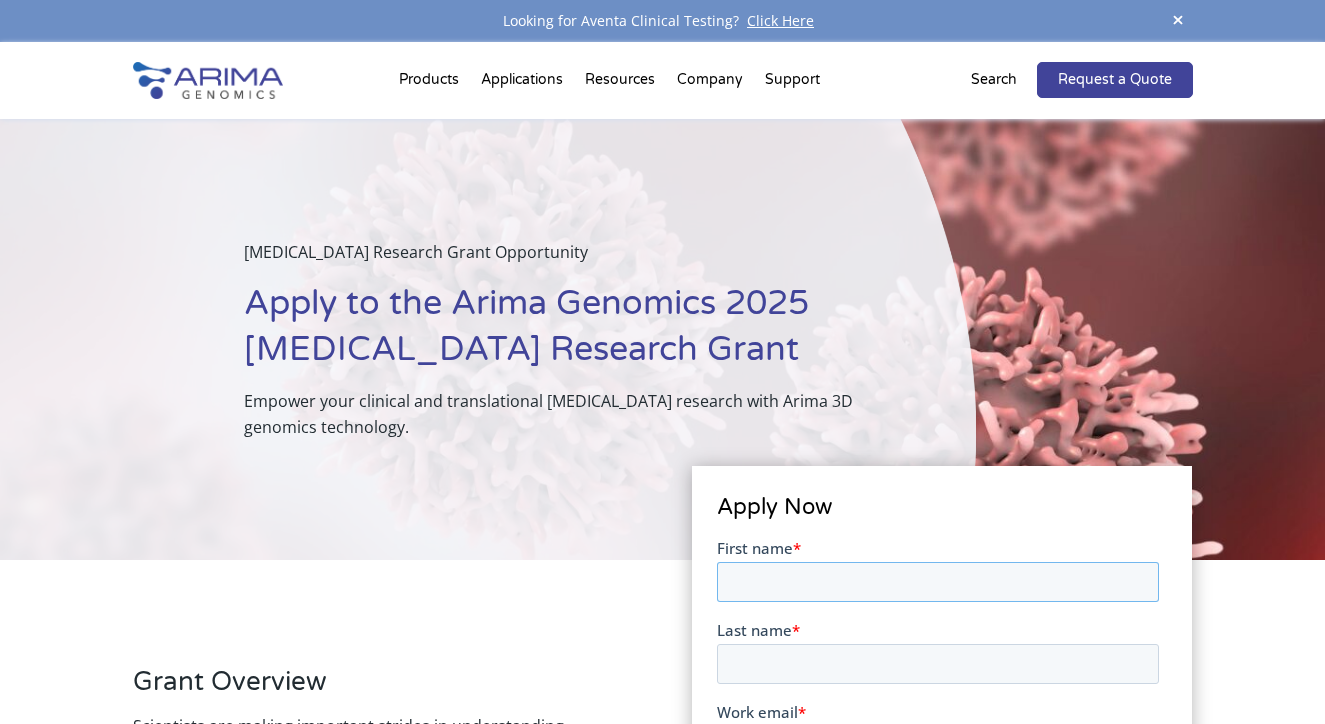 click on "First name *" at bounding box center [937, 582] 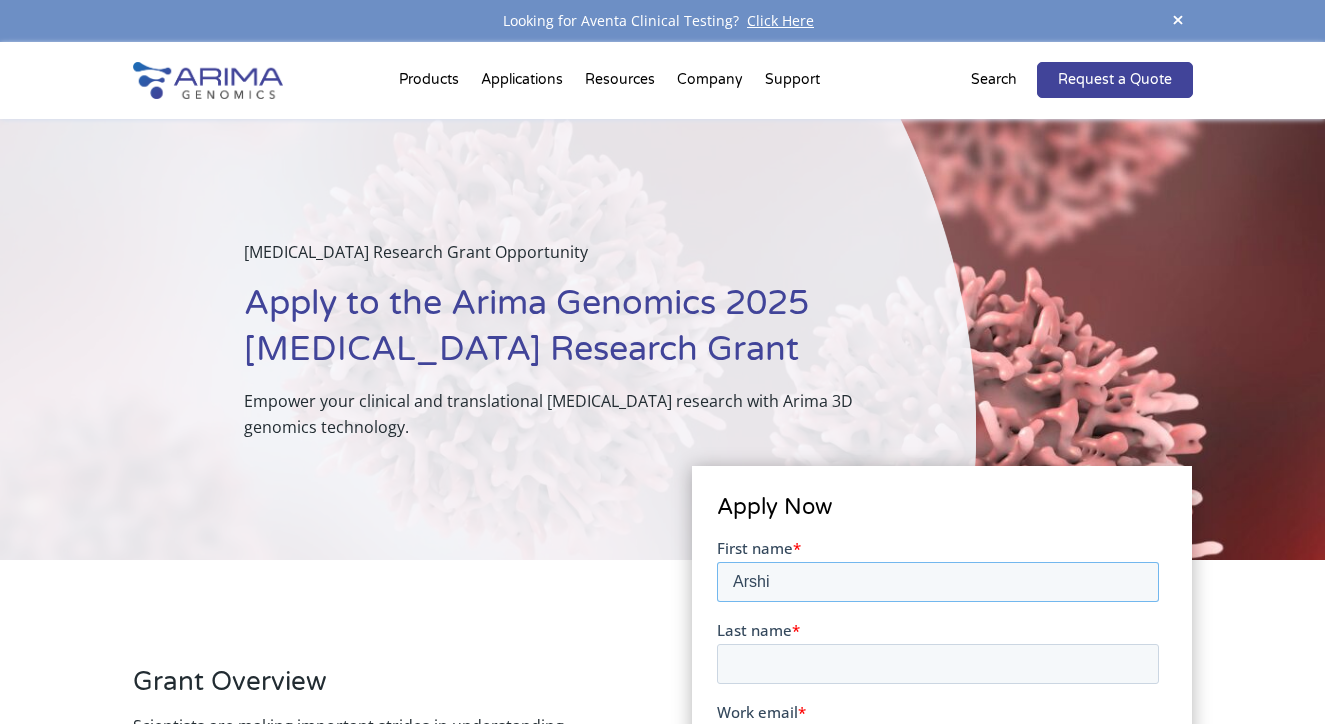 type on "Arshi" 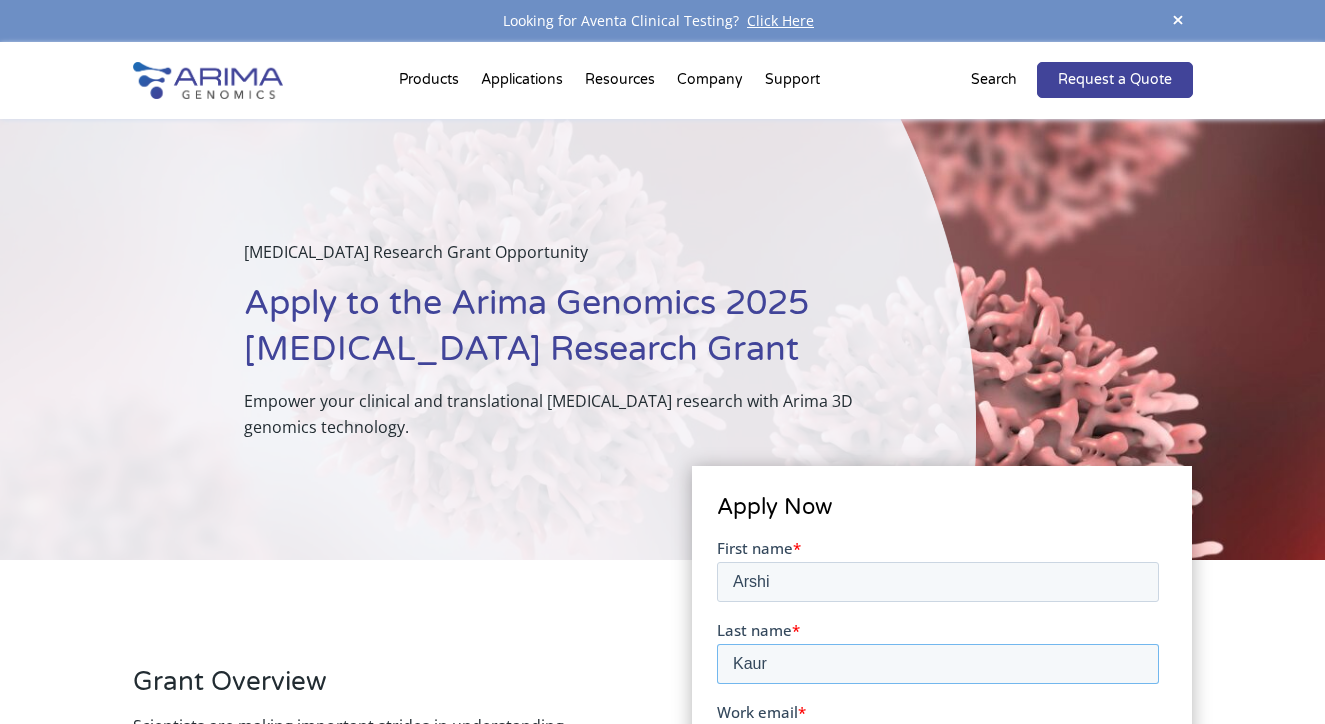 type on "Kaur" 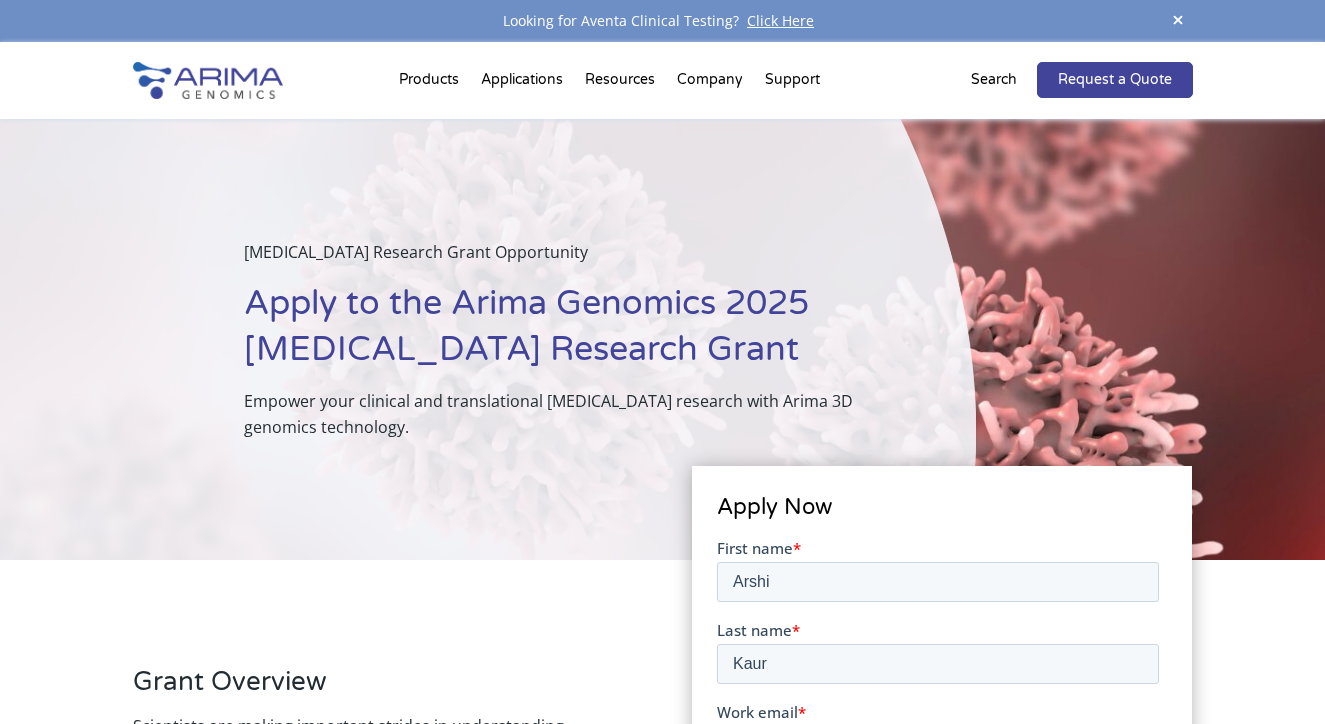 scroll, scrollTop: 384, scrollLeft: 0, axis: vertical 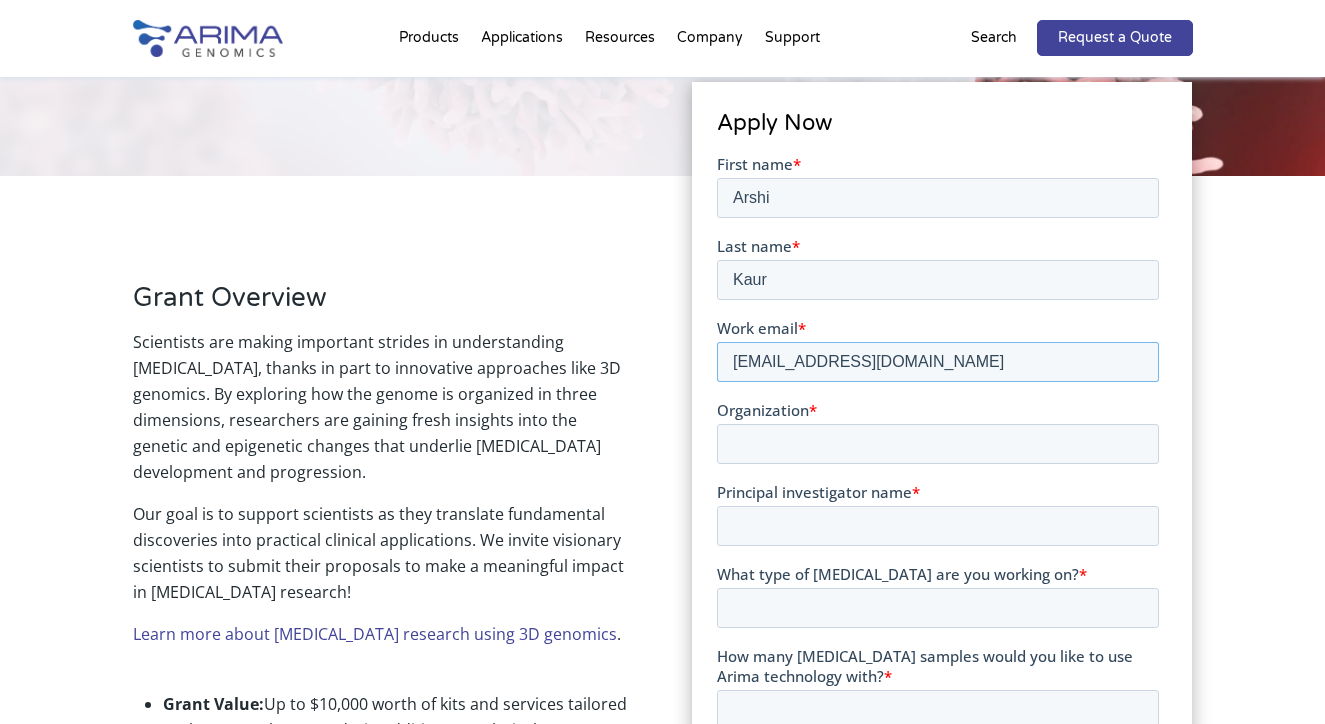 type on "[EMAIL_ADDRESS][DOMAIN_NAME]" 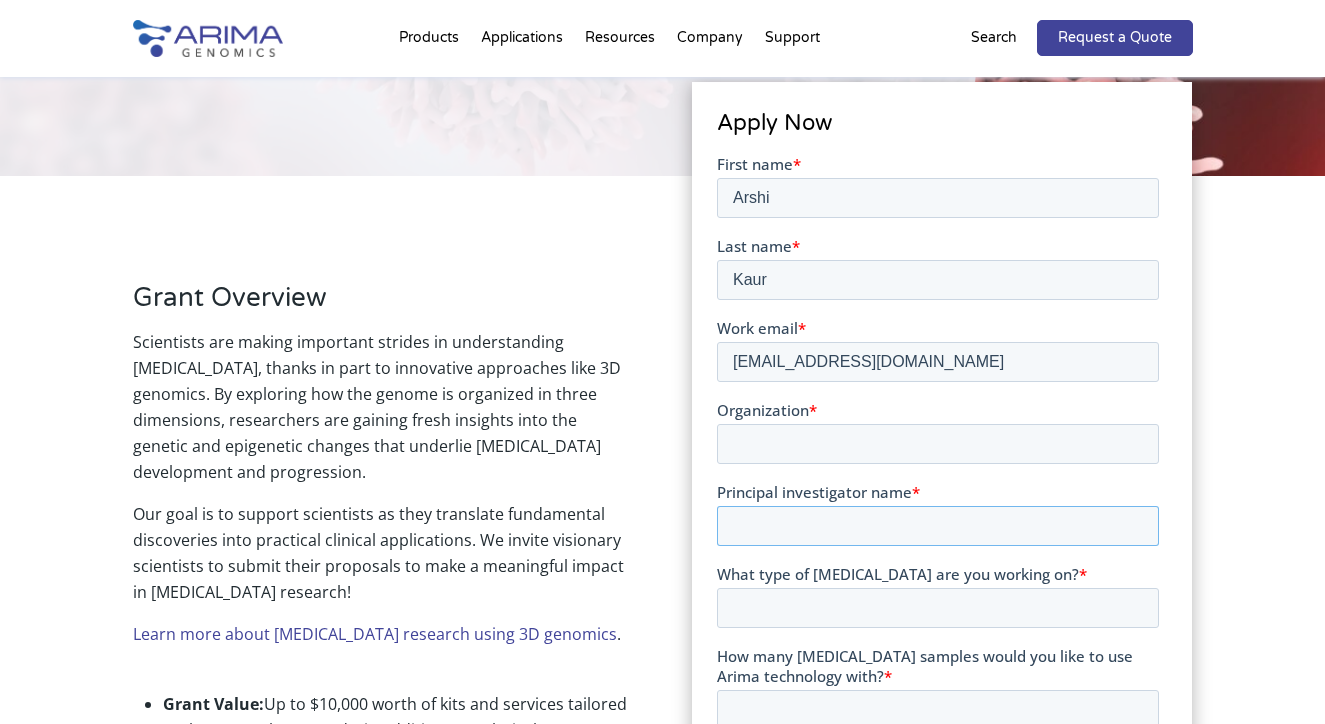 click on "Principal investigator name *" at bounding box center (937, 514) 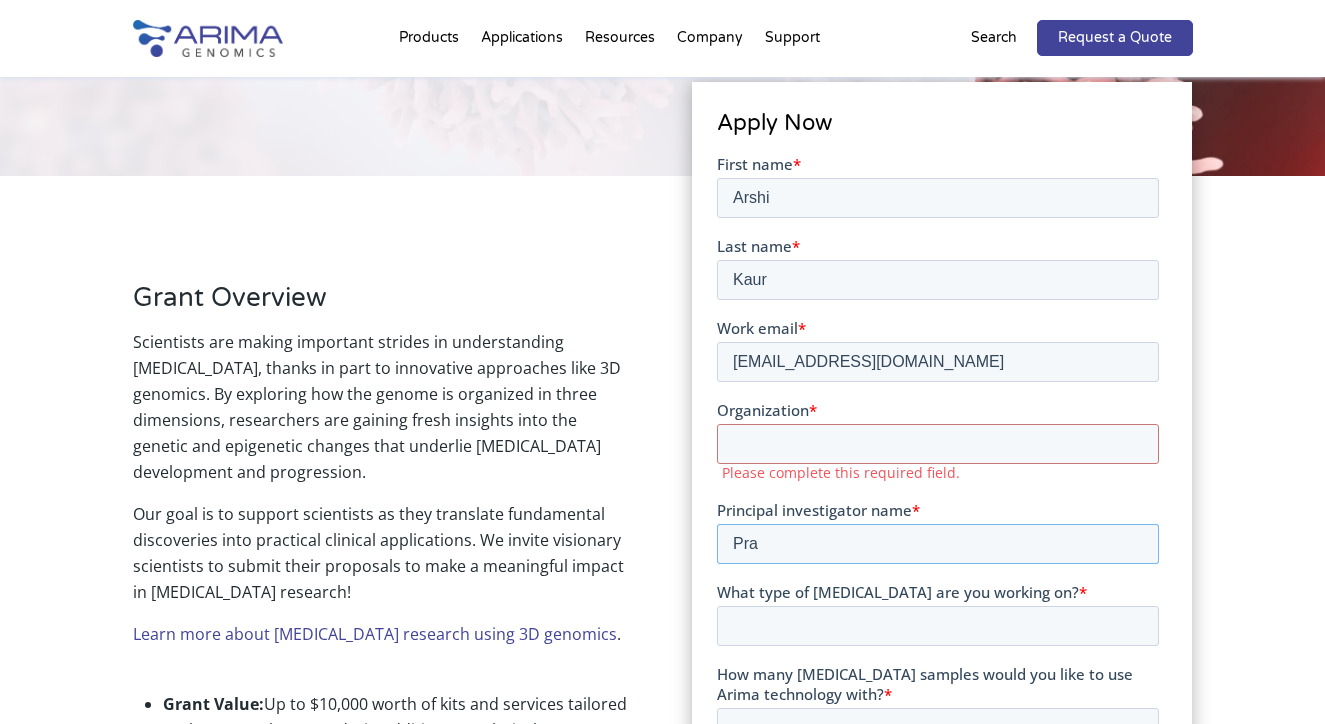 type on "Pra" 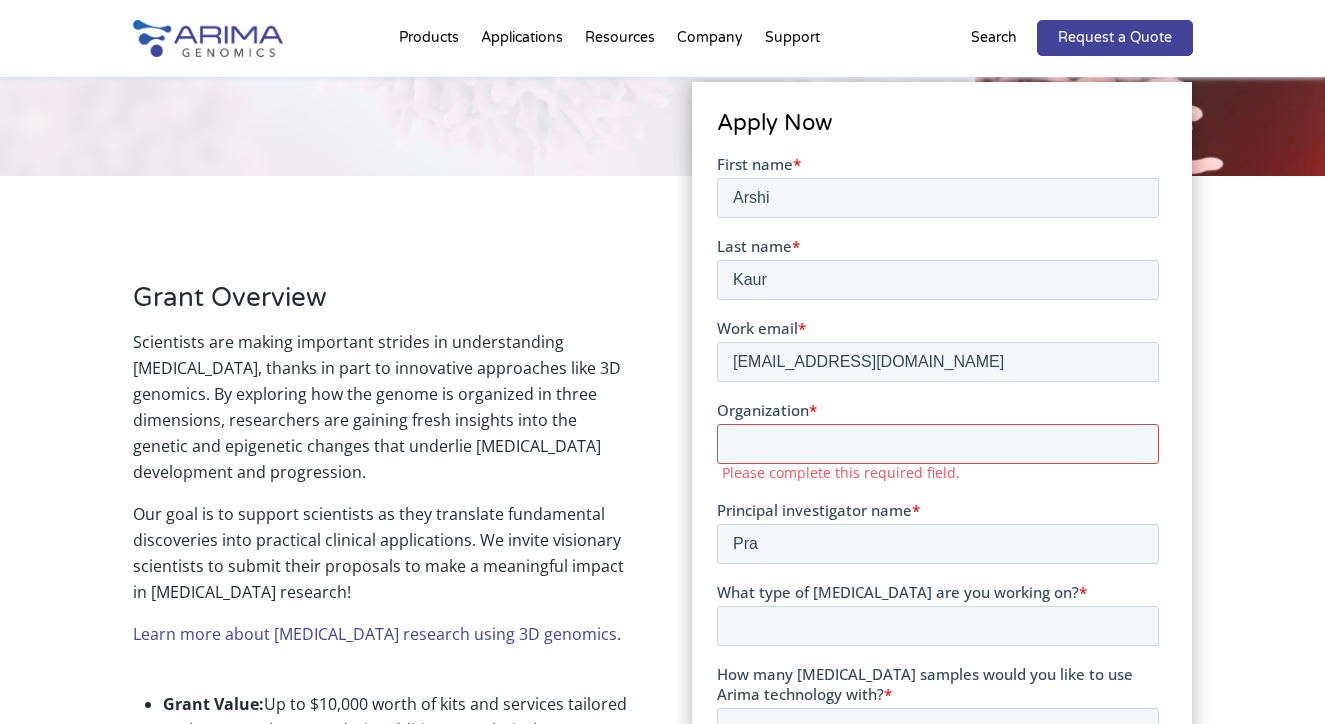 click on "Organization *" at bounding box center (937, 444) 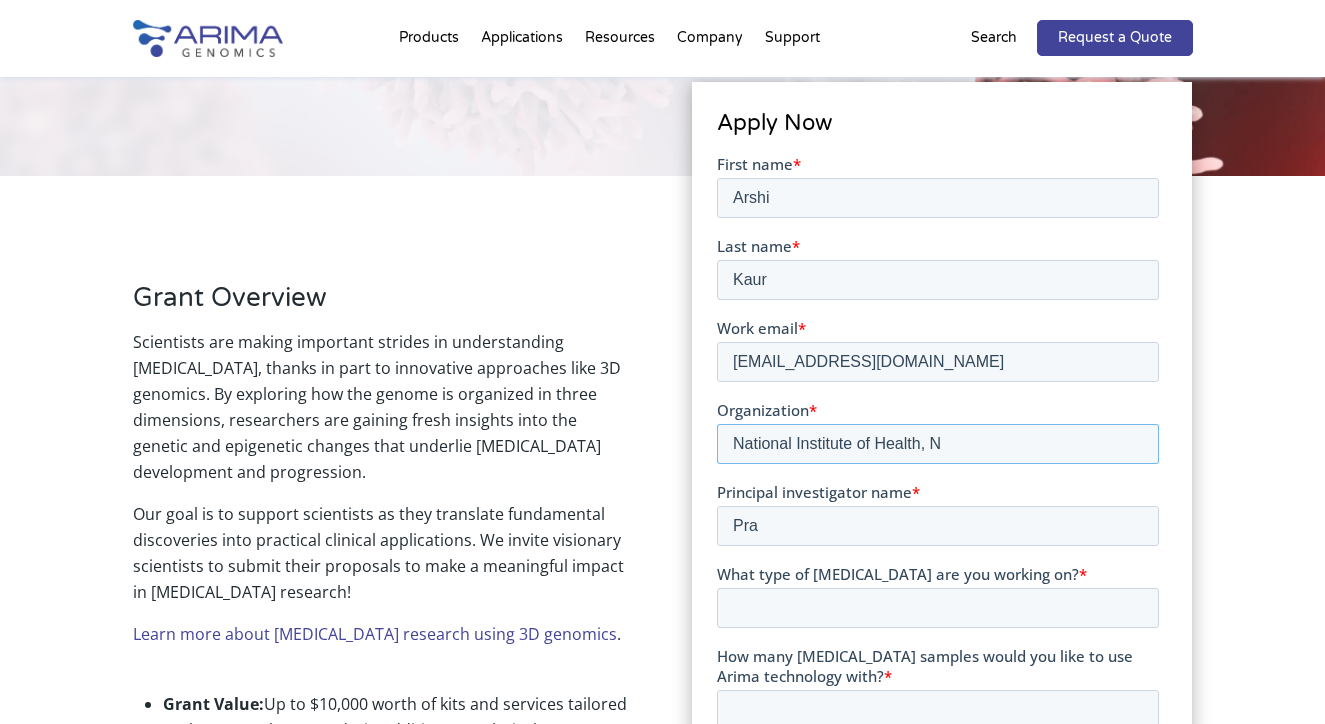 click on "National Institute of Health, N" at bounding box center (937, 444) 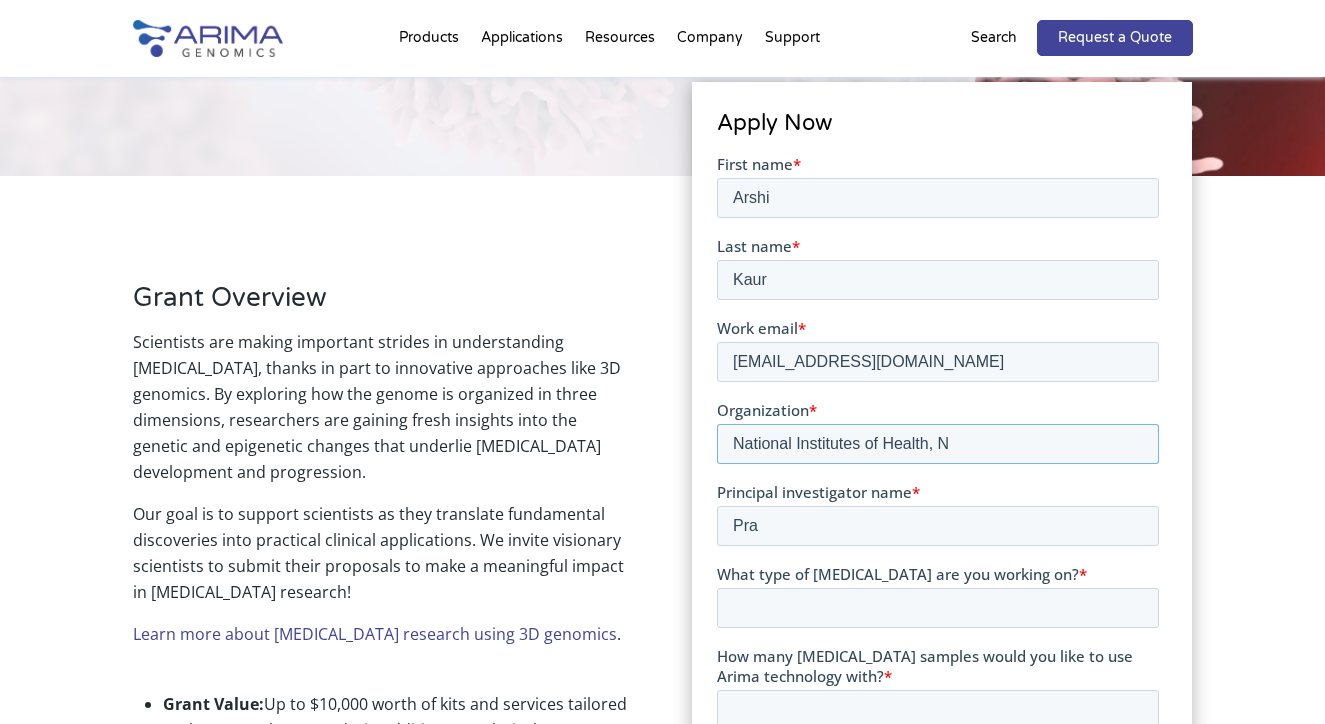 click on "National Institutes of Health, N" at bounding box center (937, 444) 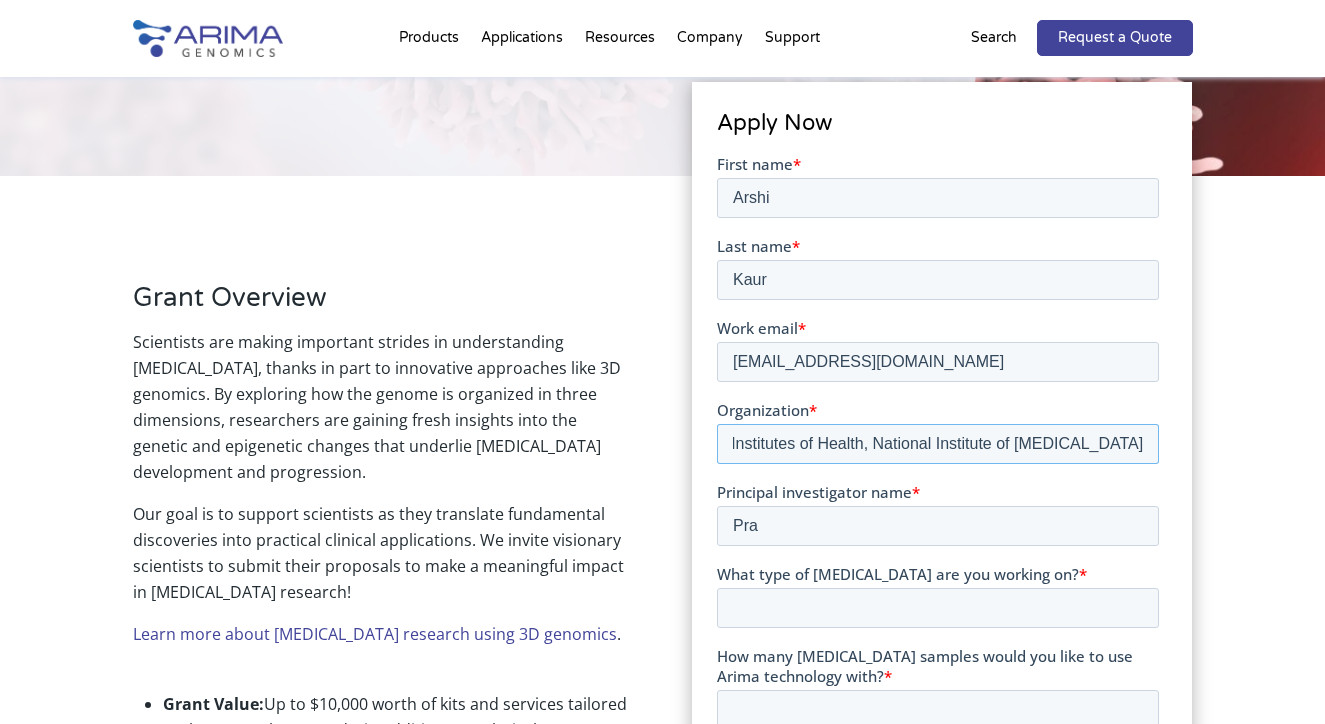 scroll, scrollTop: 0, scrollLeft: 102, axis: horizontal 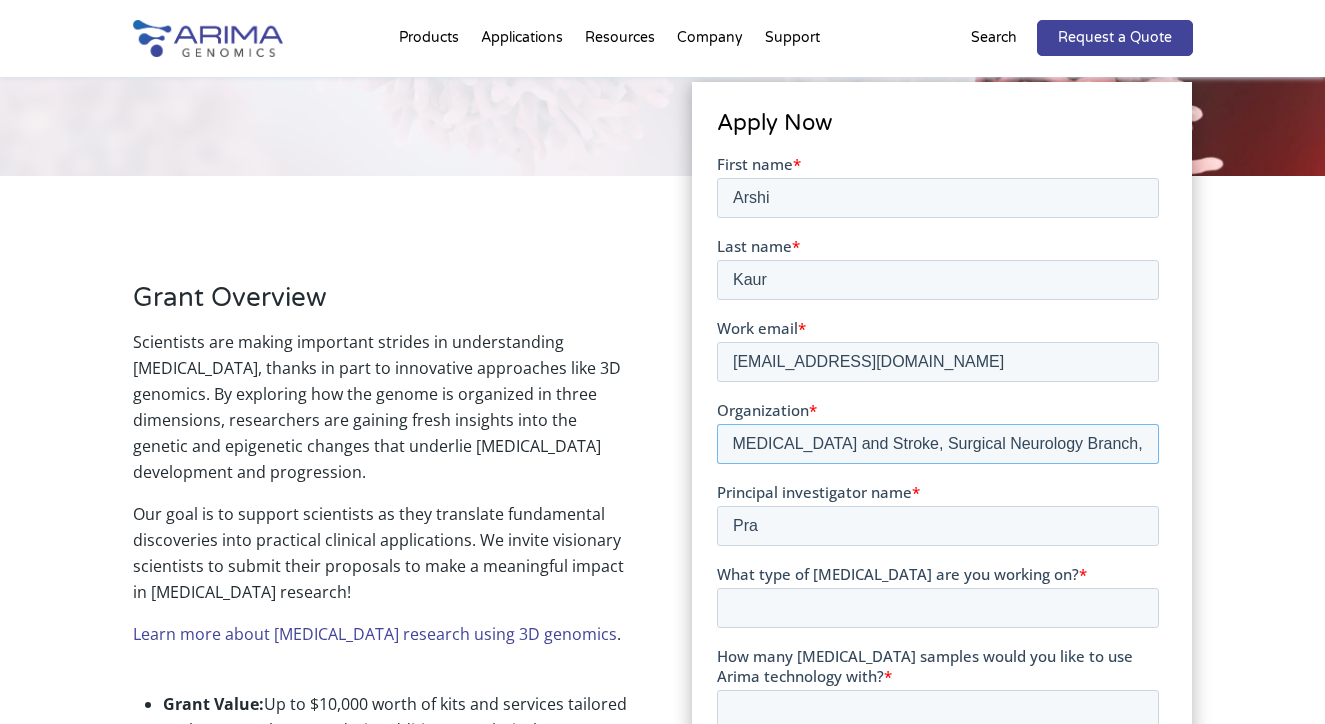drag, startPoint x: 941, startPoint y: 445, endPoint x: 1193, endPoint y: 448, distance: 252.01785 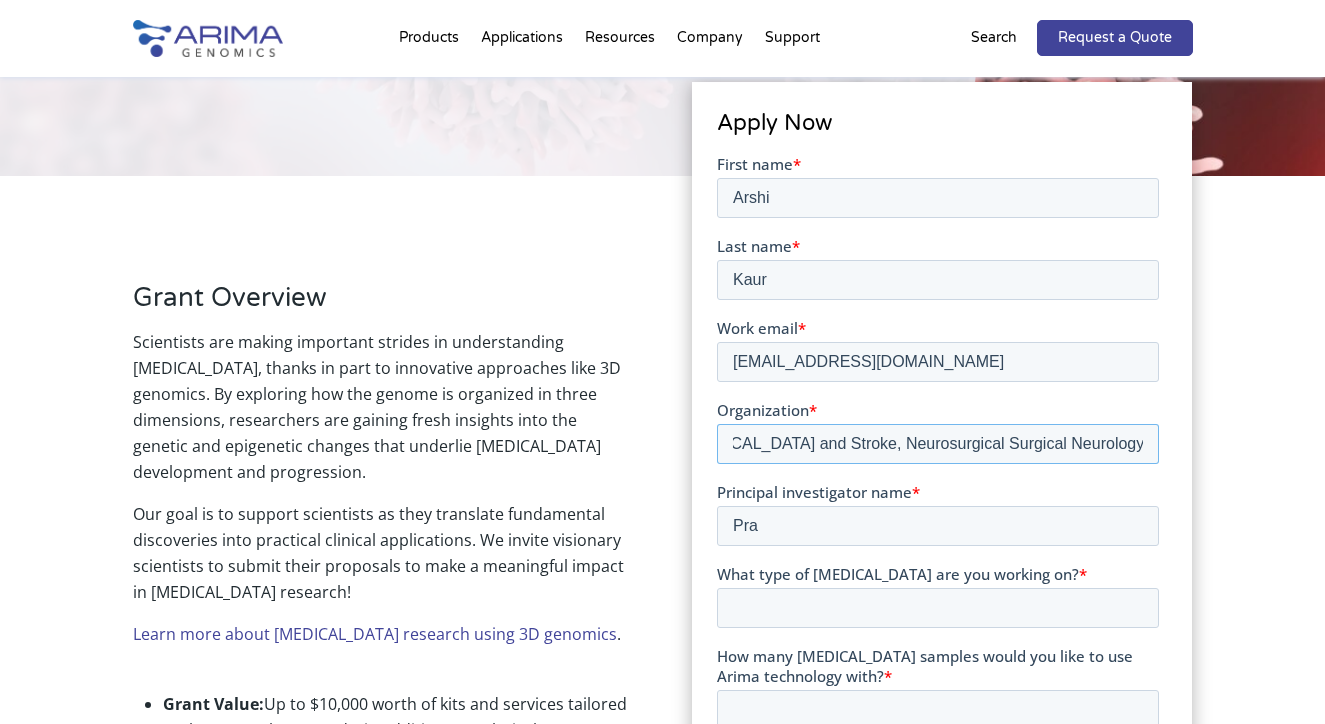 scroll, scrollTop: 0, scrollLeft: 0, axis: both 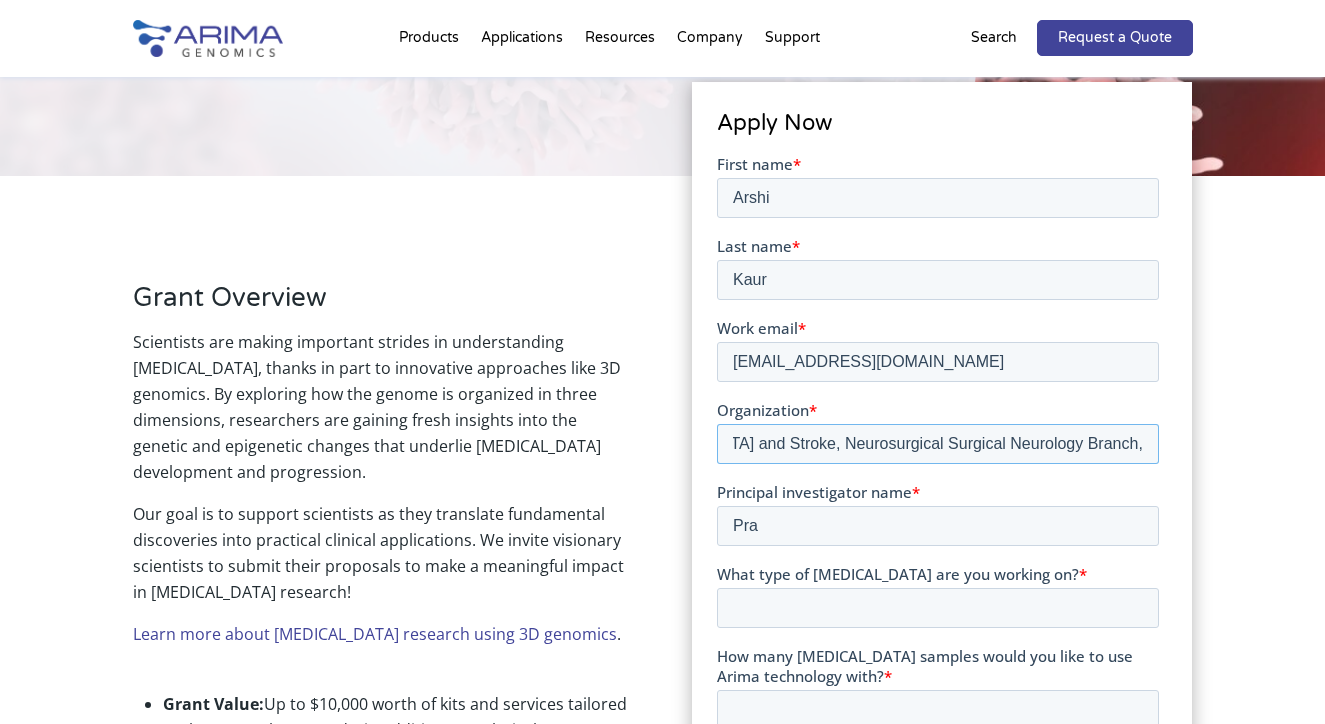 drag, startPoint x: 1005, startPoint y: 443, endPoint x: 1217, endPoint y: 434, distance: 212.19095 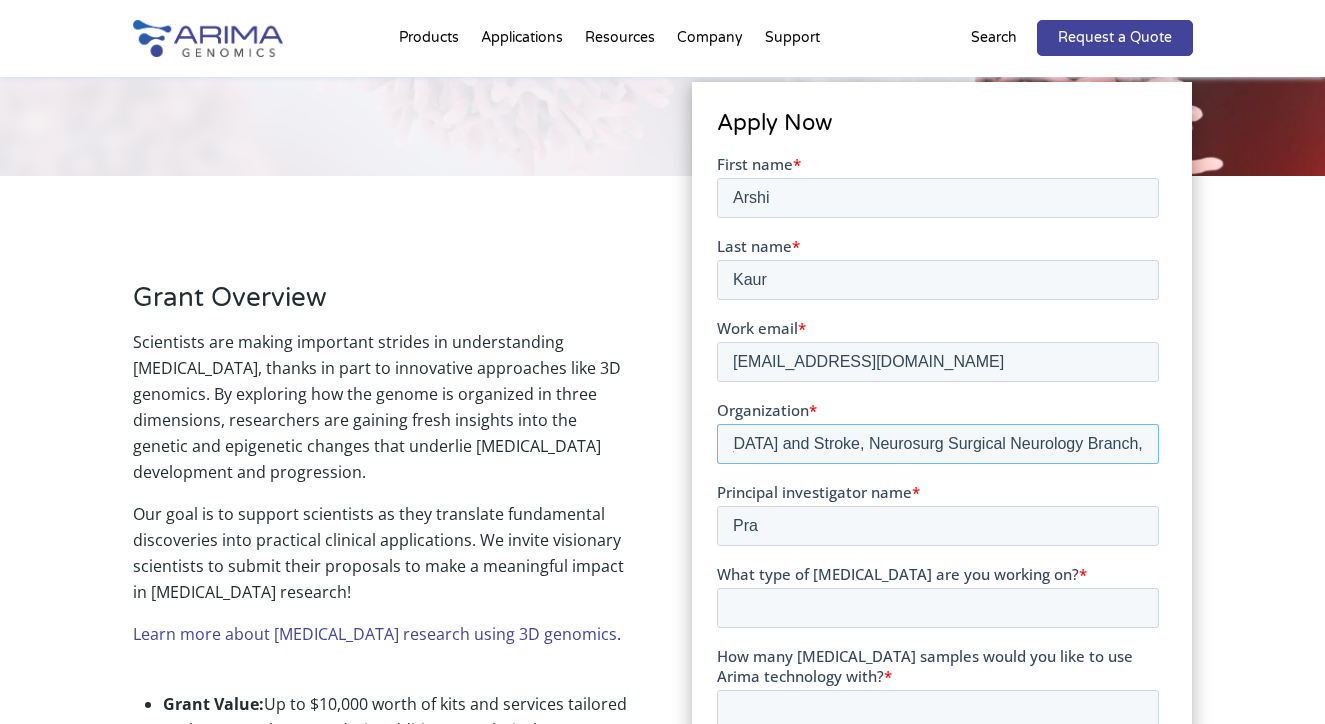 scroll, scrollTop: 0, scrollLeft: 472, axis: horizontal 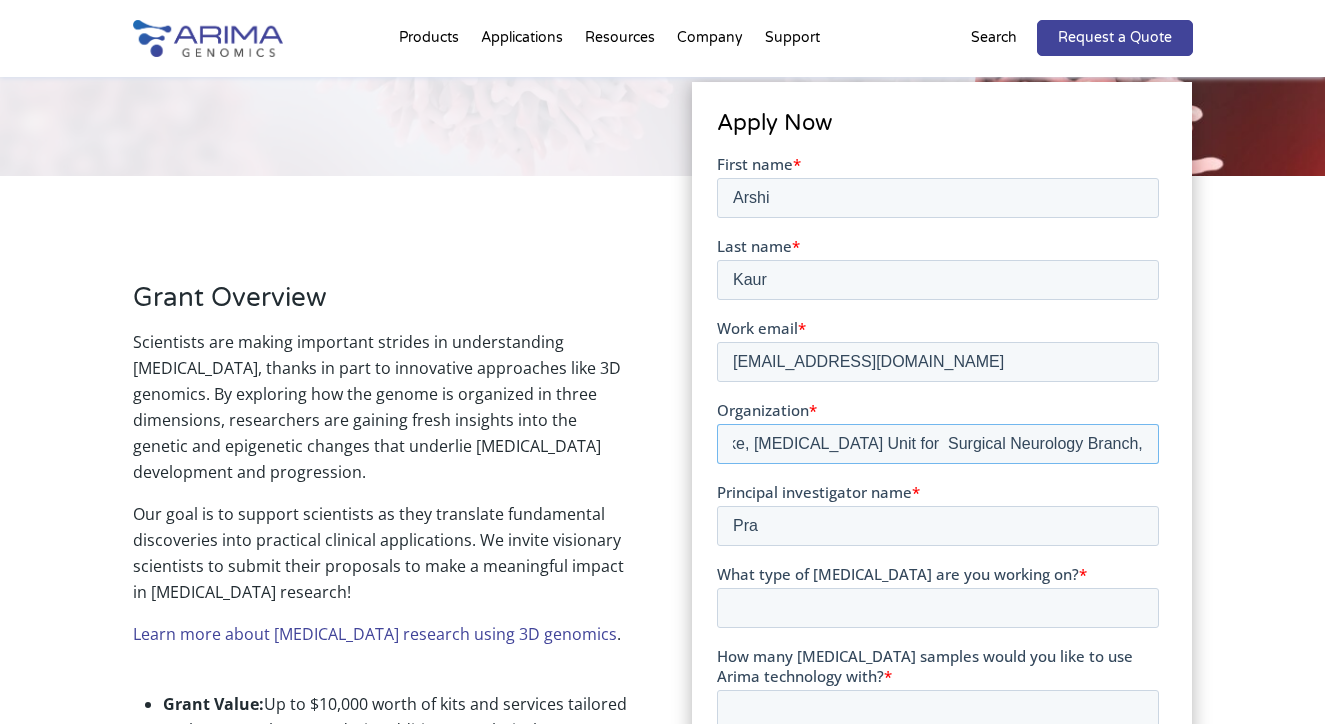 drag, startPoint x: 1018, startPoint y: 448, endPoint x: 1196, endPoint y: 457, distance: 178.22739 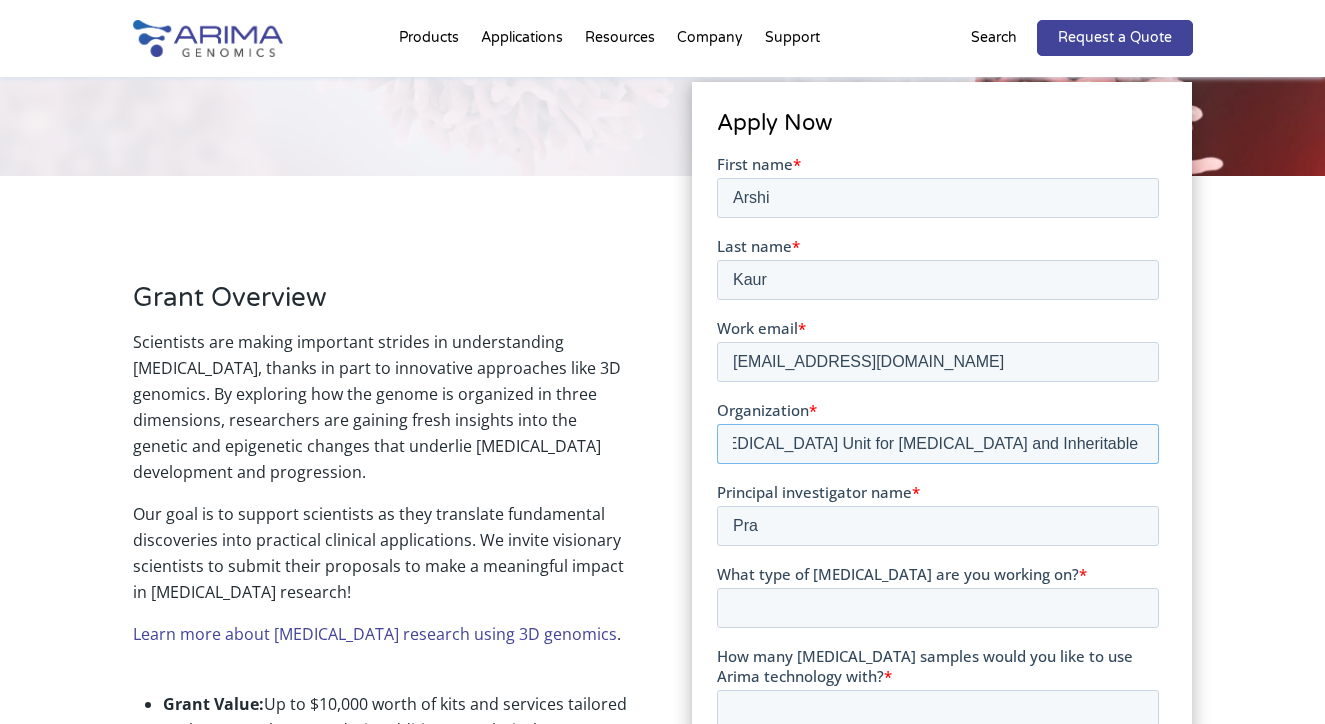 scroll, scrollTop: 0, scrollLeft: 594, axis: horizontal 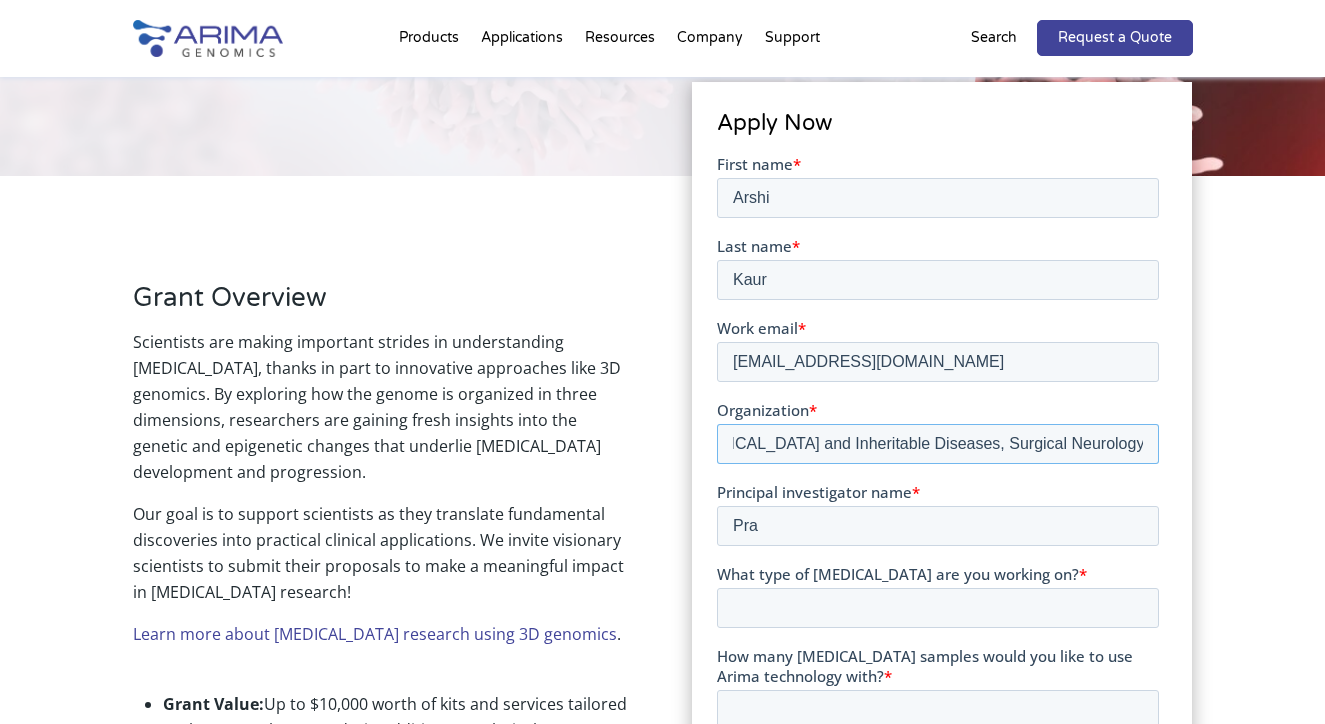 drag, startPoint x: 971, startPoint y: 445, endPoint x: 1195, endPoint y: 443, distance: 224.00893 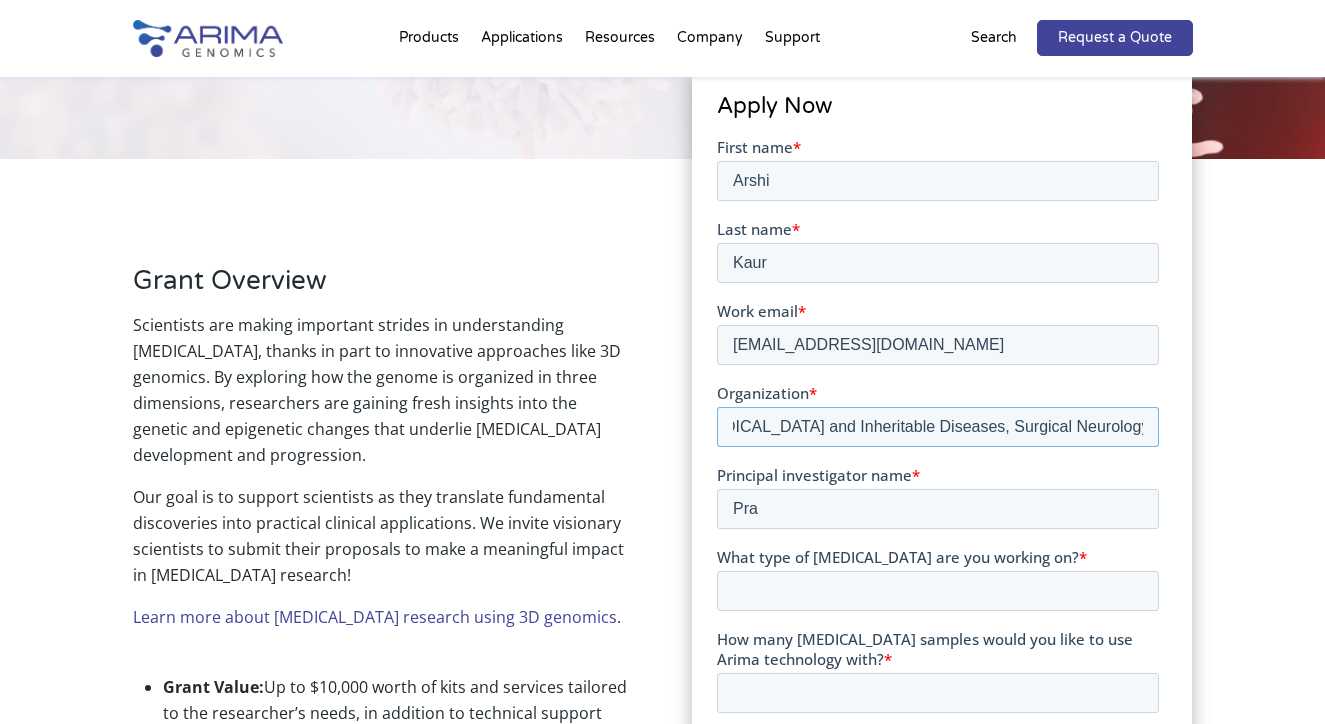 scroll, scrollTop: 402, scrollLeft: 0, axis: vertical 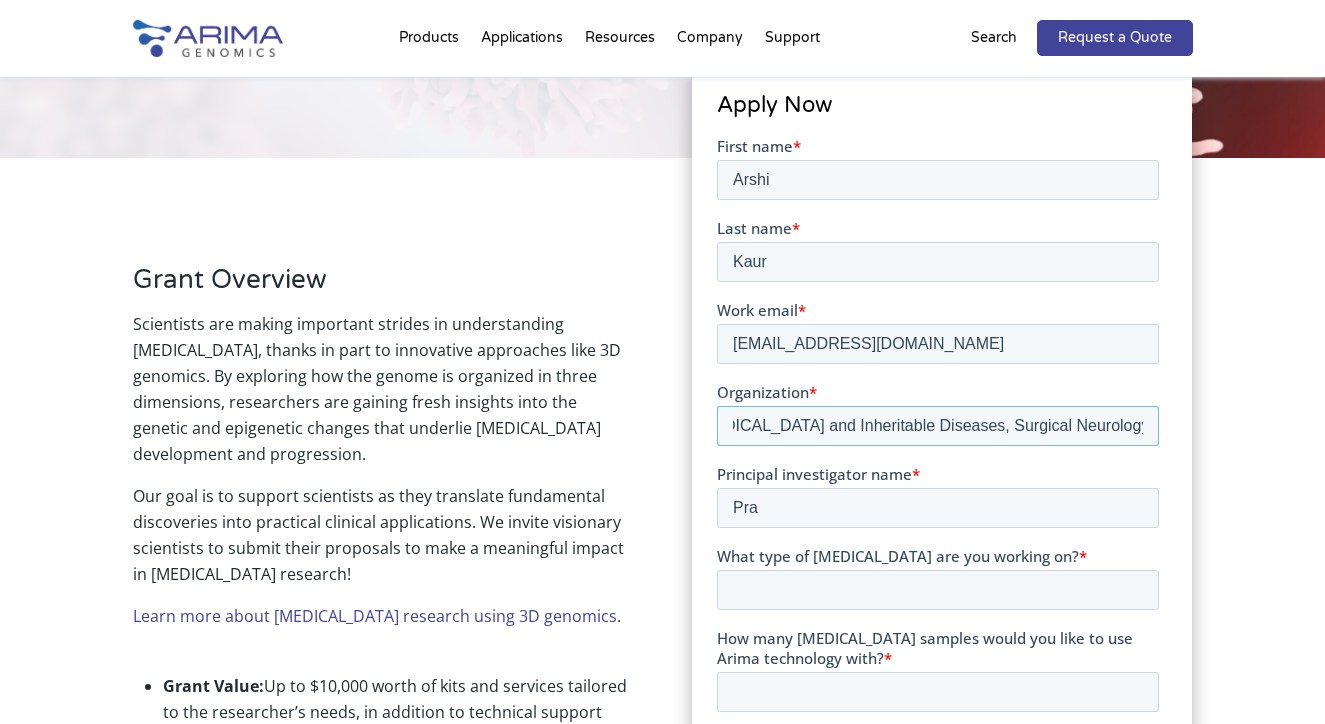 type on "National Institutes of Health, National Institute of [MEDICAL_DATA] and Stroke, [MEDICAL_DATA] Unit for [MEDICAL_DATA] and Inheritable Diseases, Surgical Neurology Branch" 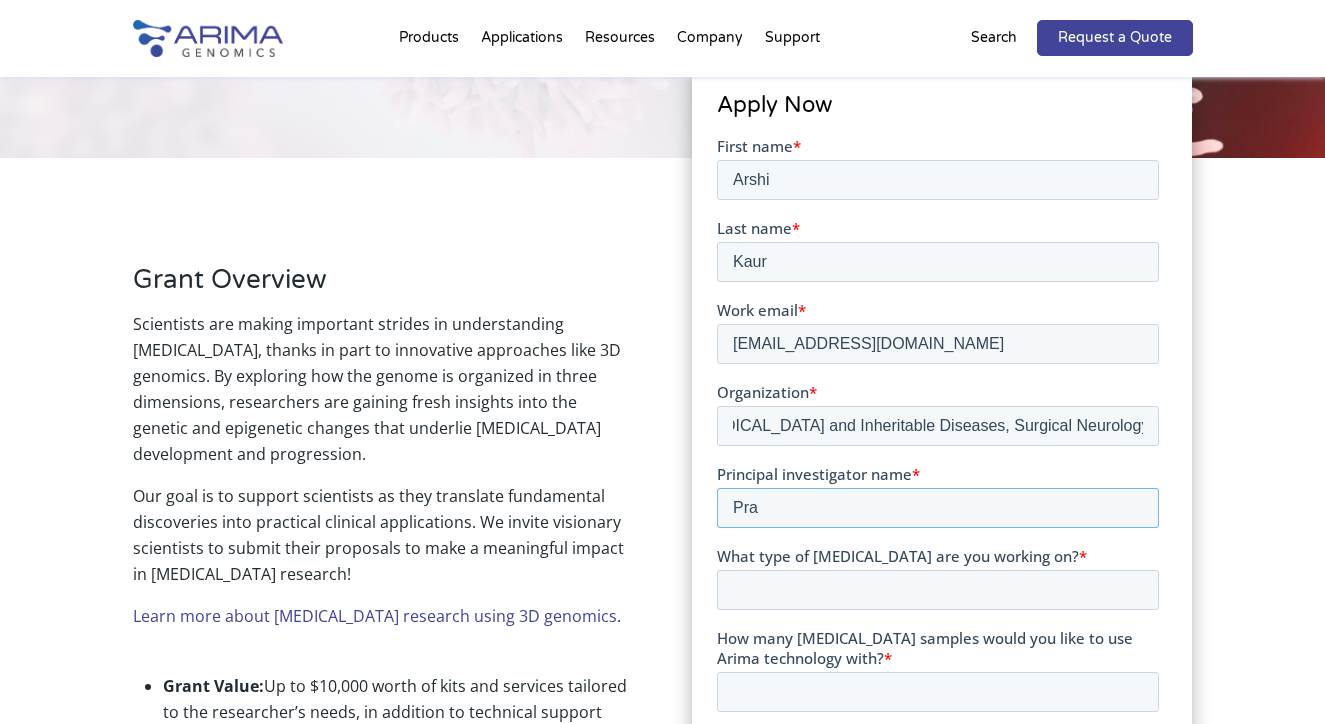 click on "Pra" at bounding box center [937, 508] 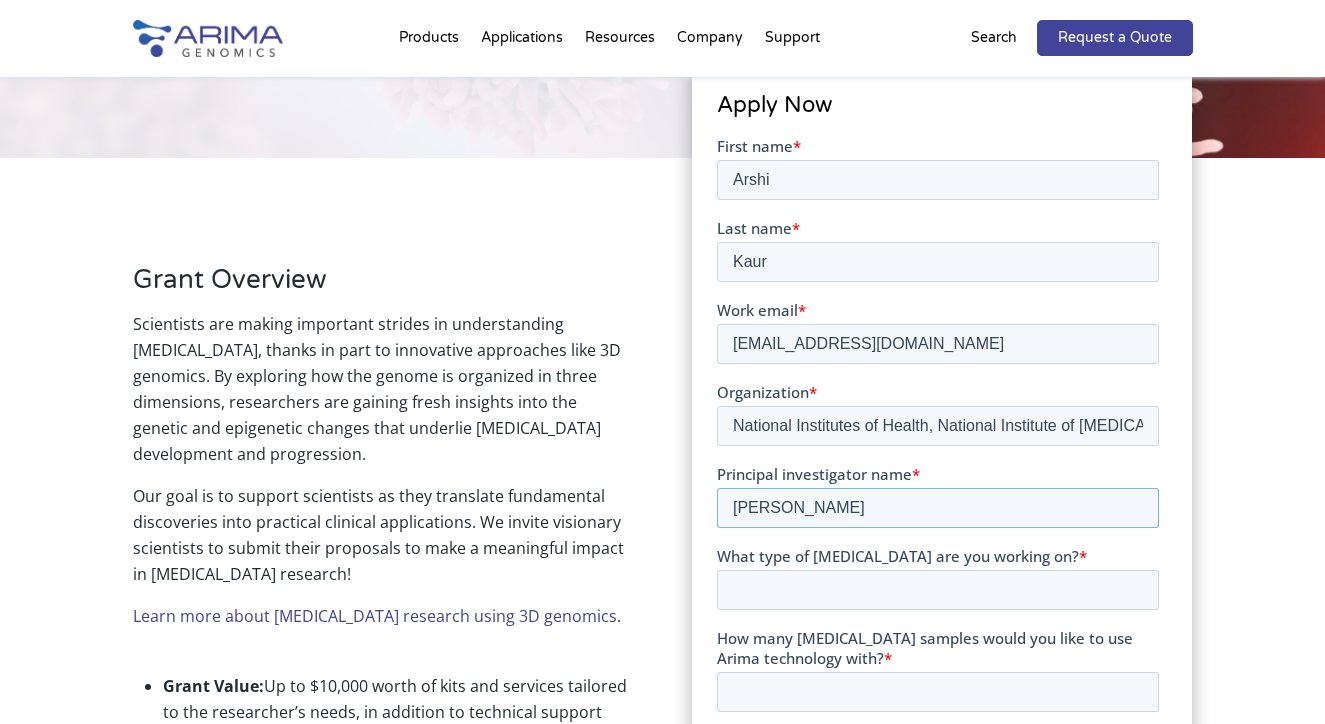 type on "[PERSON_NAME]" 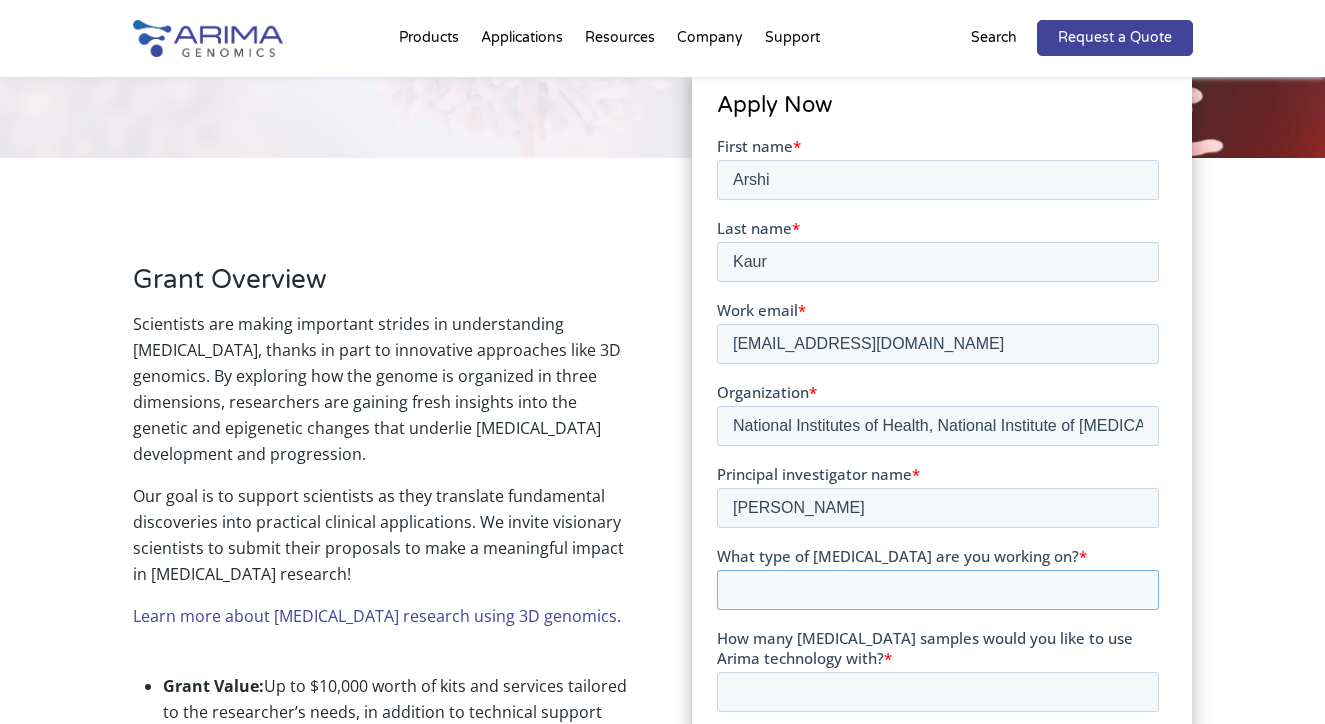 click on "What type of [MEDICAL_DATA] are you working on?  *" at bounding box center [937, 590] 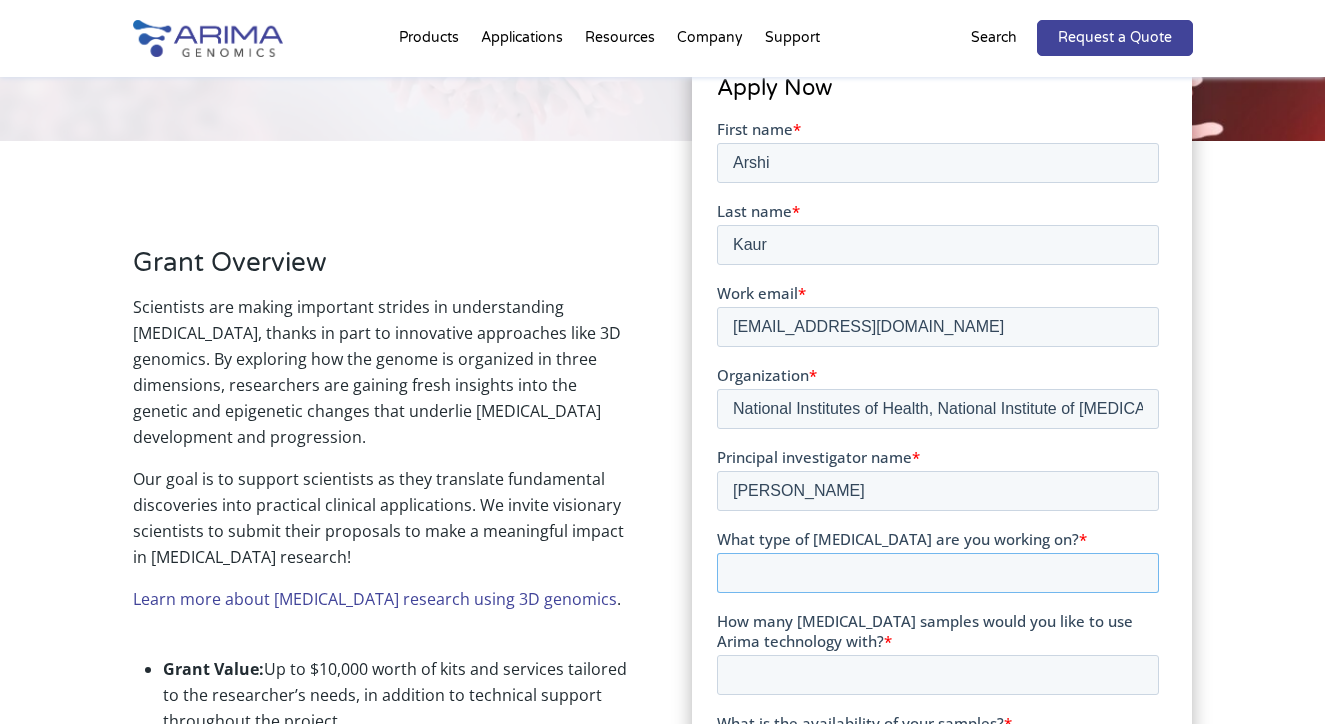 scroll, scrollTop: 423, scrollLeft: 0, axis: vertical 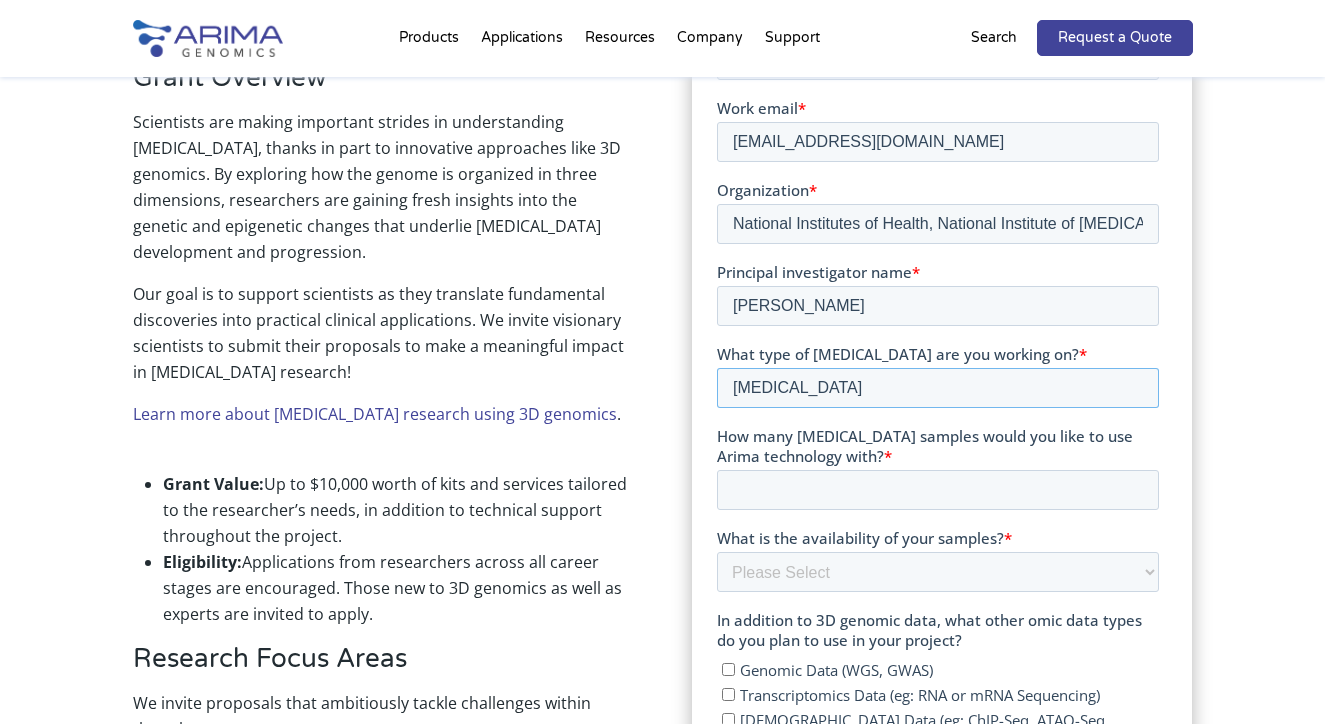 type on "[MEDICAL_DATA]" 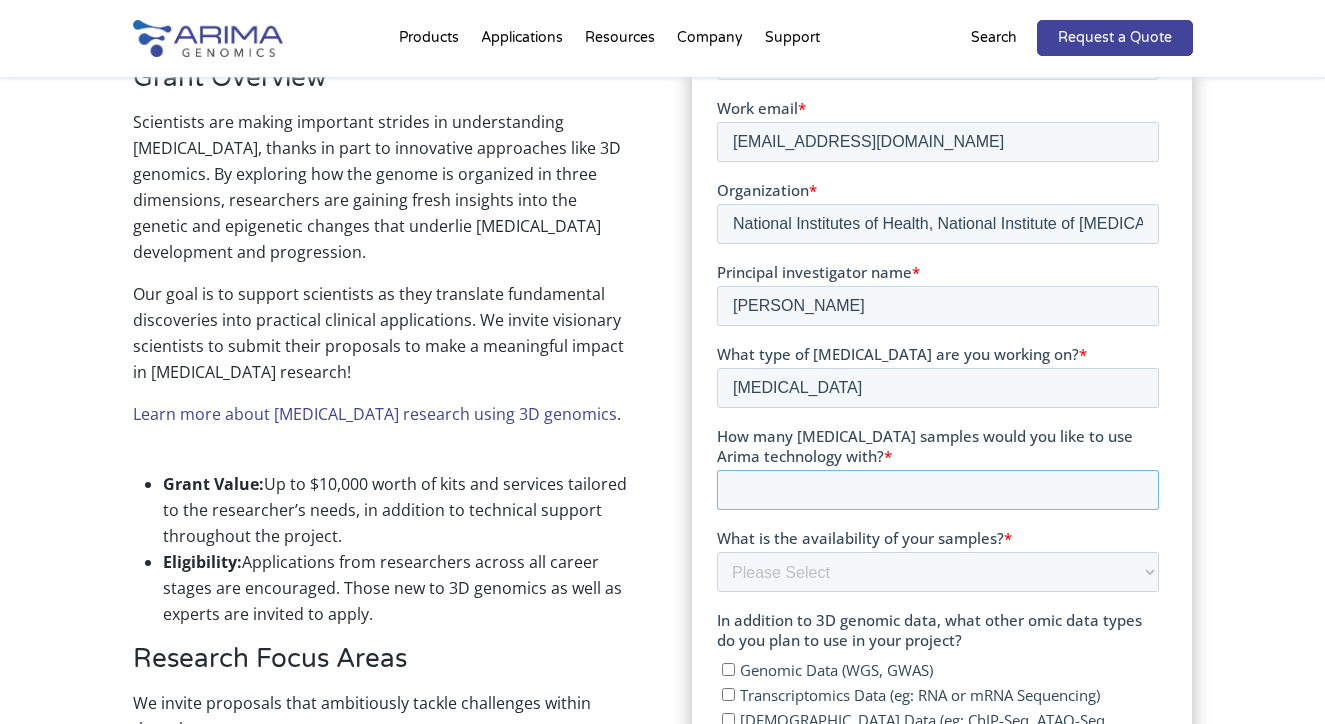 click on "How many [MEDICAL_DATA] samples would you like to use Arima technology with? *" at bounding box center (937, 491) 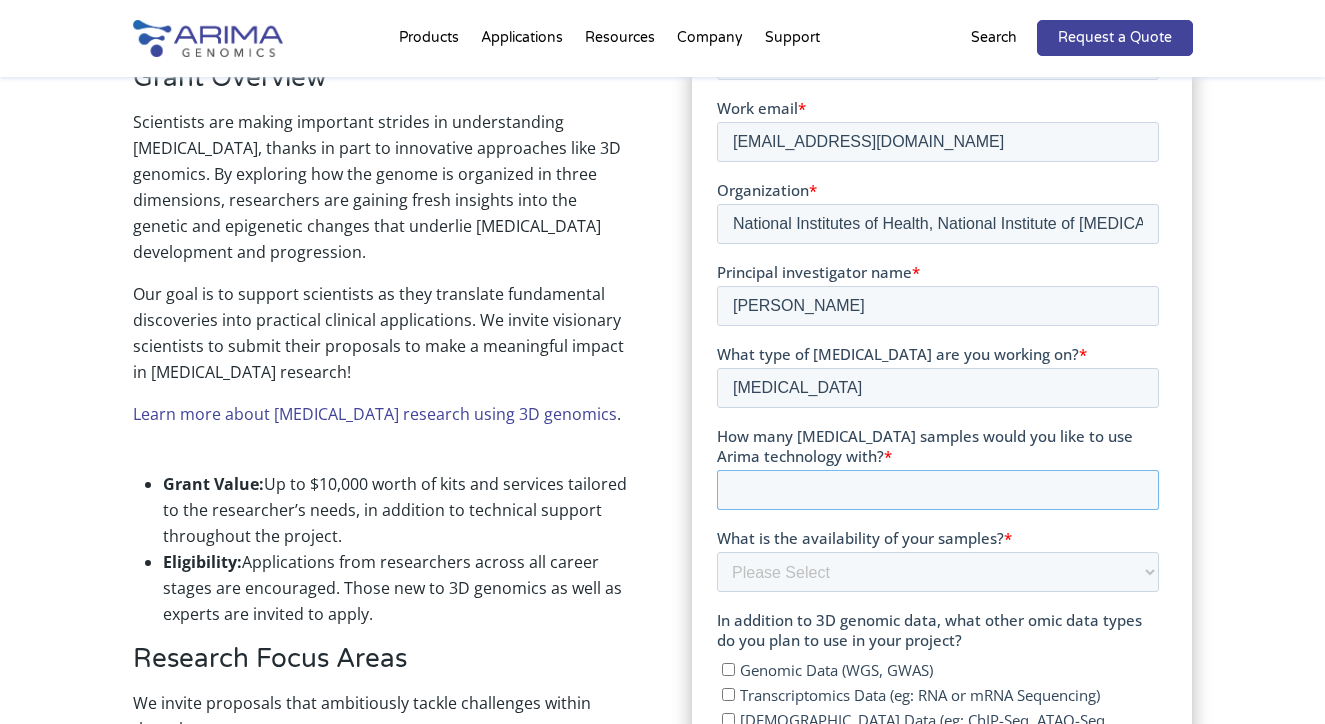 drag, startPoint x: 807, startPoint y: 0, endPoint x: 1119, endPoint y: 488, distance: 579.21326 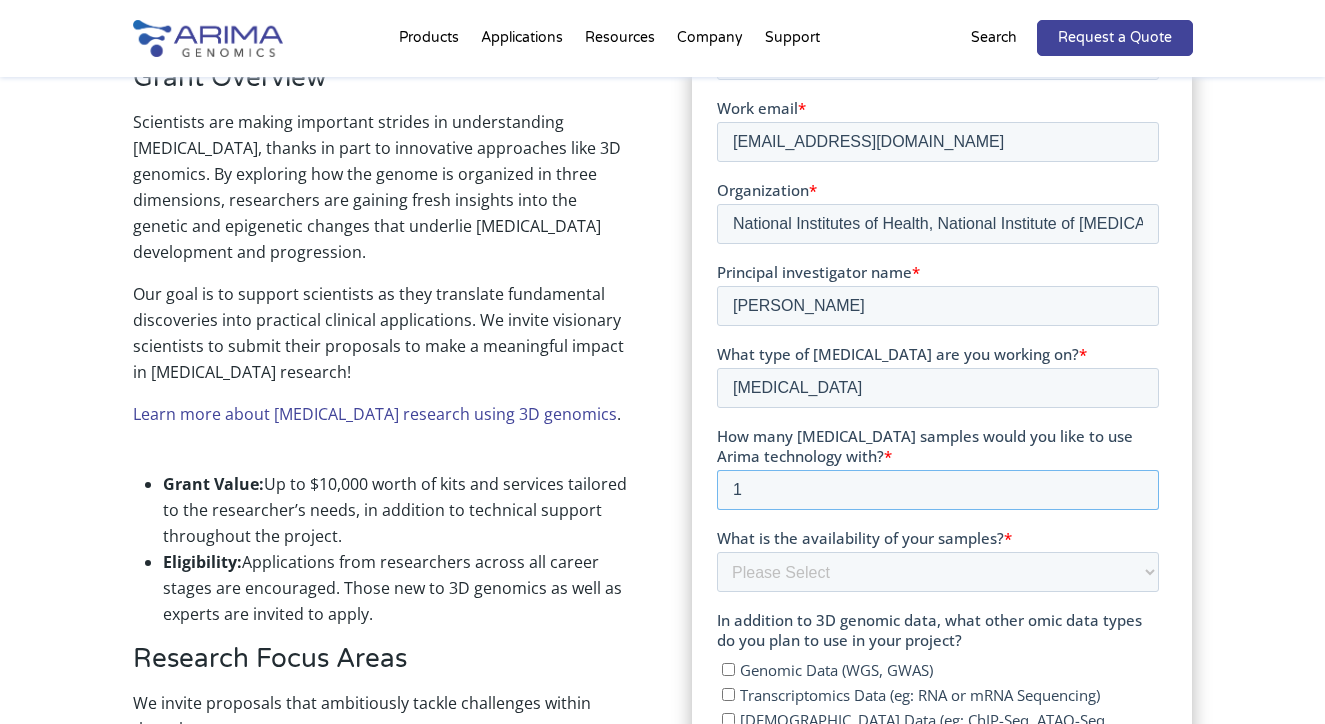 click on "1" at bounding box center (937, 491) 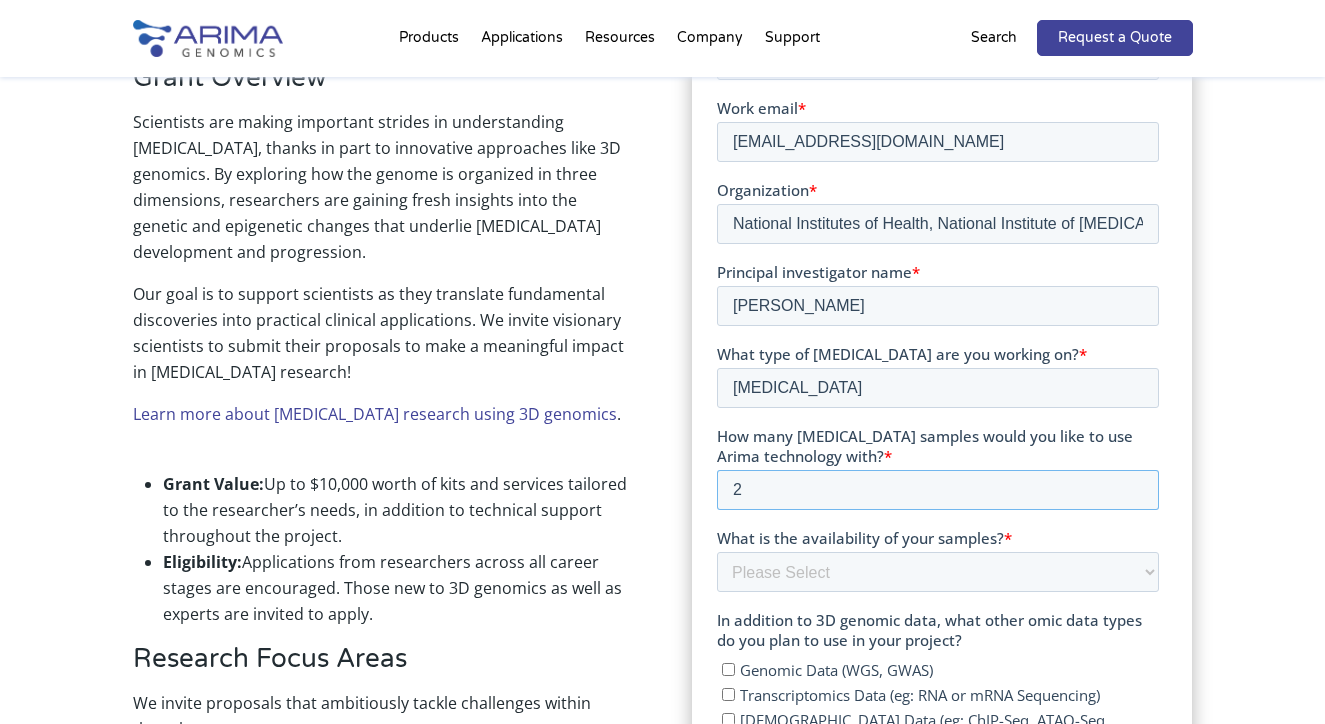 click on "2" at bounding box center [937, 491] 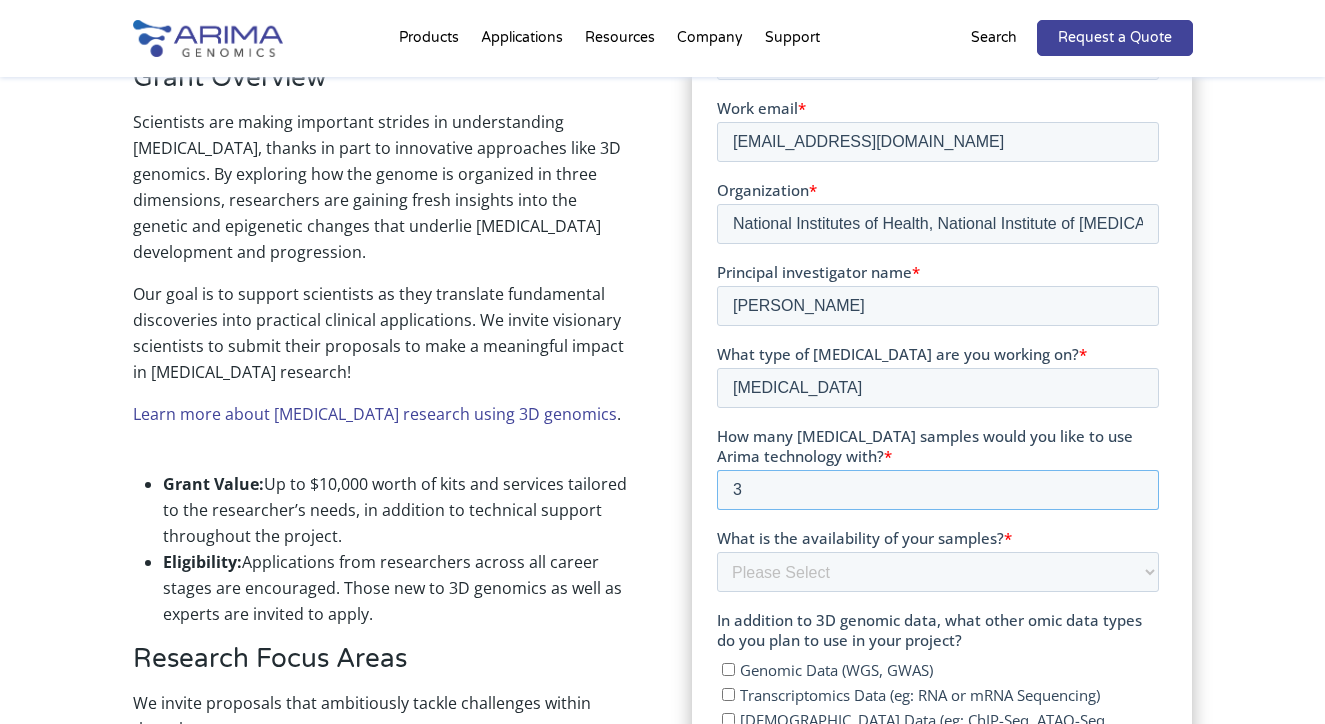 click on "3" at bounding box center (937, 491) 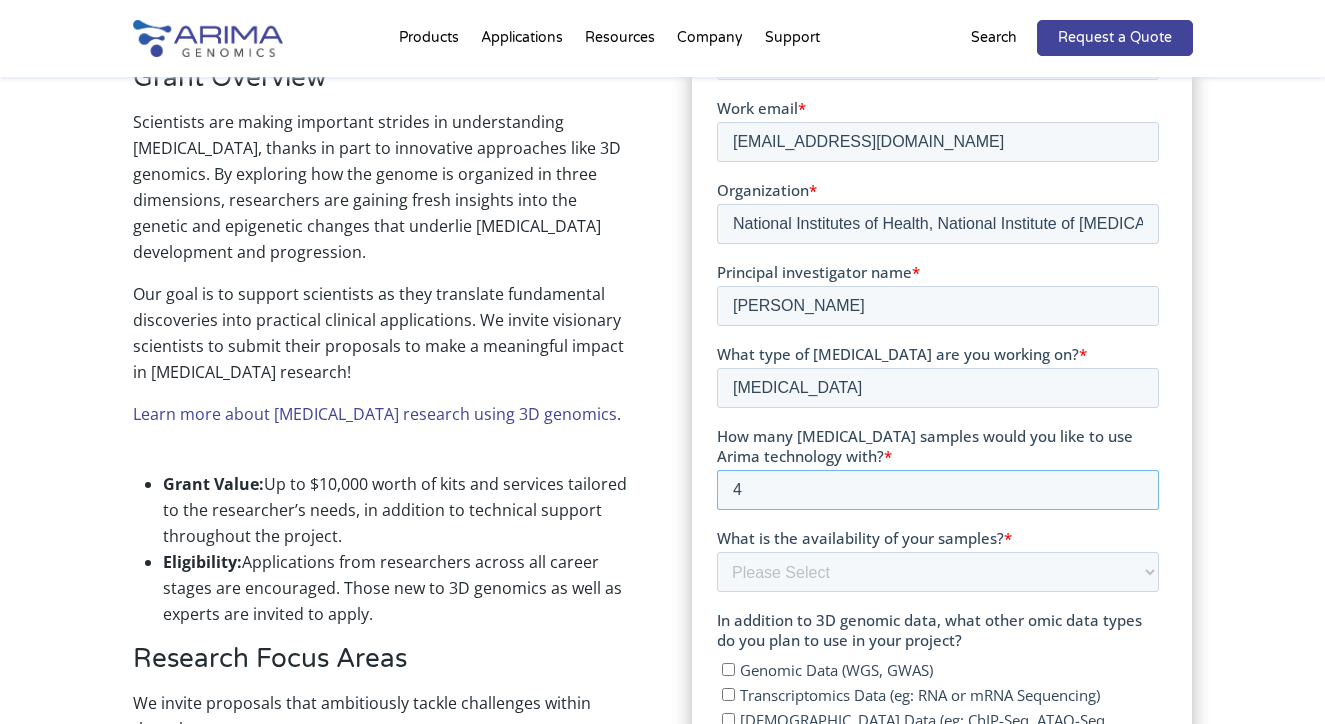 click on "4" at bounding box center [937, 491] 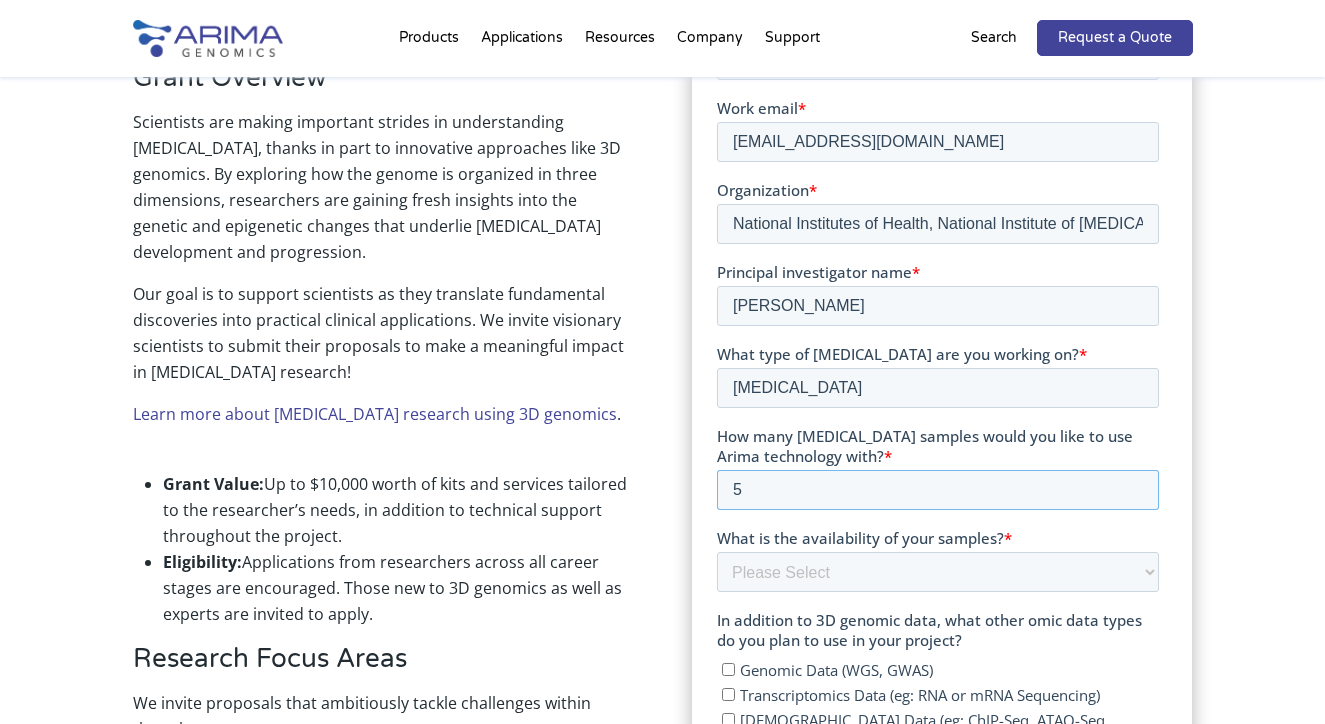 click on "5" at bounding box center (937, 491) 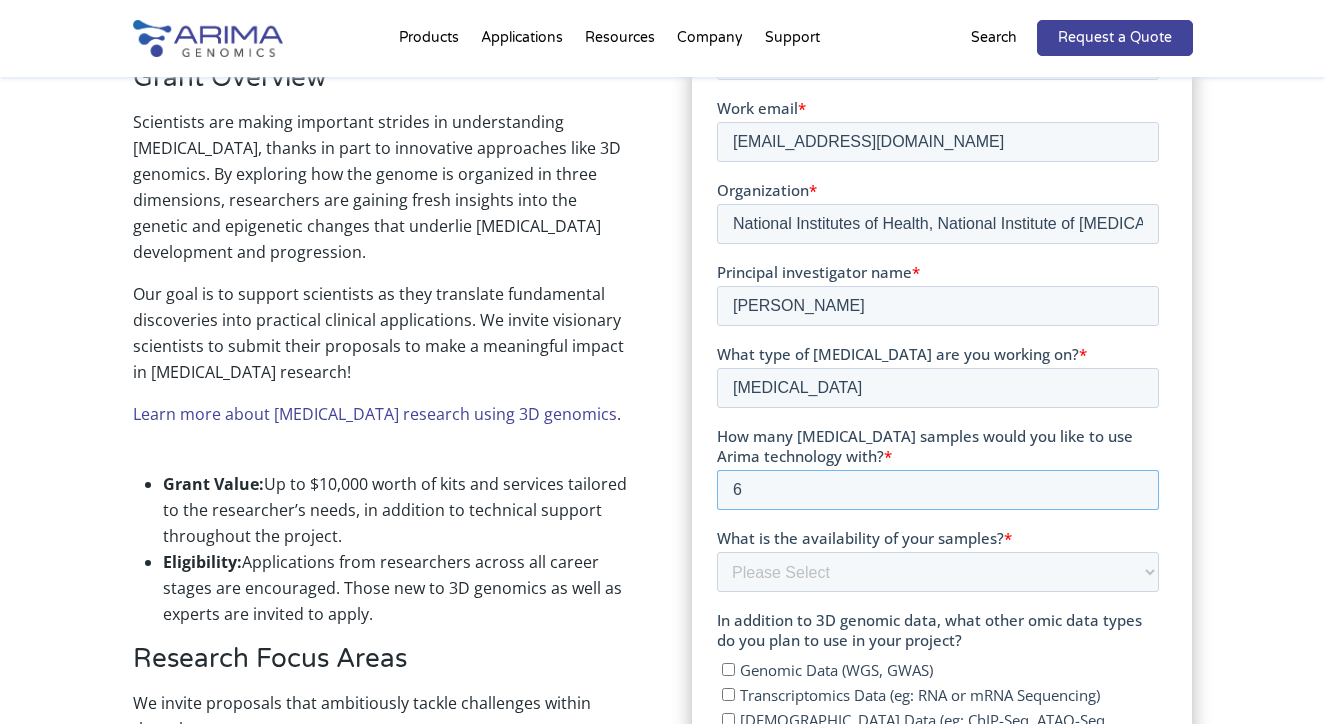 click on "6" at bounding box center [937, 491] 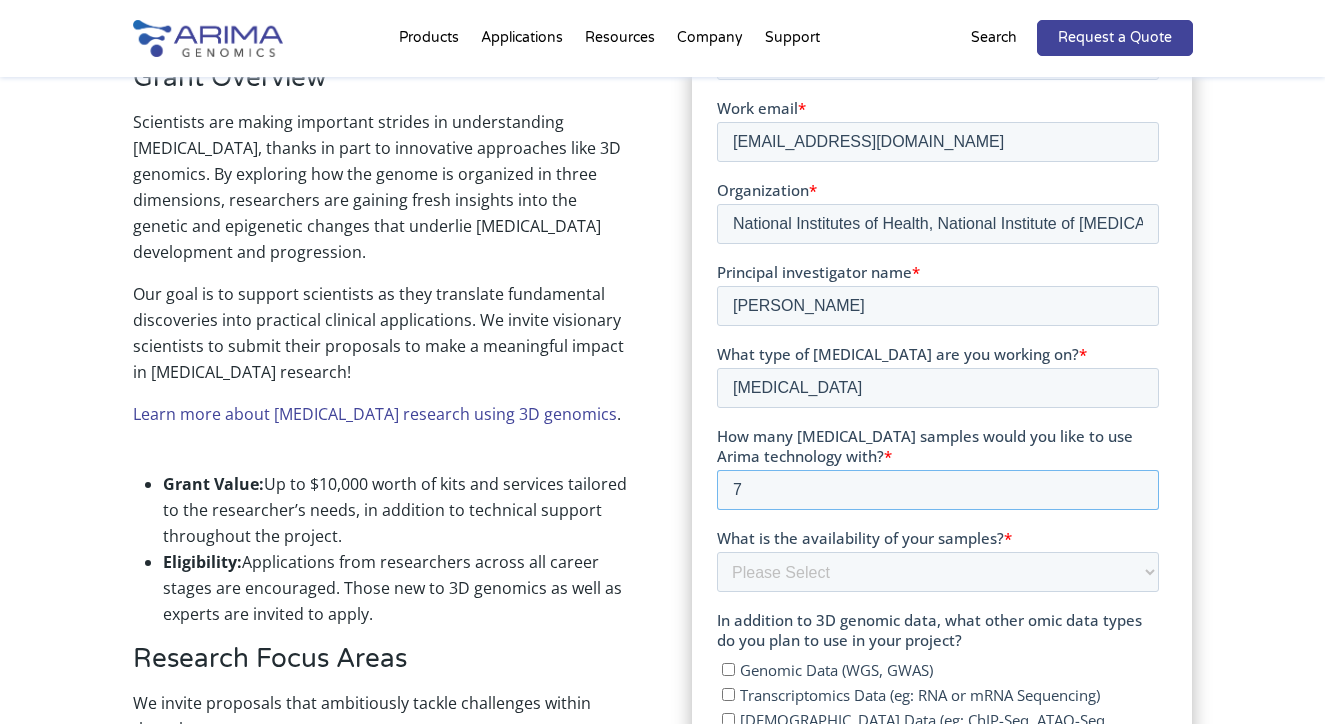 click on "7" at bounding box center [937, 491] 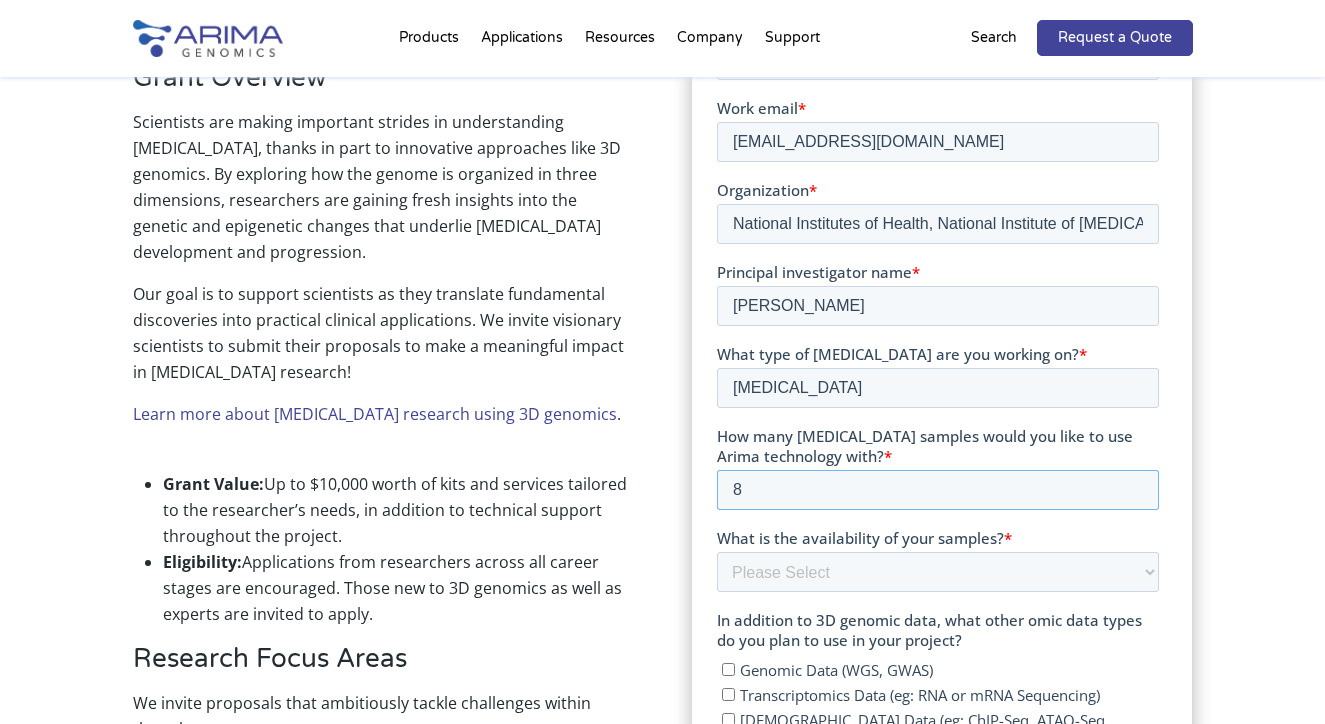 click on "8" at bounding box center (937, 491) 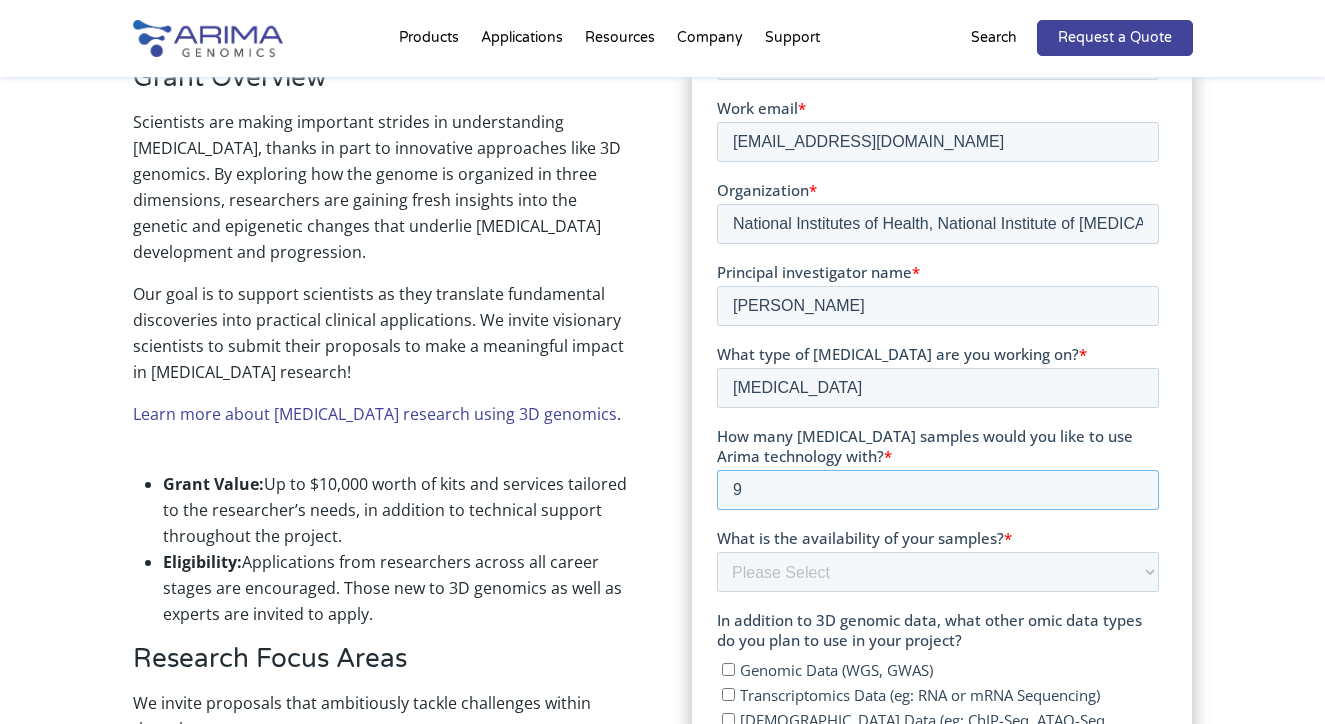 click on "9" at bounding box center [937, 491] 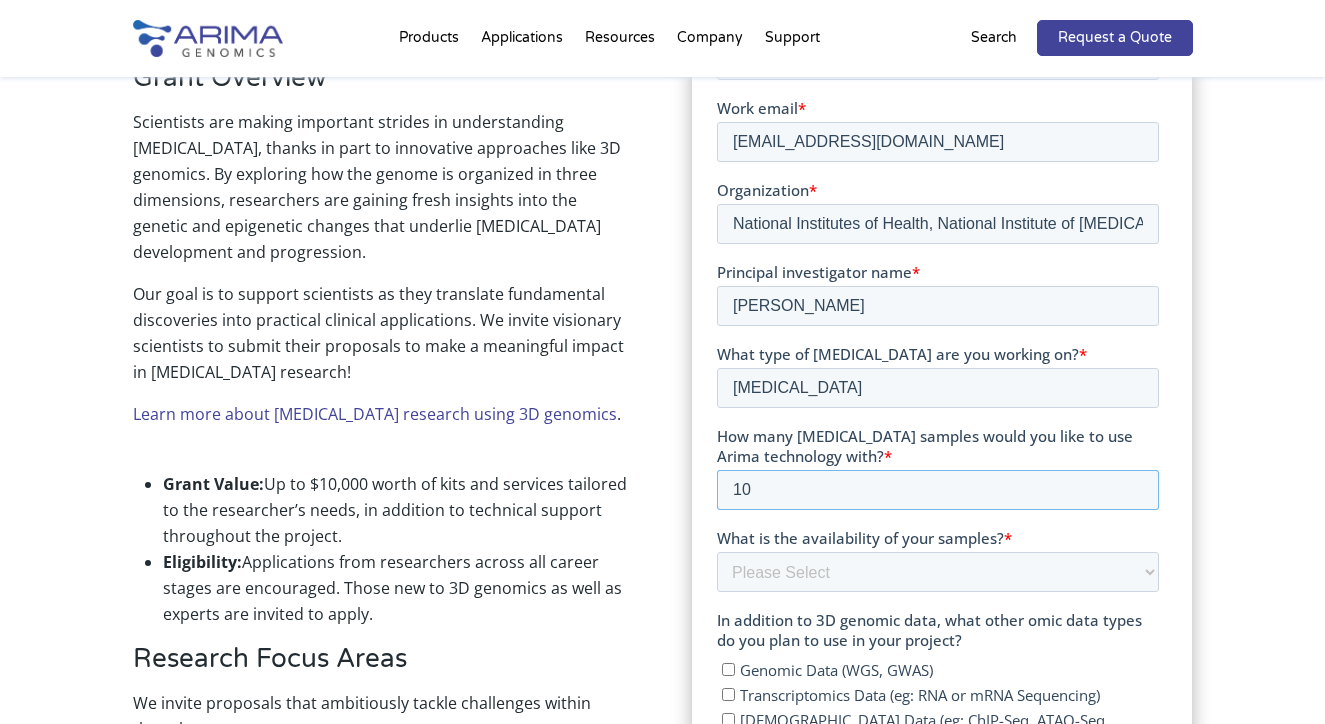 click on "10" at bounding box center (937, 491) 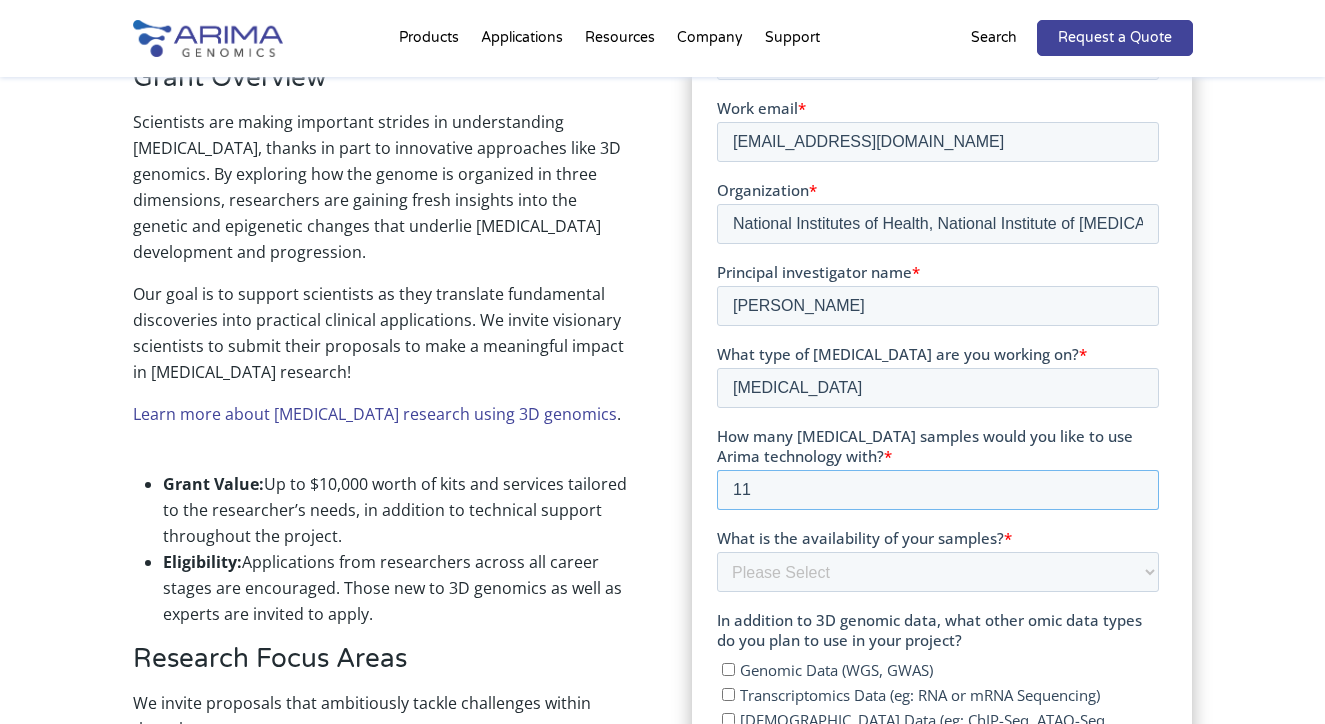 click on "11" at bounding box center (937, 491) 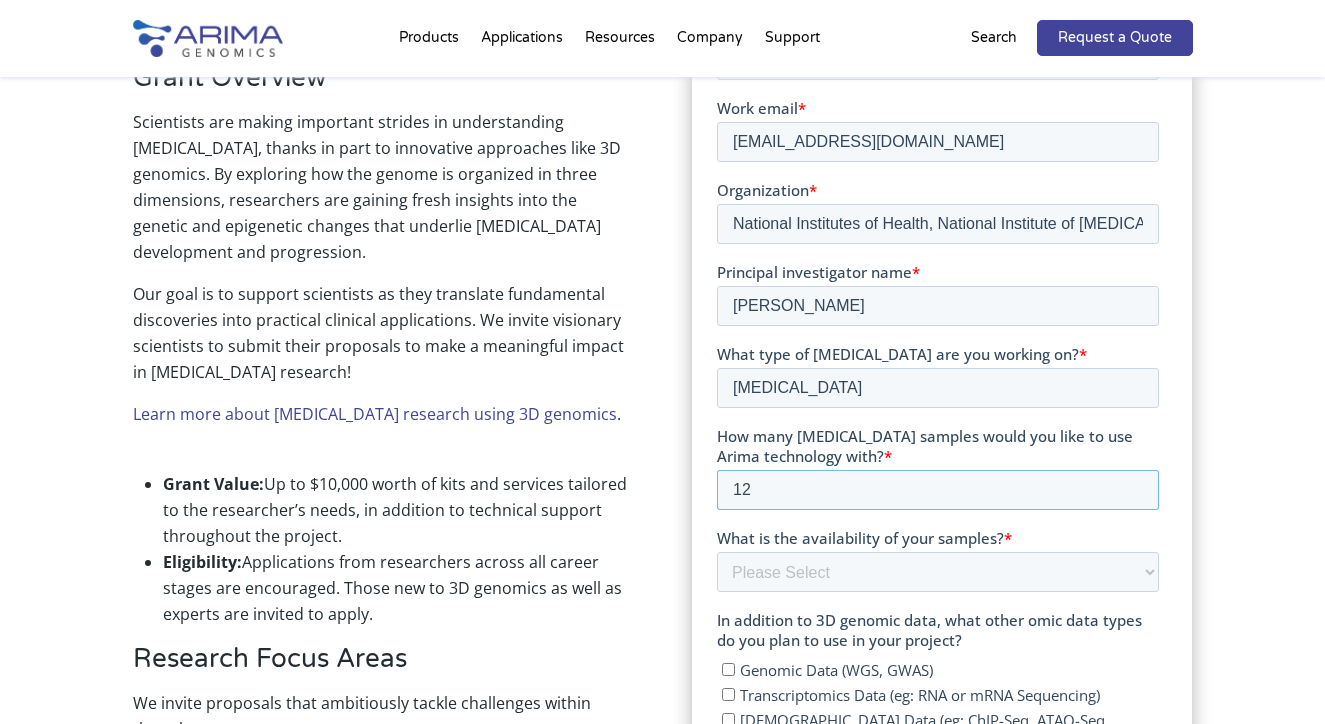 click on "12" at bounding box center [937, 491] 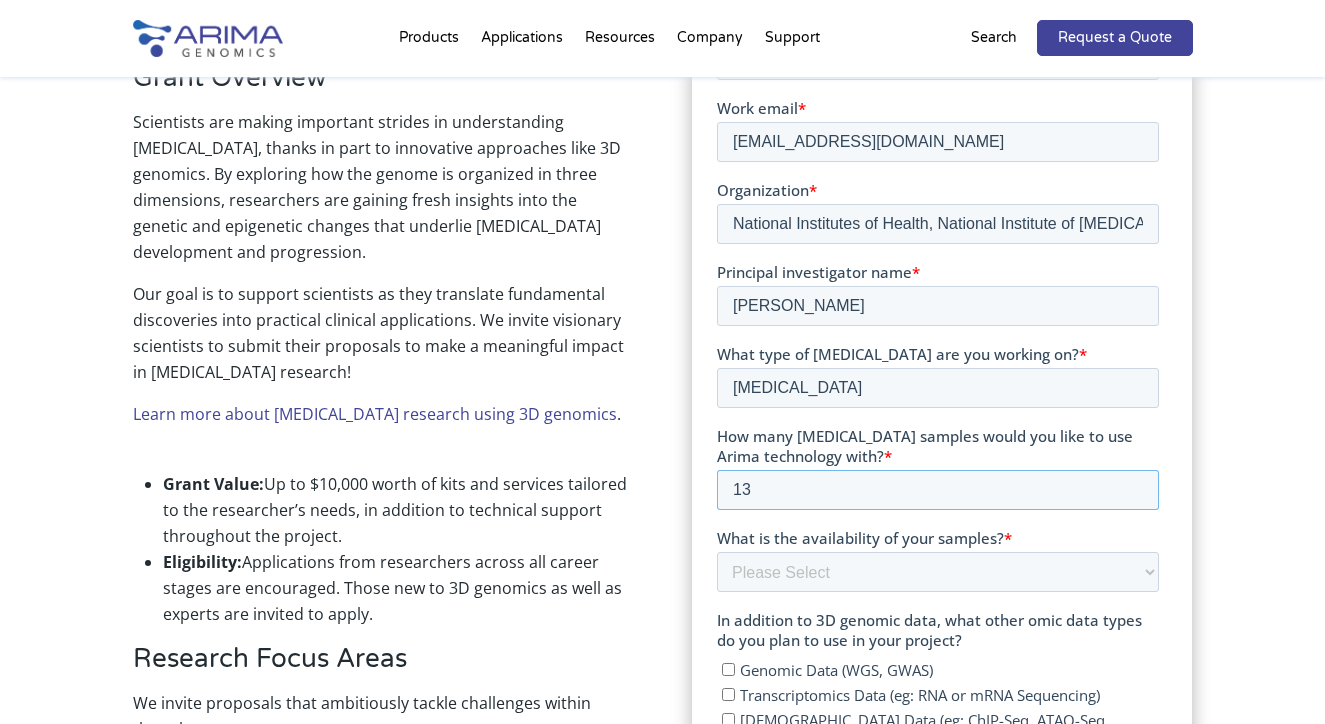 click on "13" at bounding box center (937, 491) 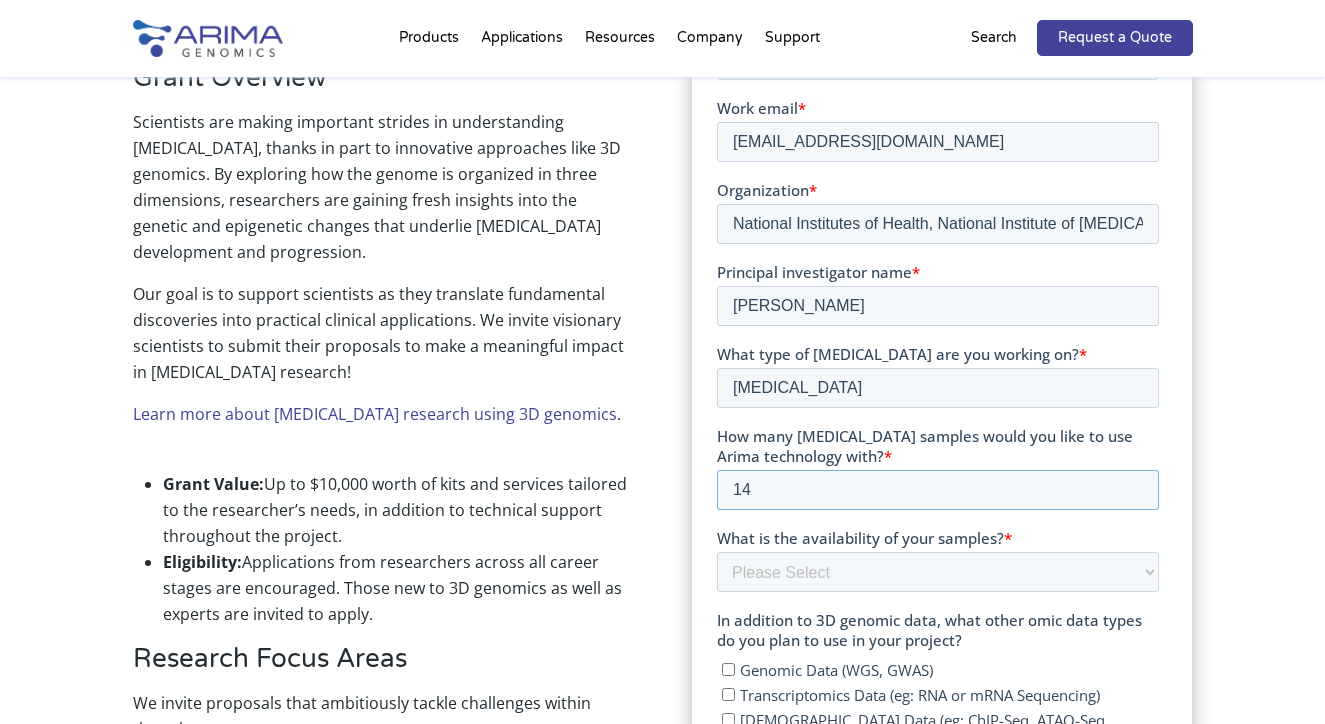 click on "14" at bounding box center (937, 491) 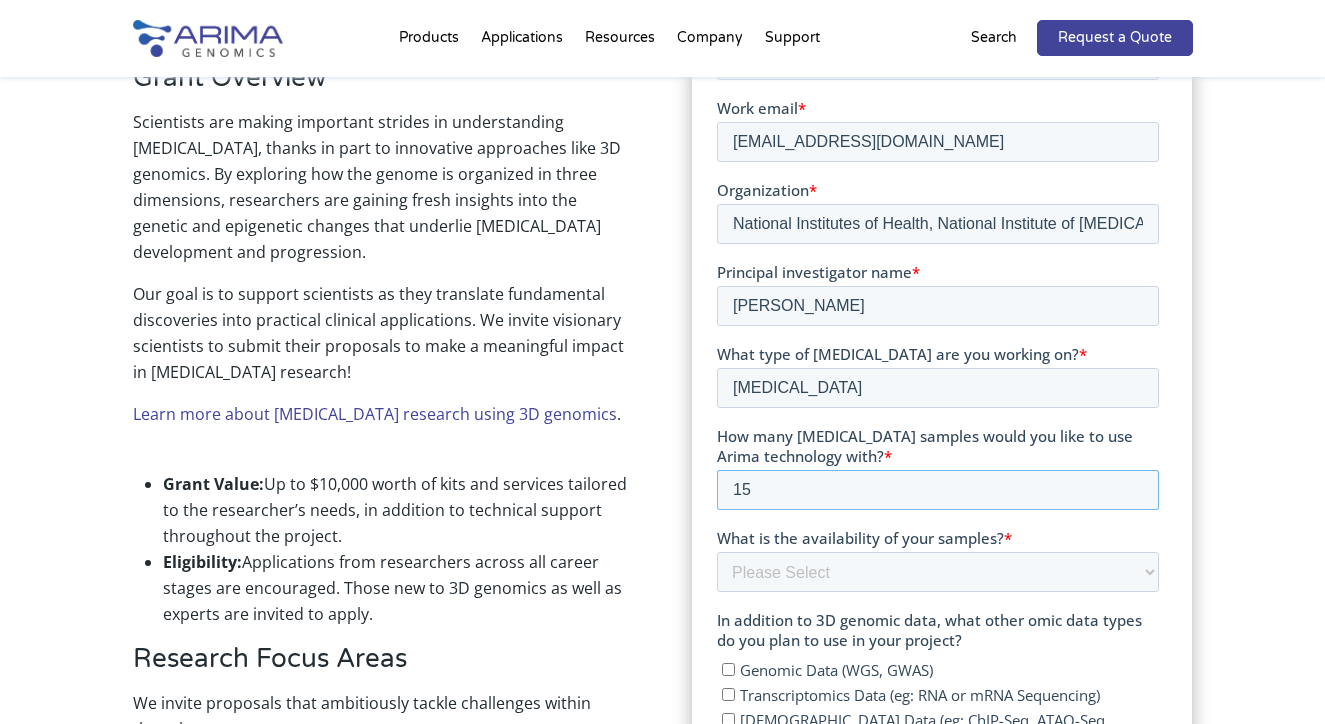 click on "15" at bounding box center (937, 491) 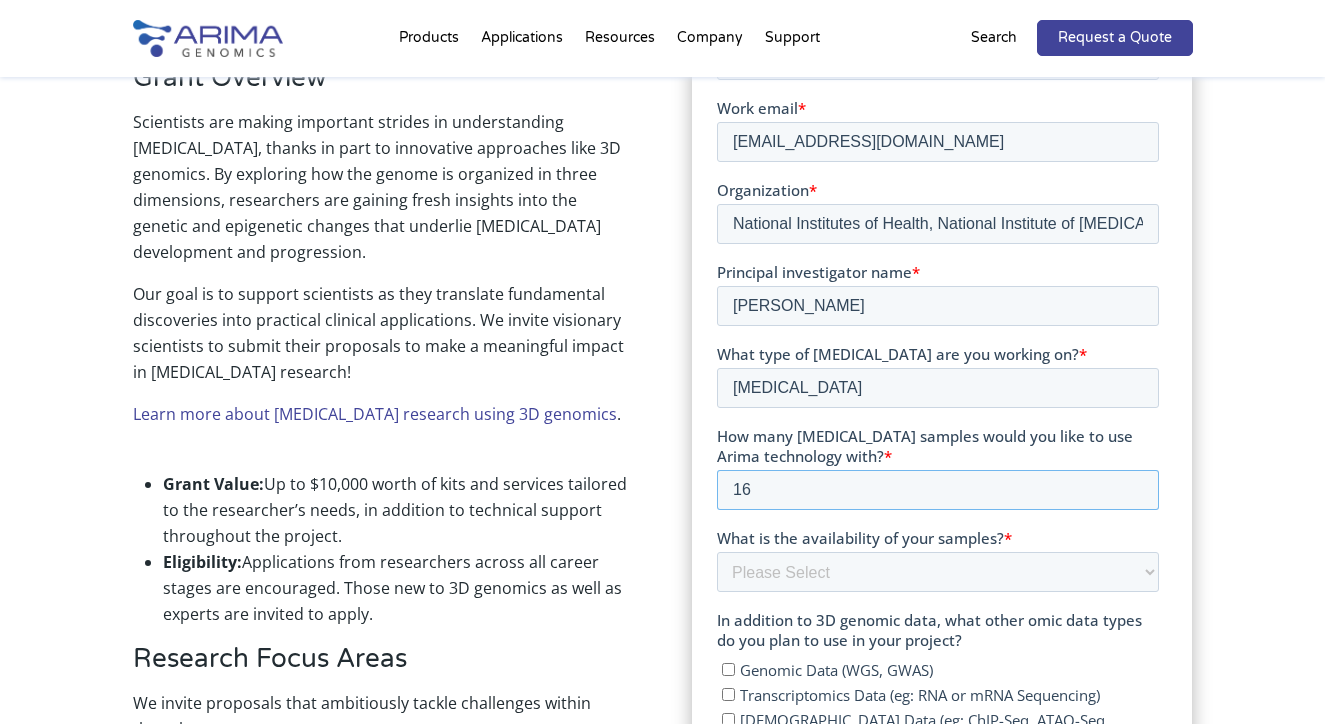 click on "16" at bounding box center (937, 491) 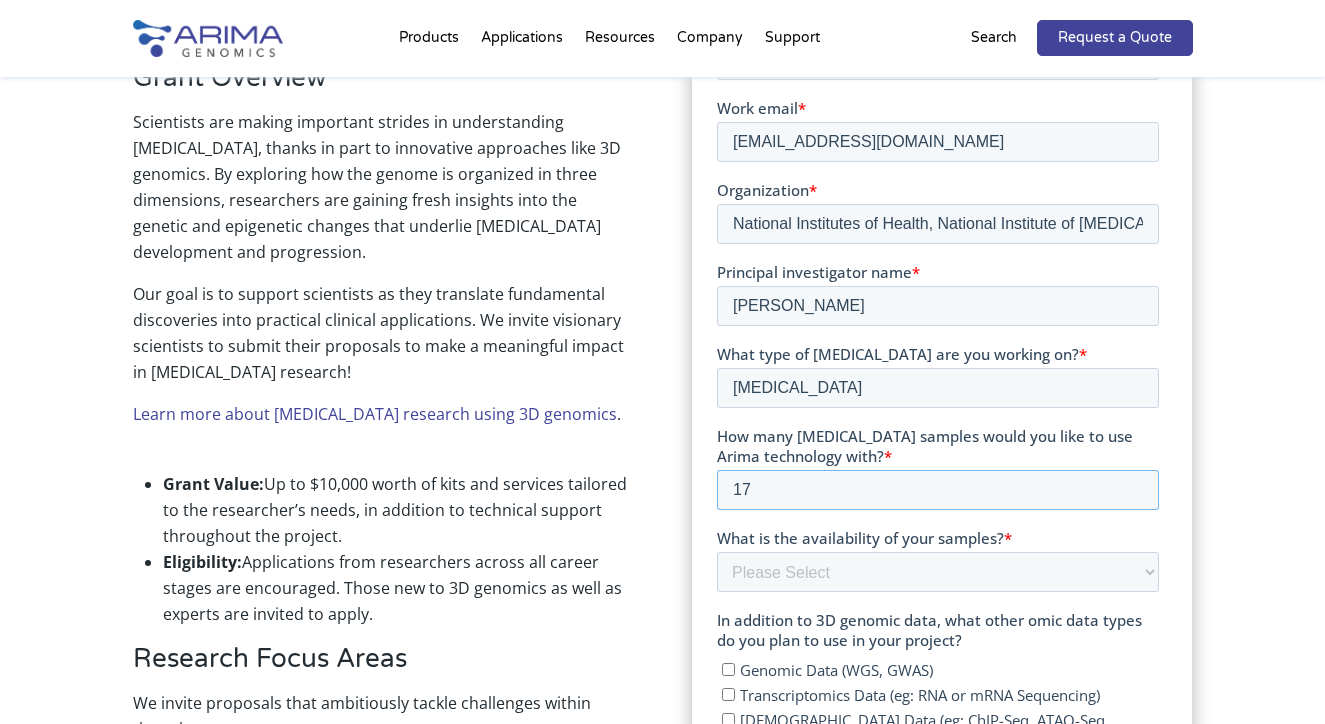 click on "17" at bounding box center (937, 491) 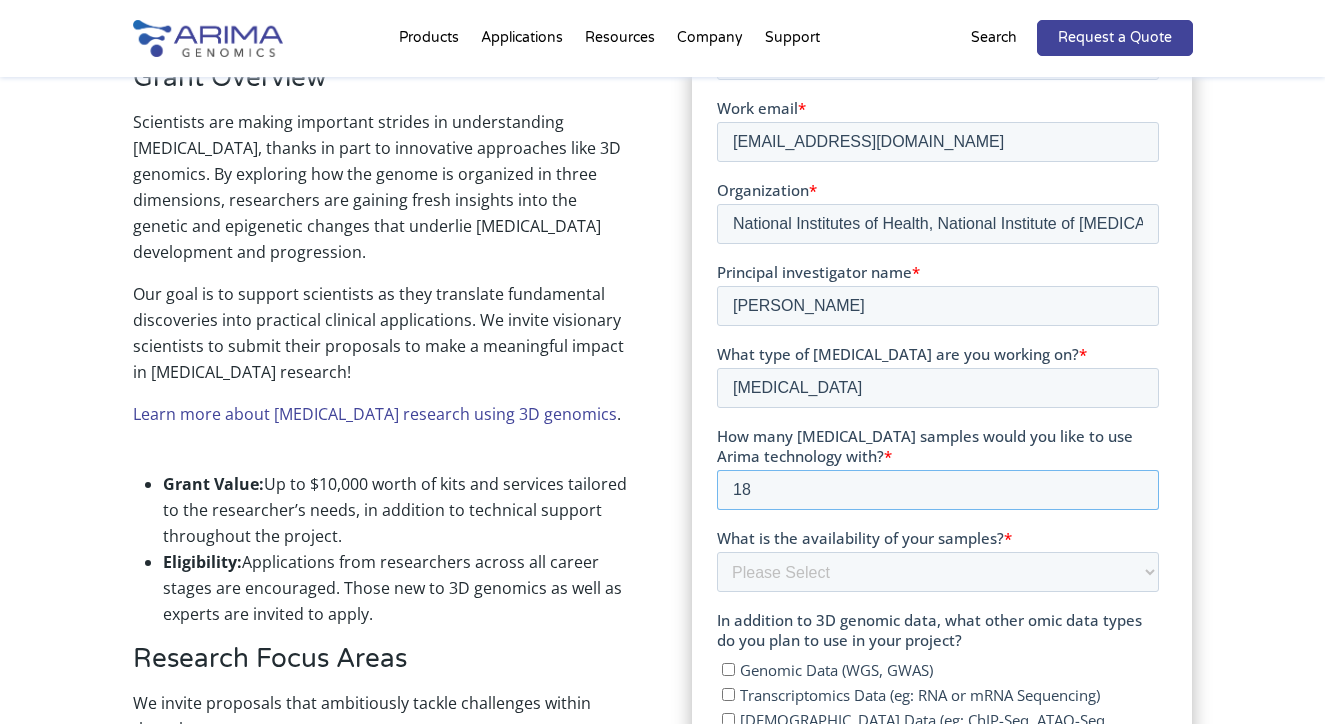 click on "18" at bounding box center [937, 491] 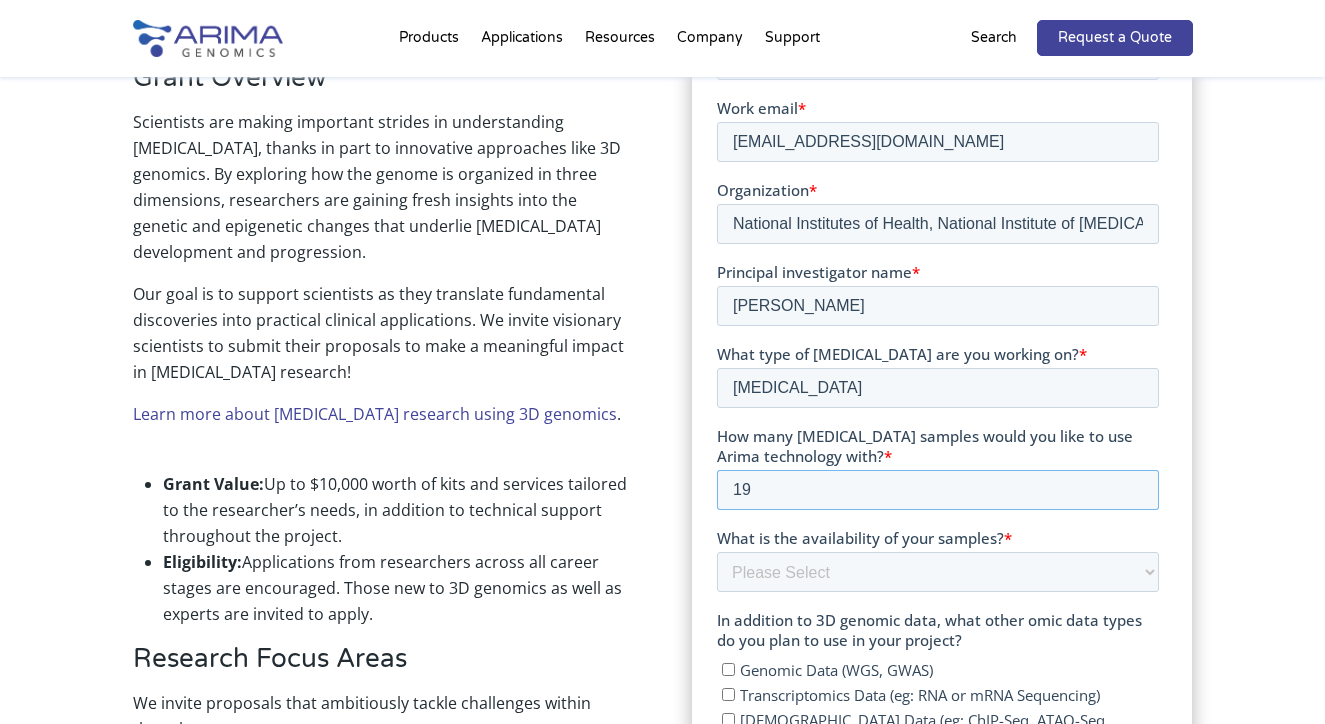 click on "19" at bounding box center [937, 491] 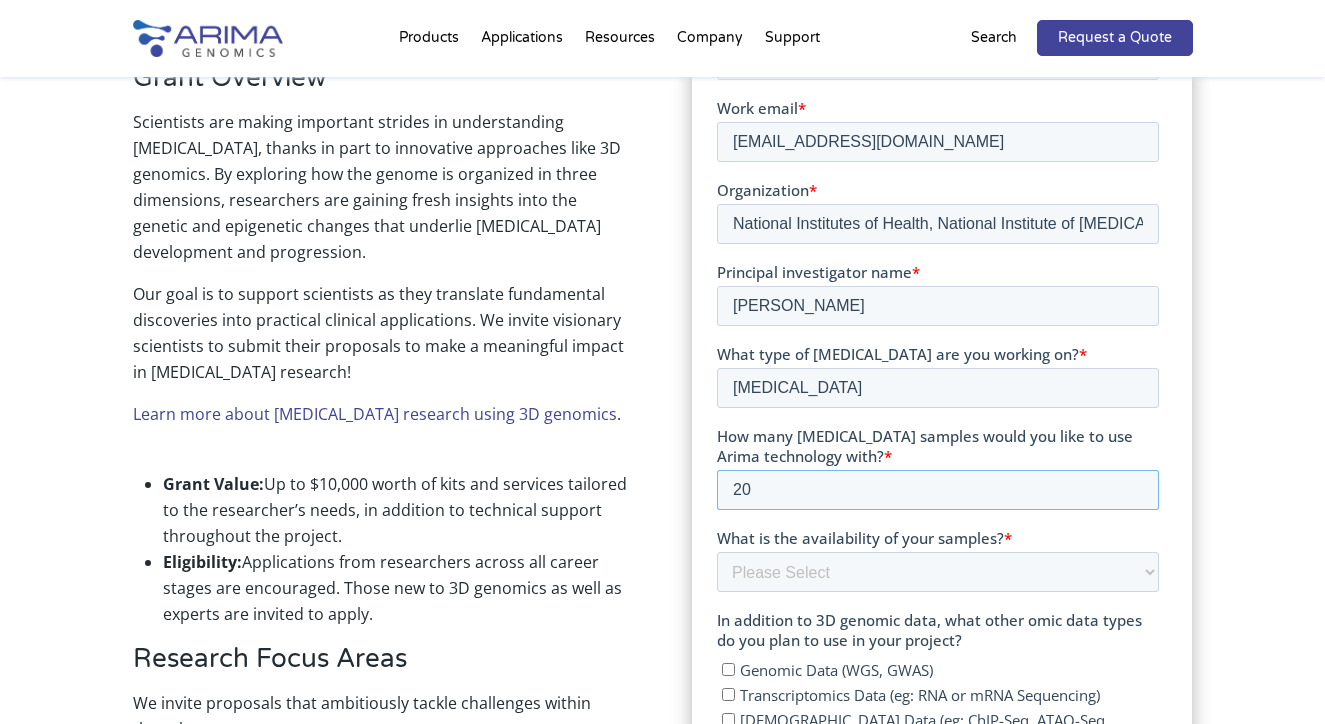 click on "20" at bounding box center [937, 491] 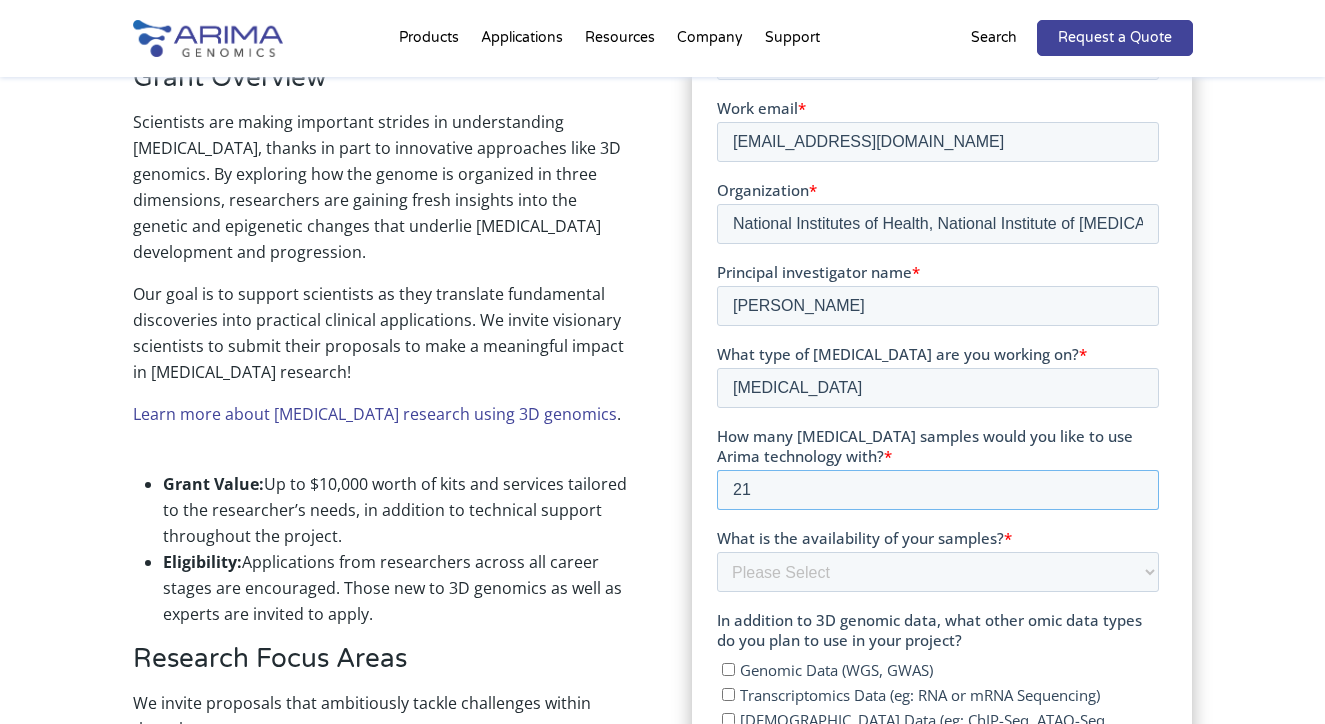 click on "21" at bounding box center (937, 491) 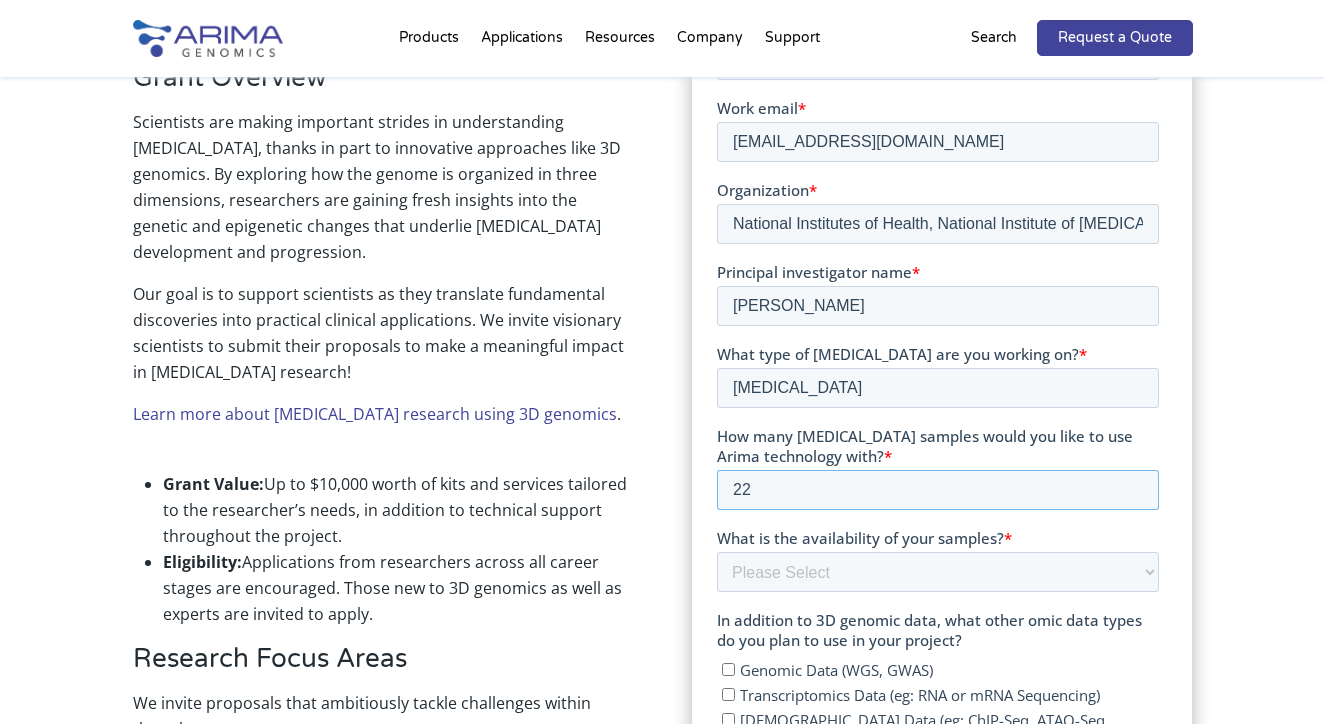 click on "22" at bounding box center [937, 491] 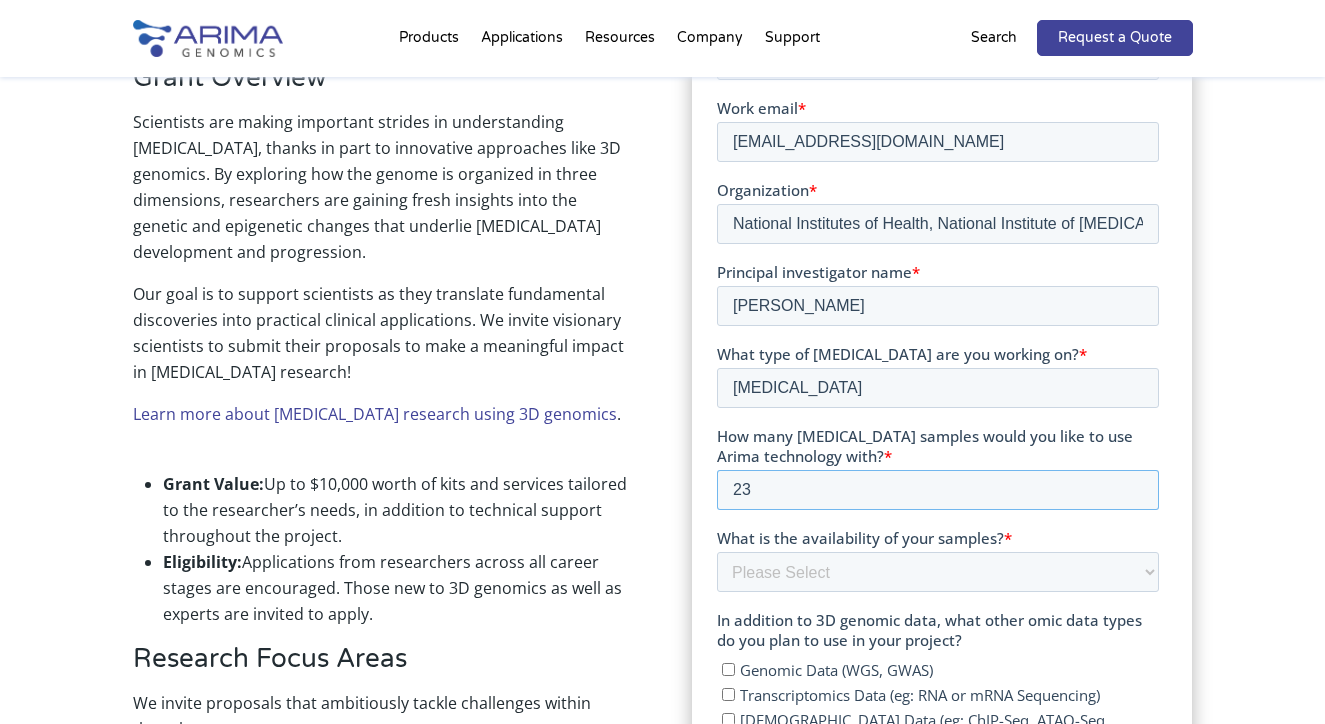 click on "23" at bounding box center [937, 491] 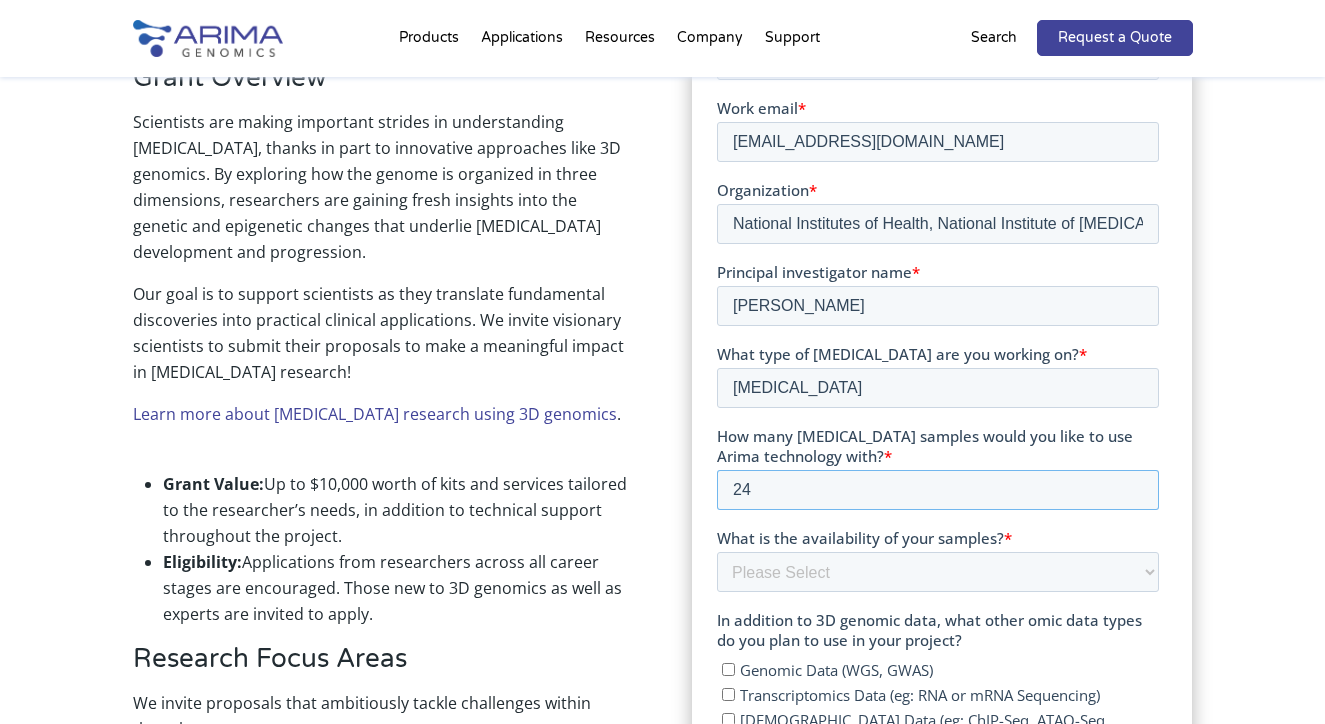 click on "24" at bounding box center (937, 491) 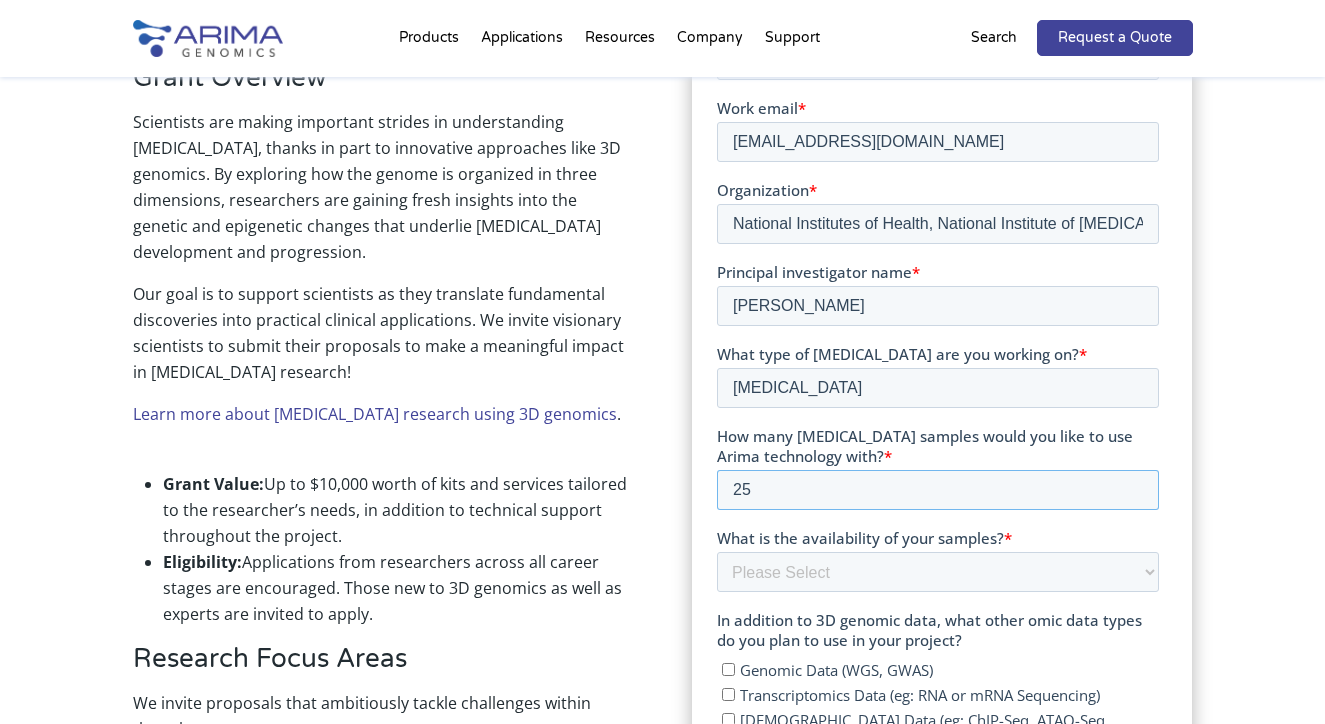 click on "25" at bounding box center (937, 491) 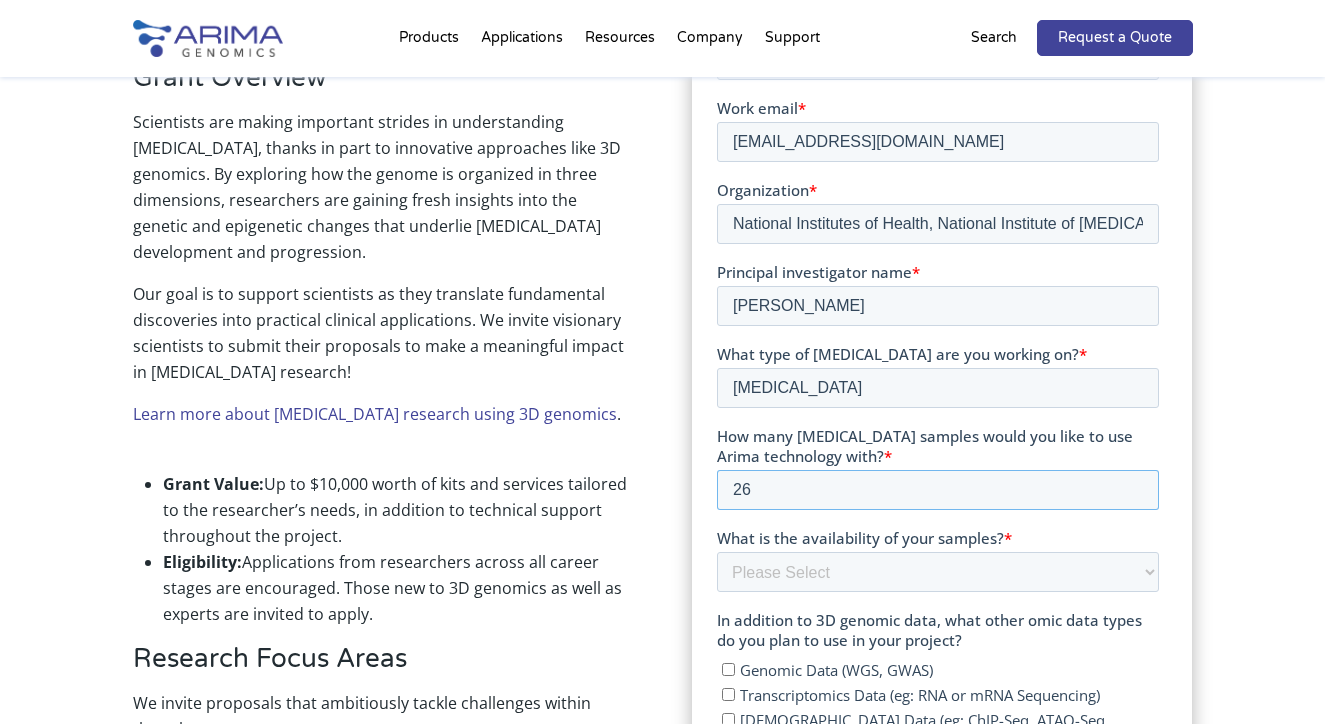 click on "26" at bounding box center (937, 491) 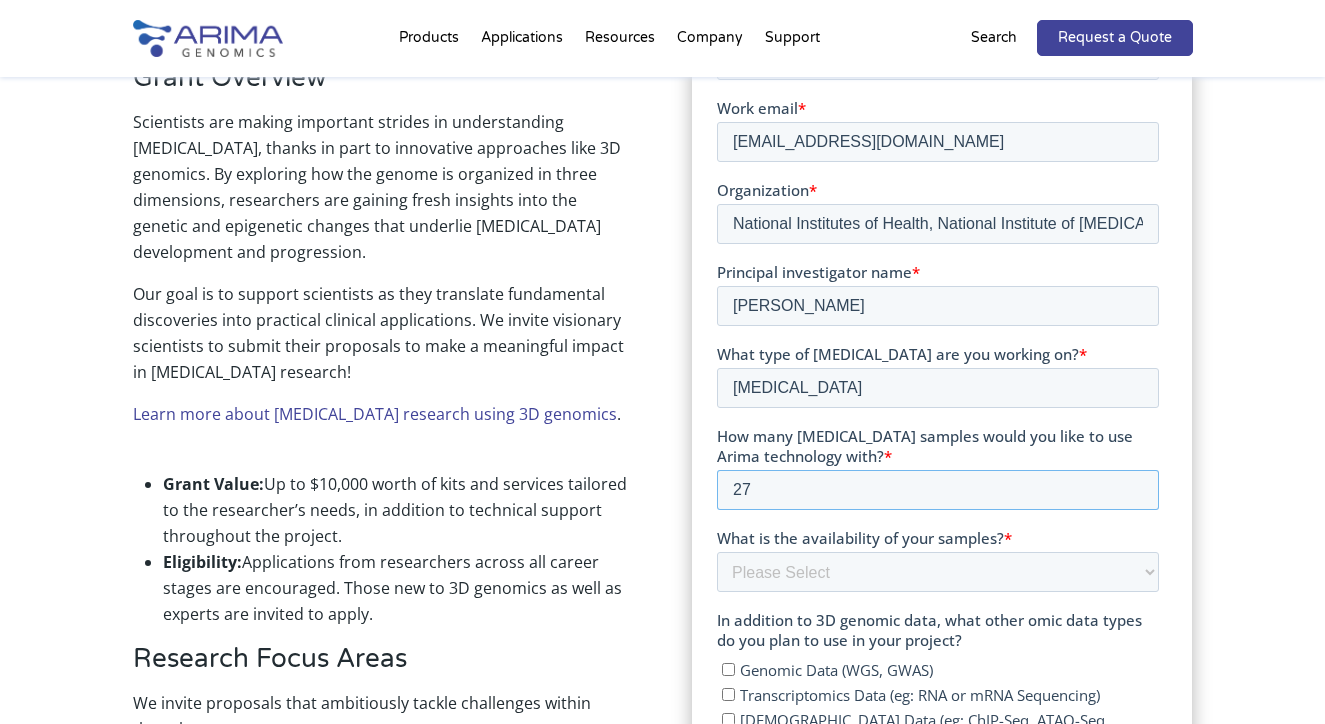click on "27" at bounding box center (937, 491) 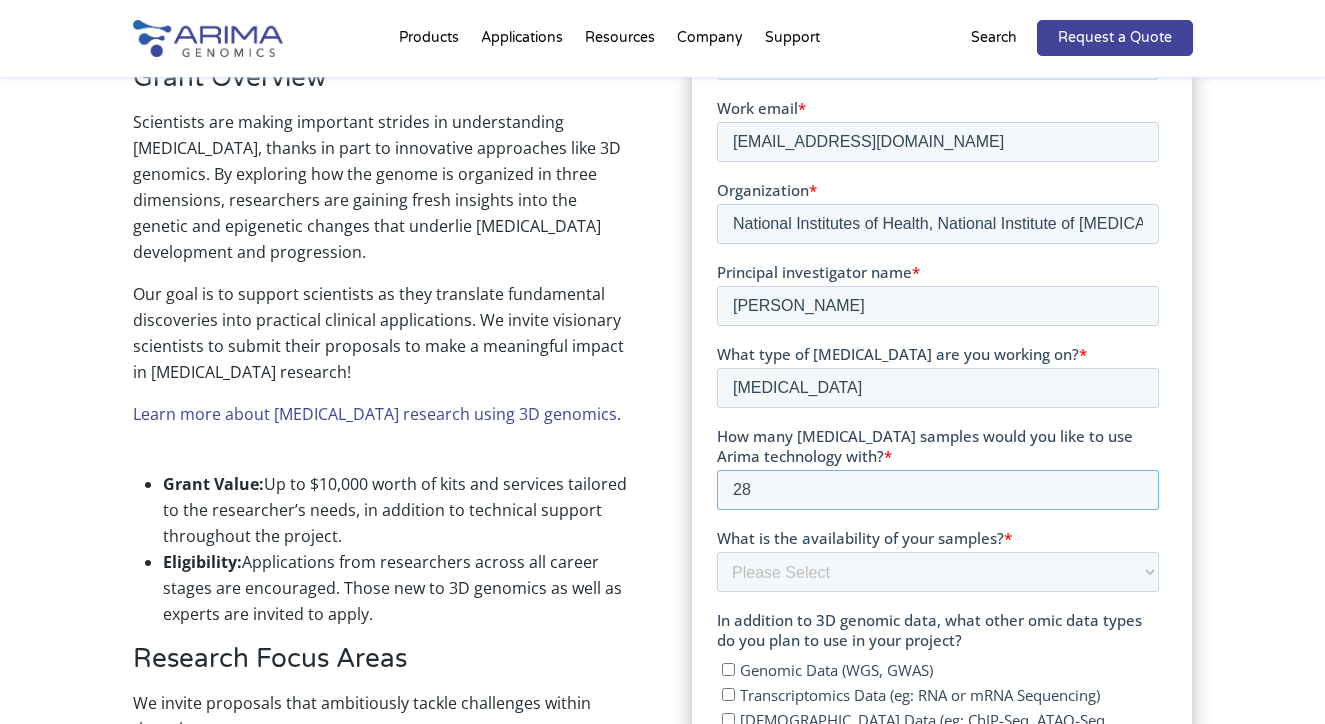click on "28" at bounding box center (937, 491) 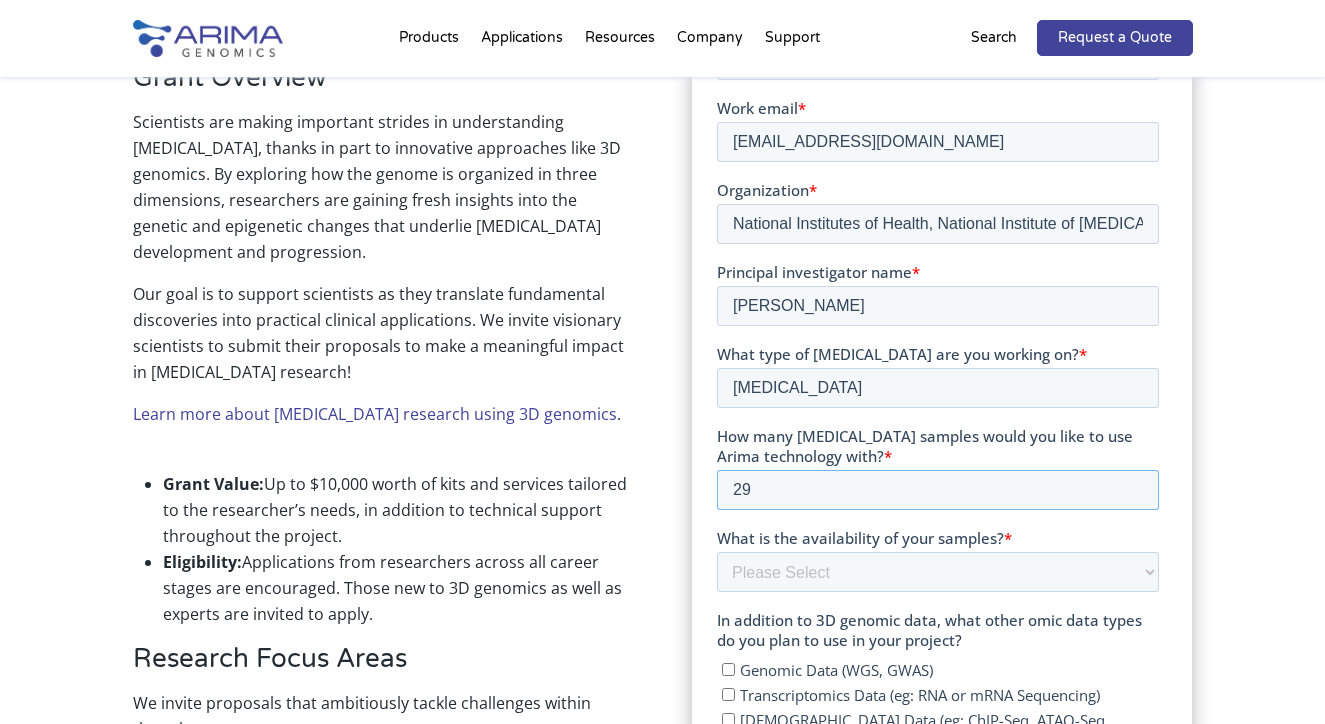 click on "29" at bounding box center (937, 491) 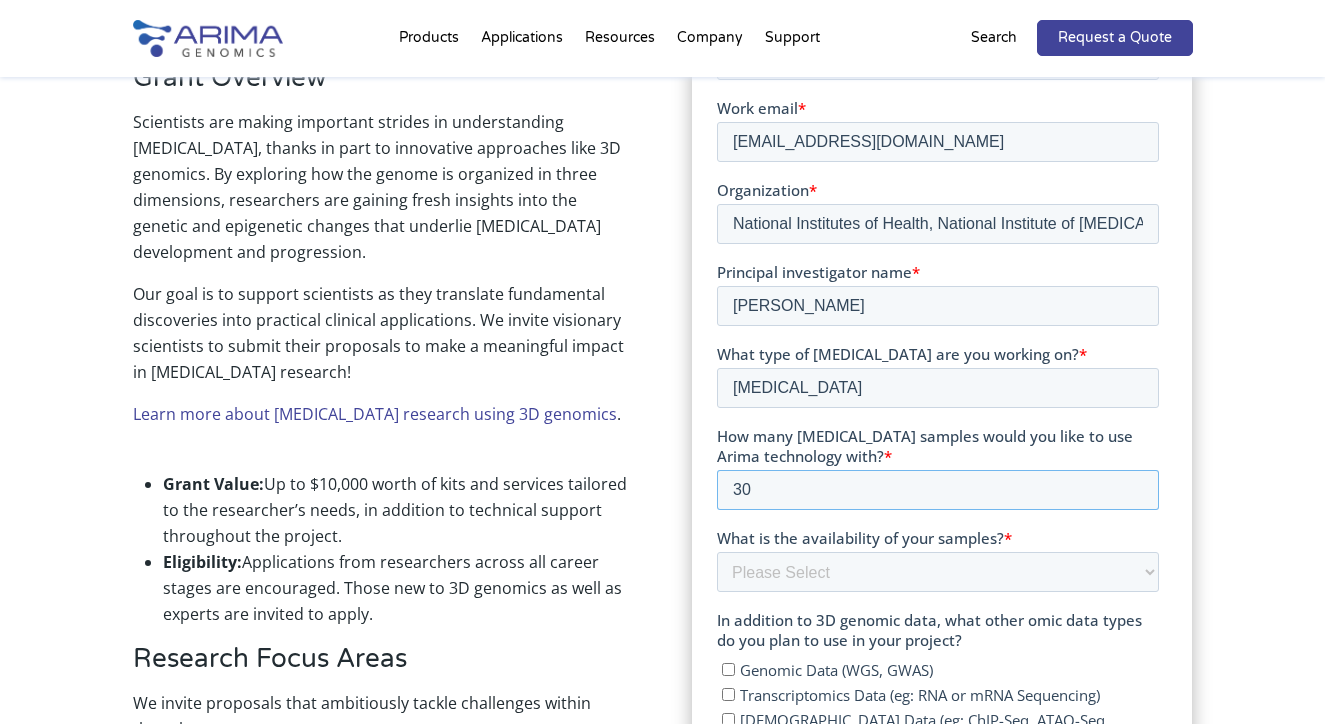 drag, startPoint x: 1103, startPoint y: 489, endPoint x: 1135, endPoint y: 485, distance: 32.24903 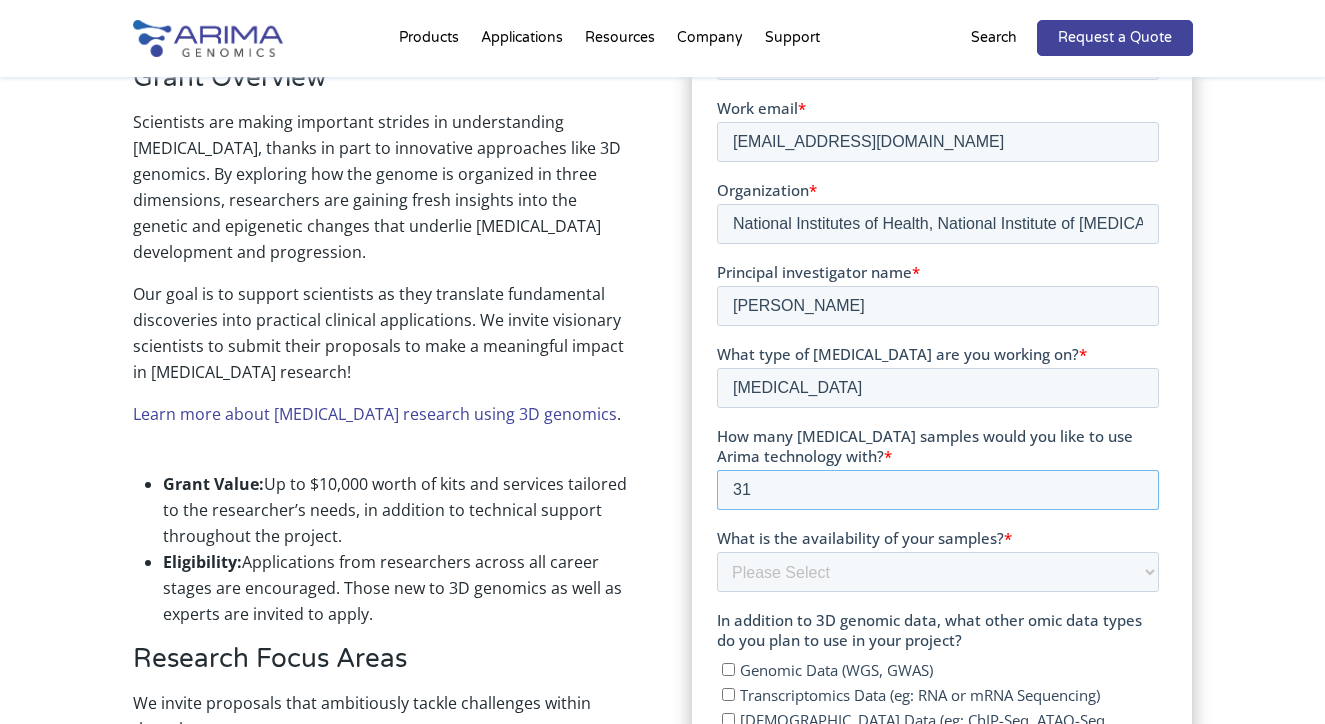 click on "31" at bounding box center (937, 491) 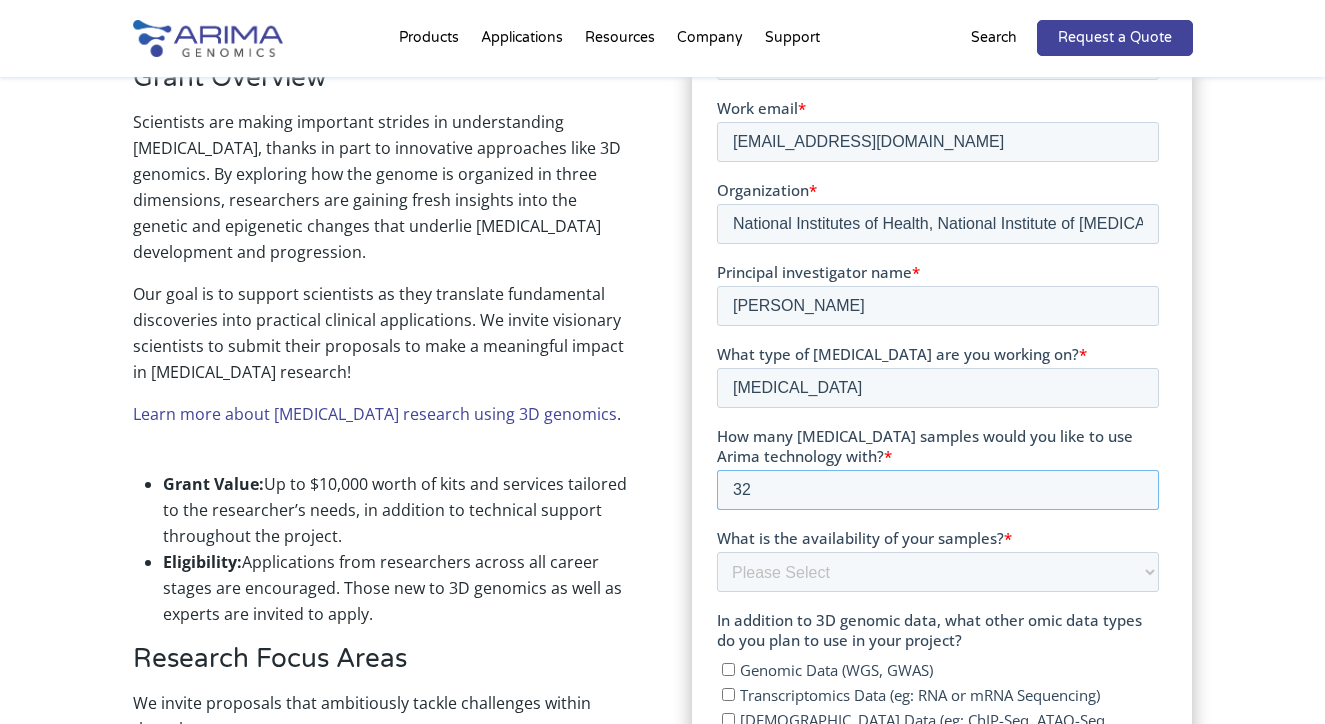 click on "32" at bounding box center (937, 491) 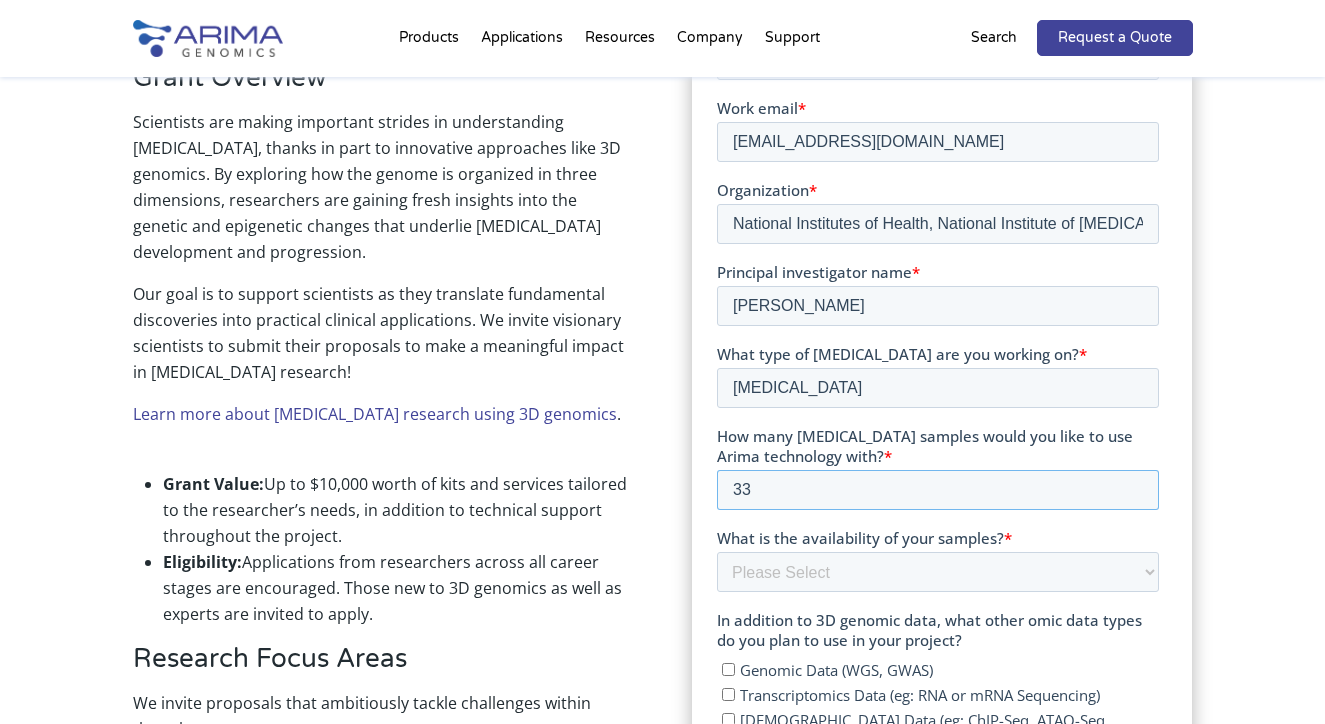 click on "33" at bounding box center (937, 491) 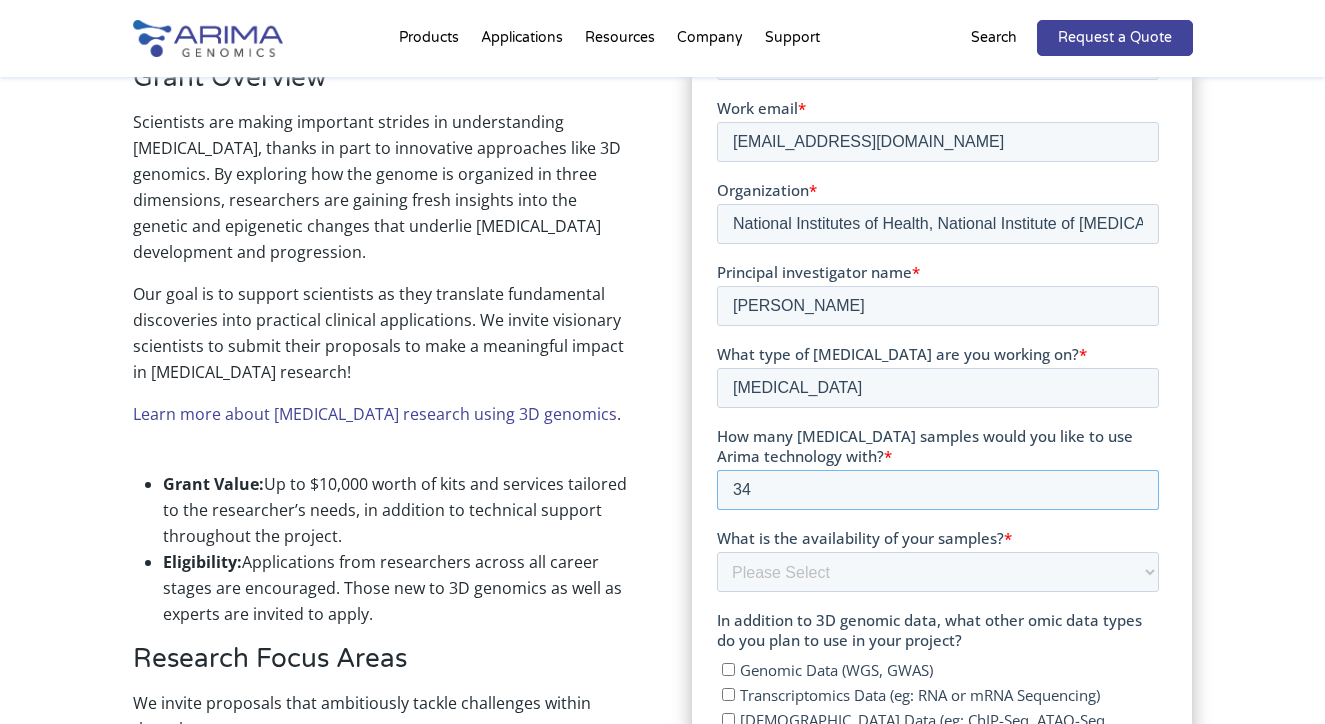click on "34" at bounding box center (937, 491) 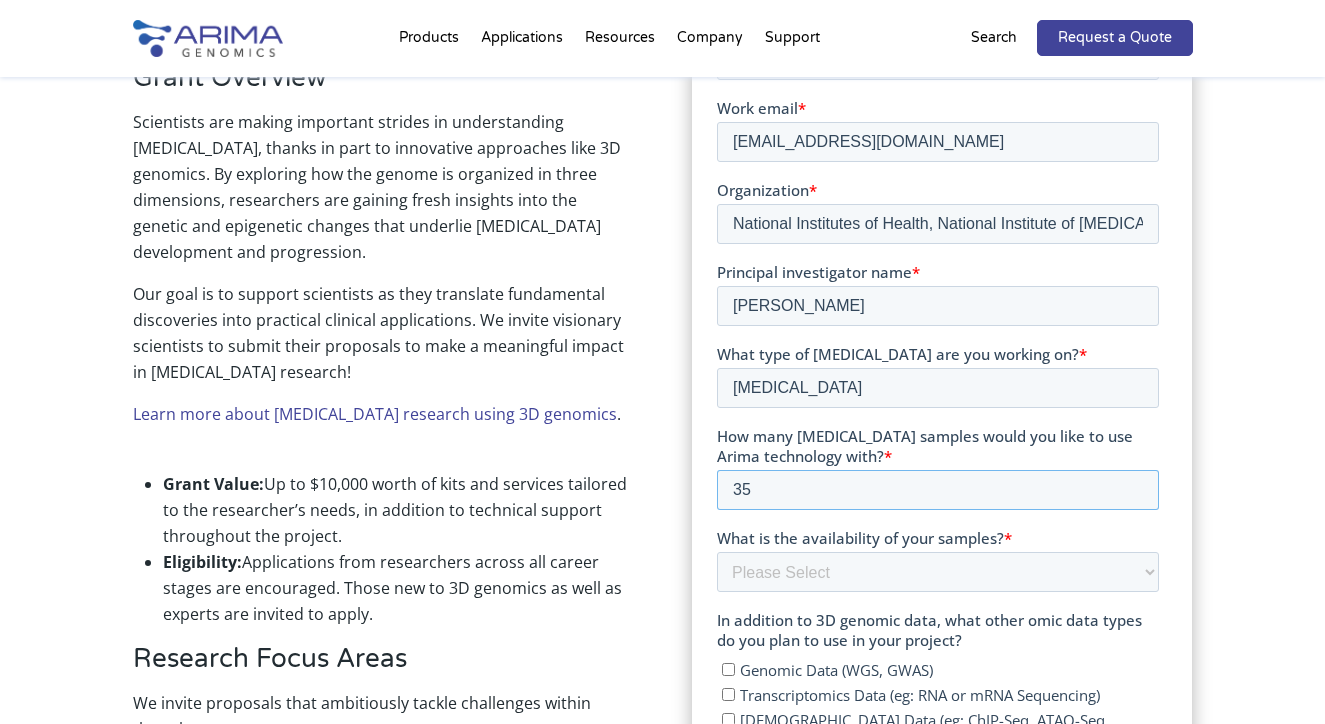 click on "35" at bounding box center (937, 491) 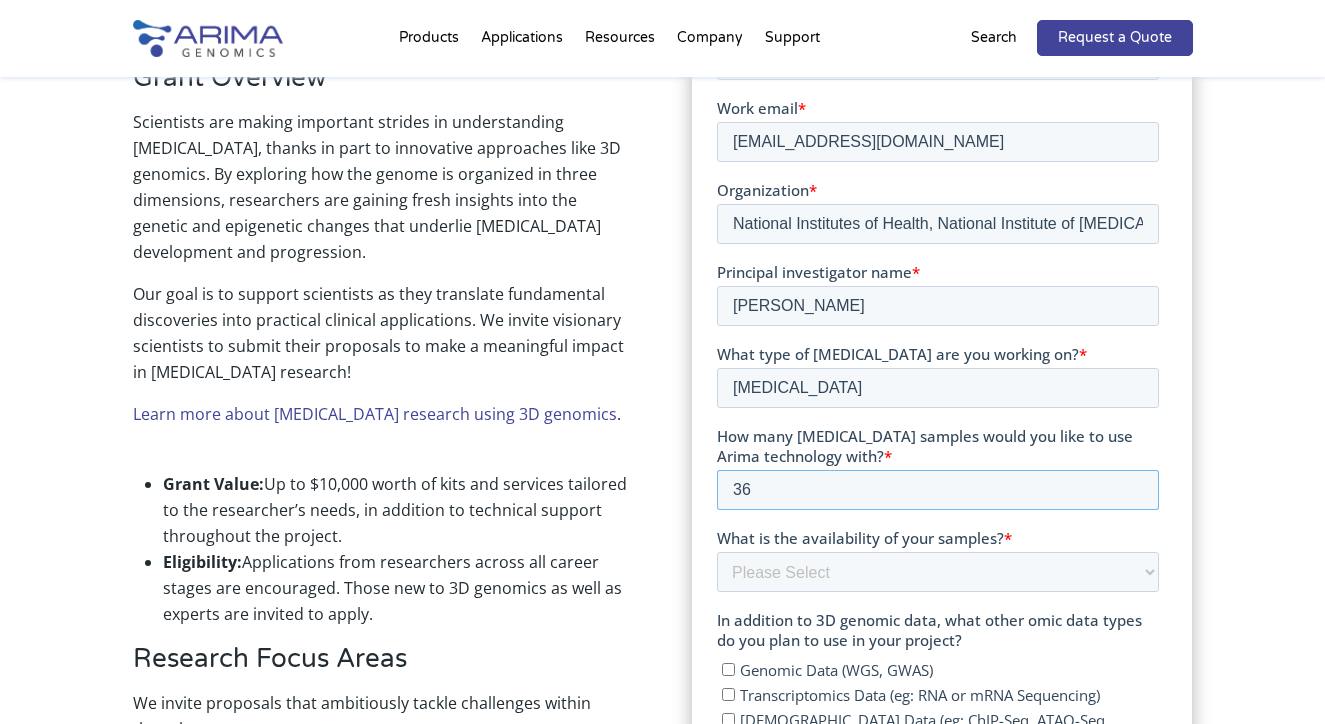 click on "36" at bounding box center [937, 491] 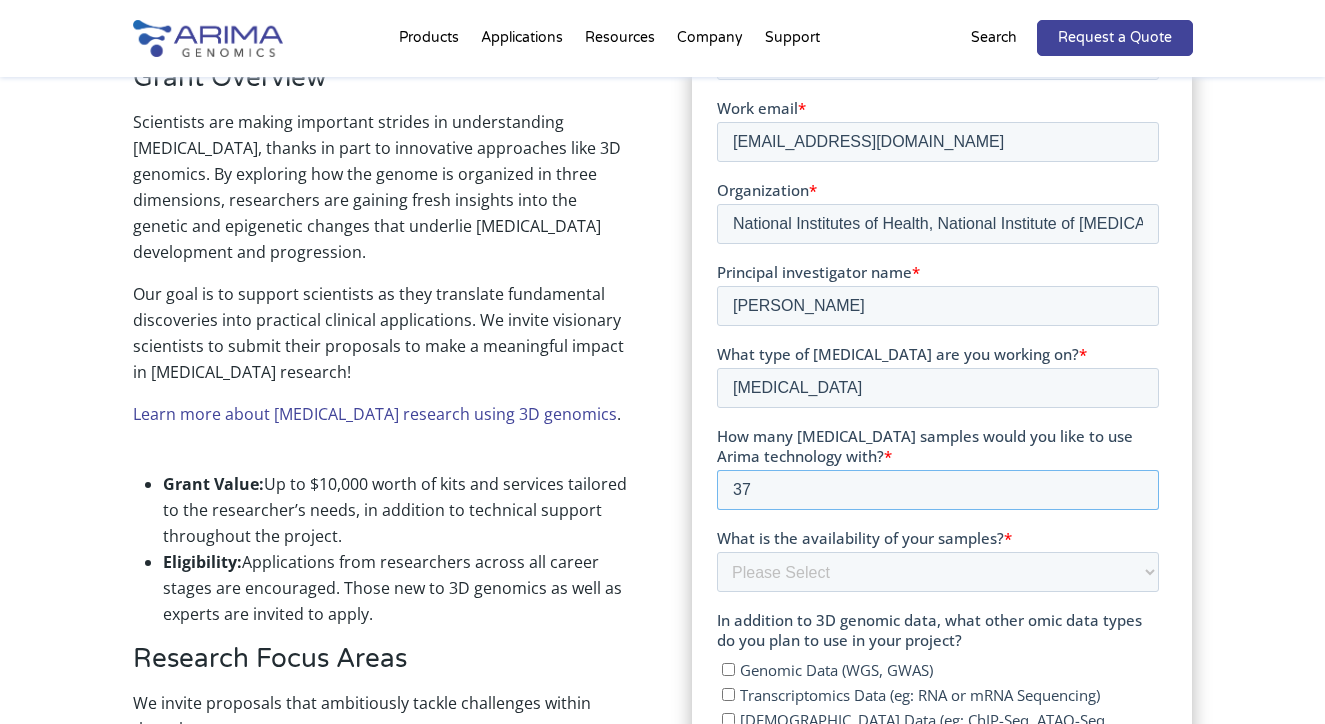 click on "37" at bounding box center (937, 491) 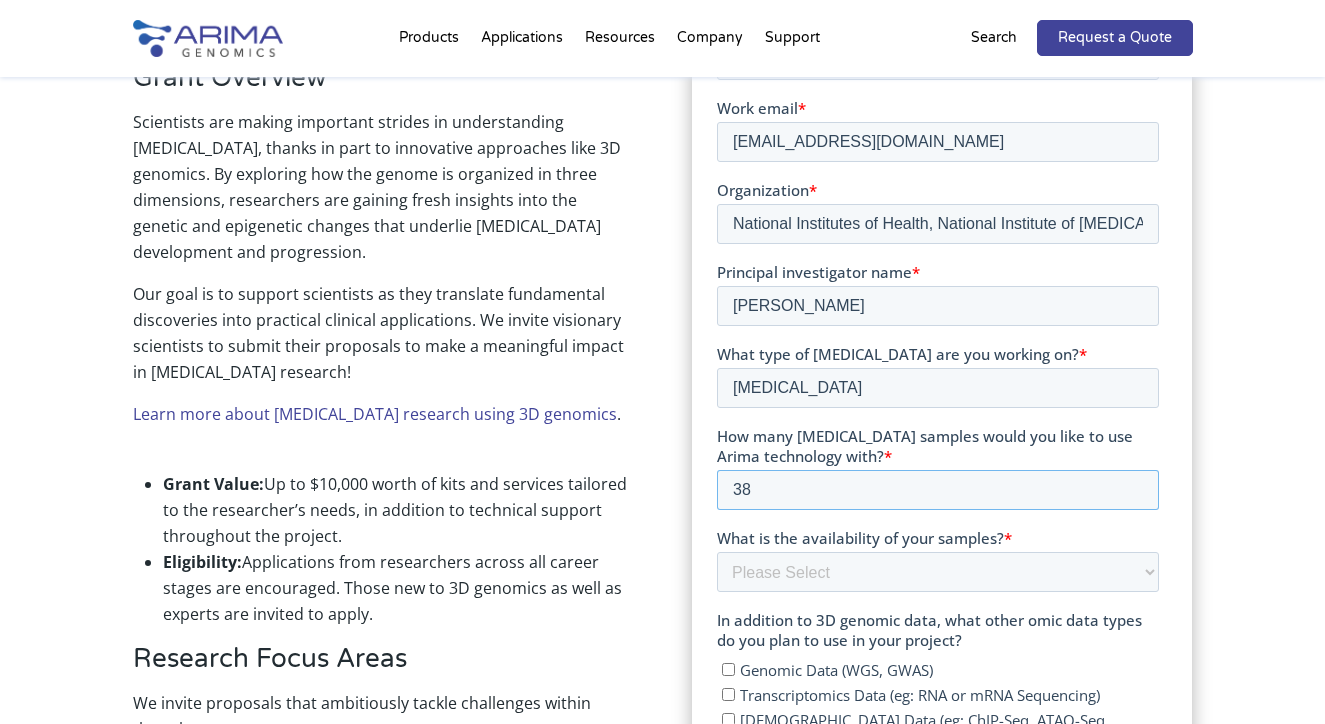 click on "38" at bounding box center [937, 491] 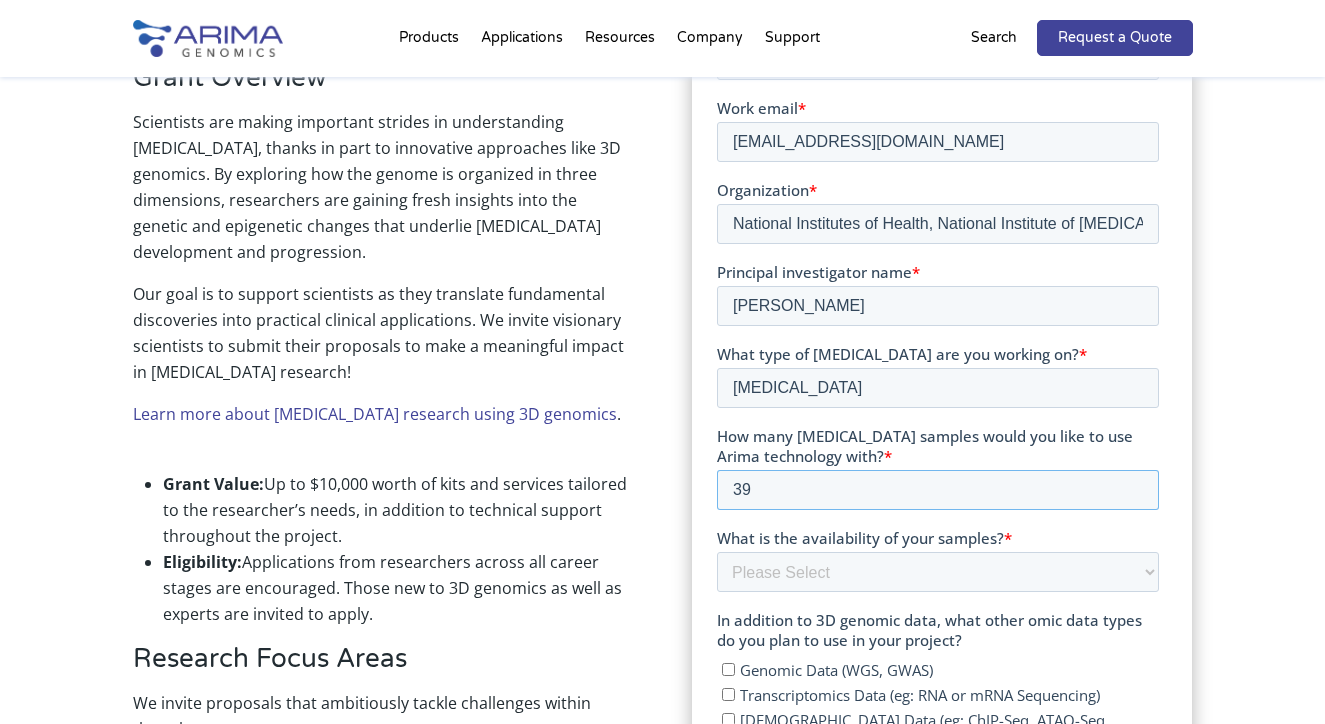 click on "39" at bounding box center (937, 491) 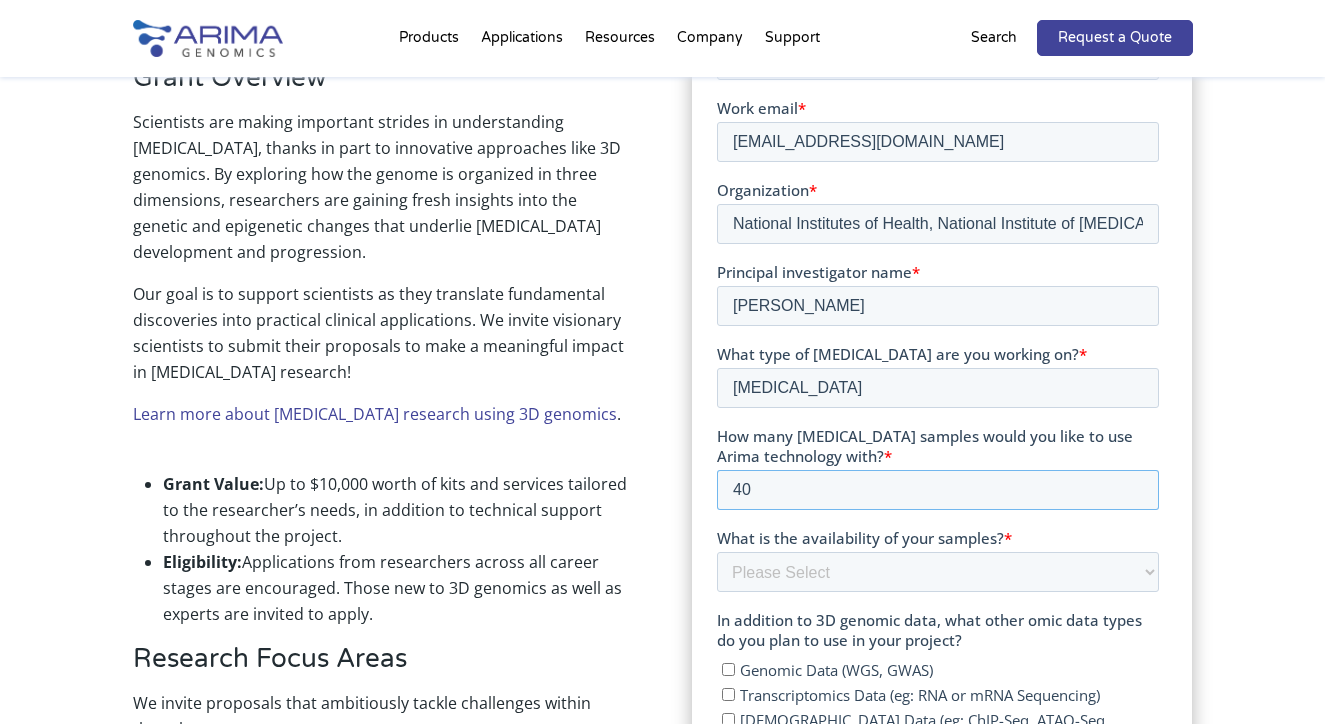 click on "40" at bounding box center (937, 491) 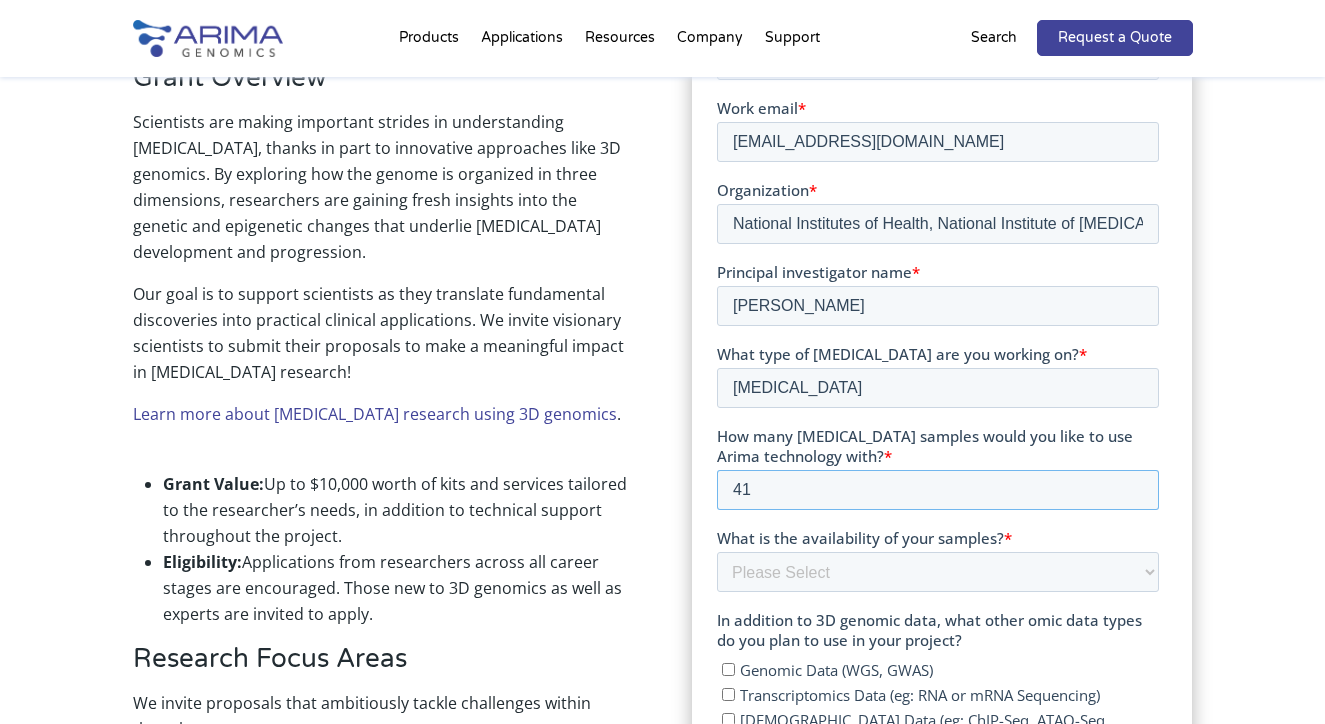 click on "41" at bounding box center [937, 491] 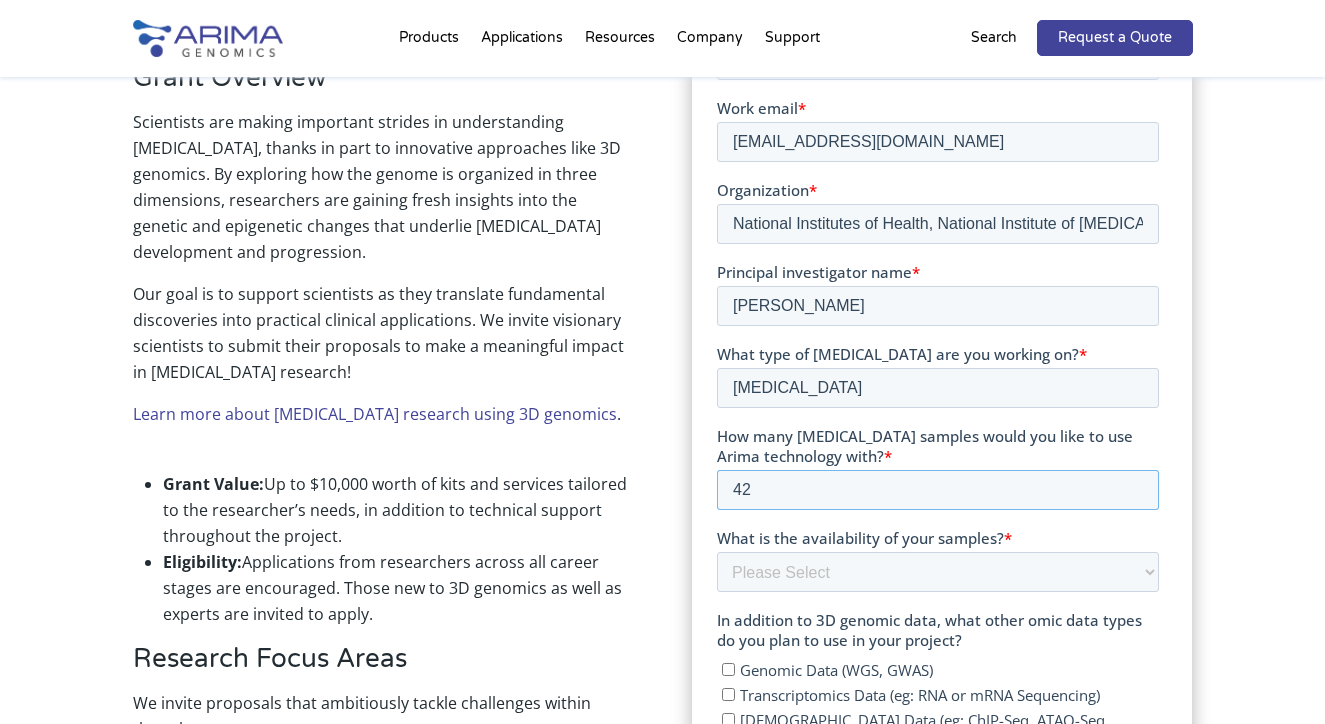 click on "42" at bounding box center [937, 491] 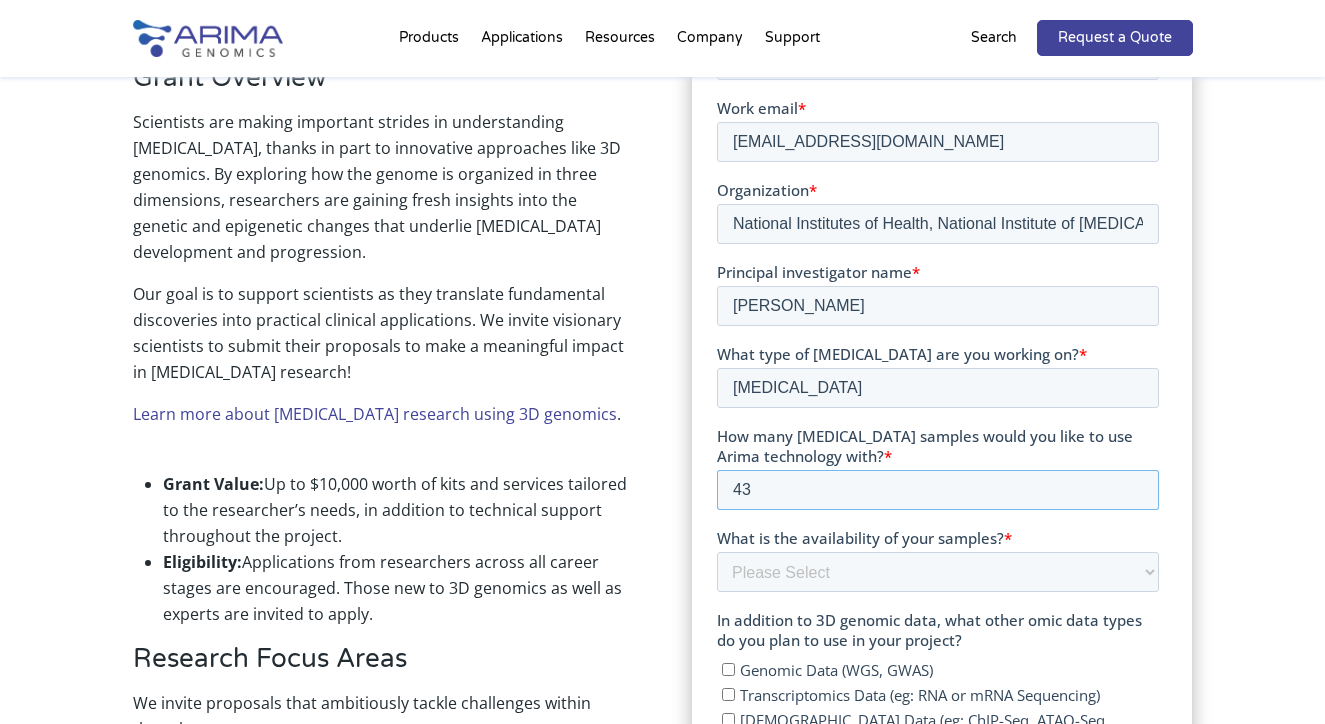 click on "43" at bounding box center (937, 491) 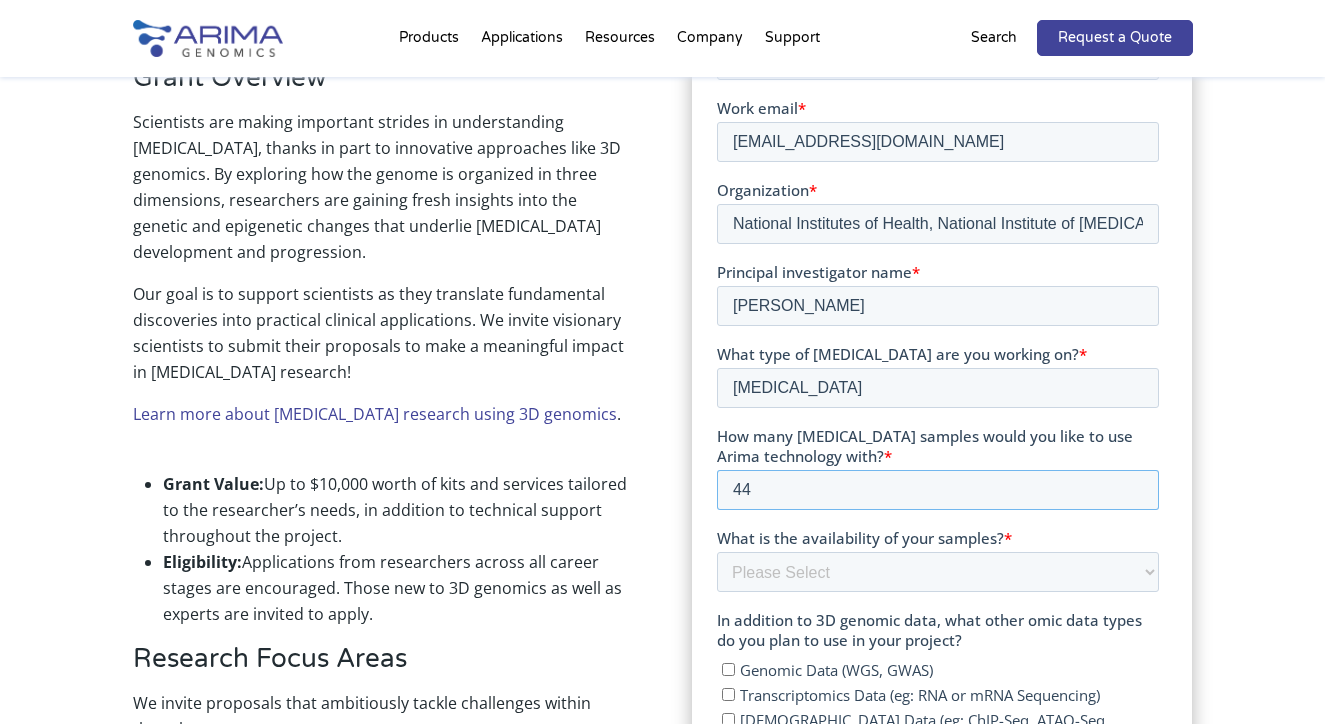click on "44" at bounding box center [937, 491] 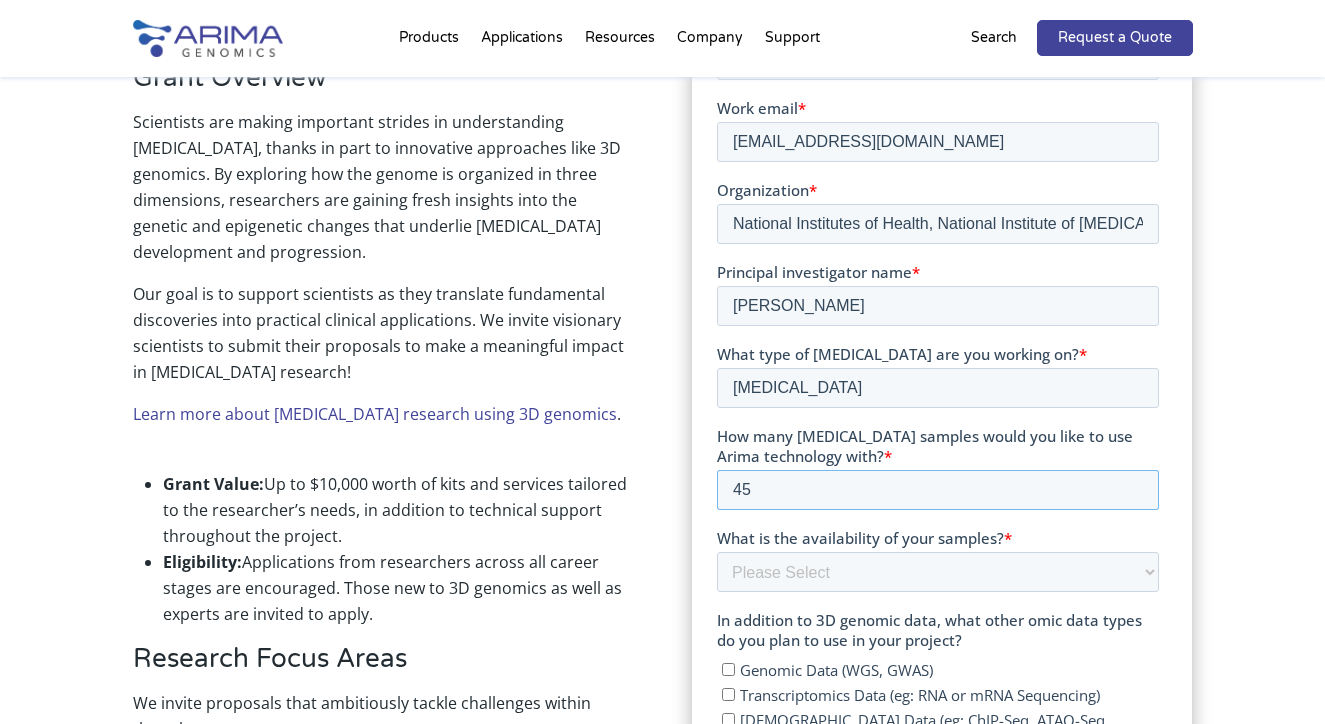 click on "45" at bounding box center [937, 491] 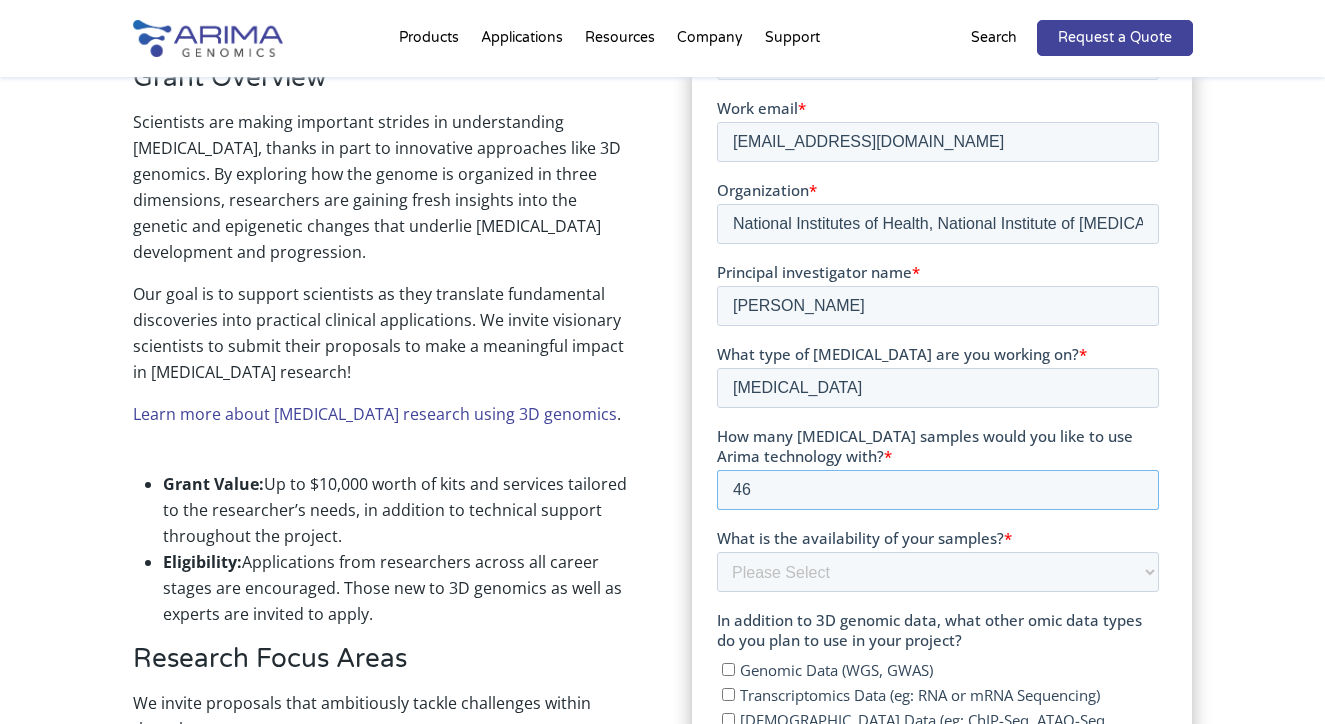 click on "46" at bounding box center [937, 491] 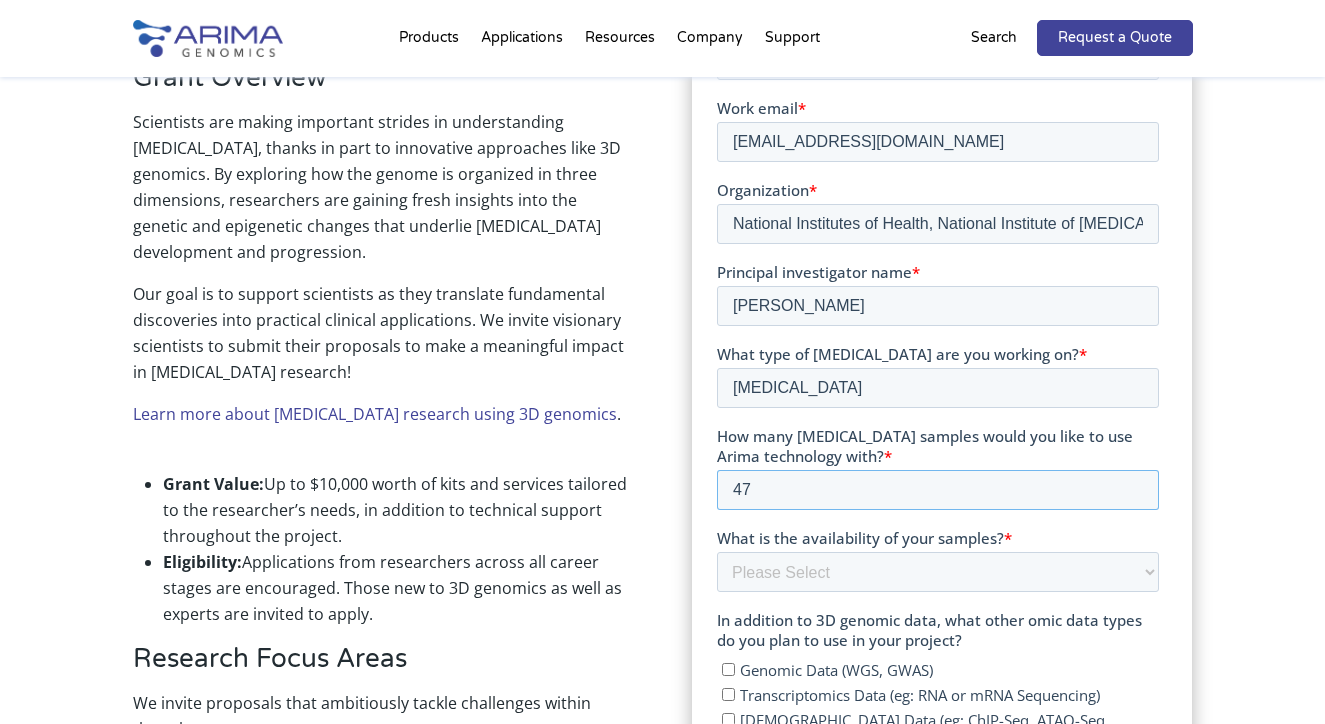 click on "47" at bounding box center (937, 491) 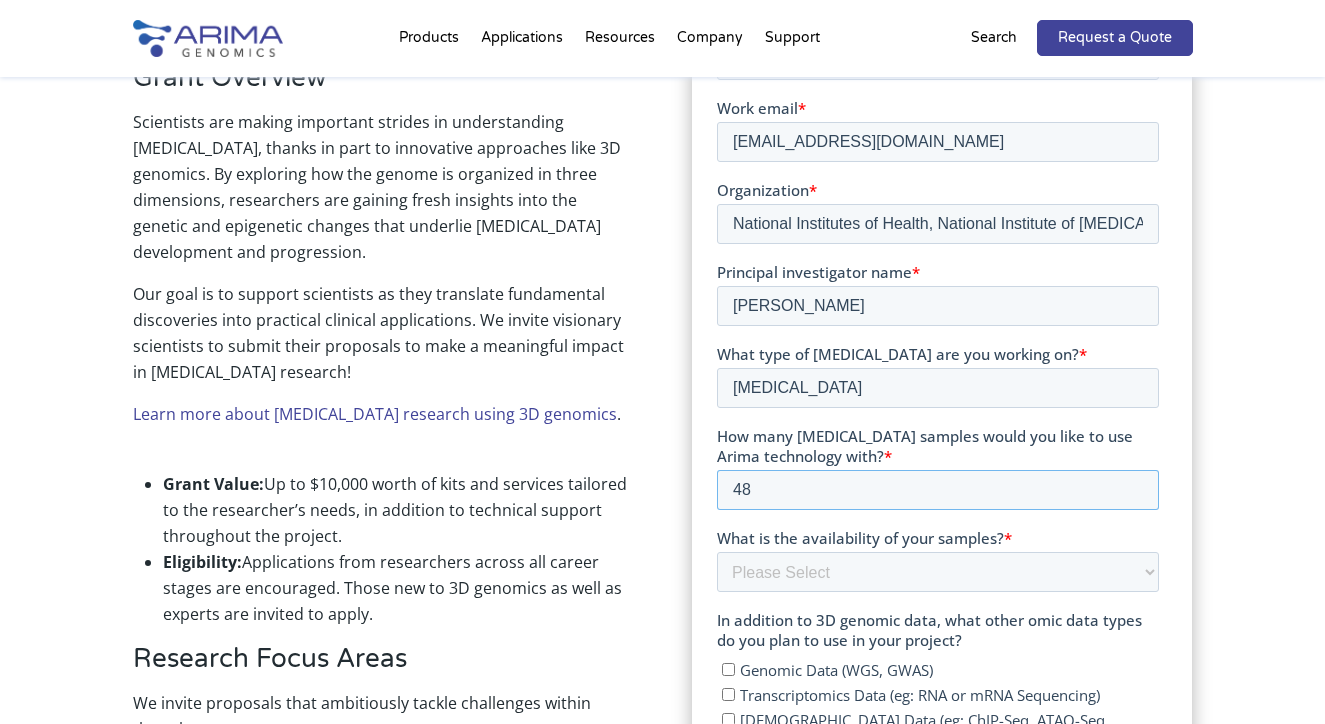 click on "48" at bounding box center [937, 491] 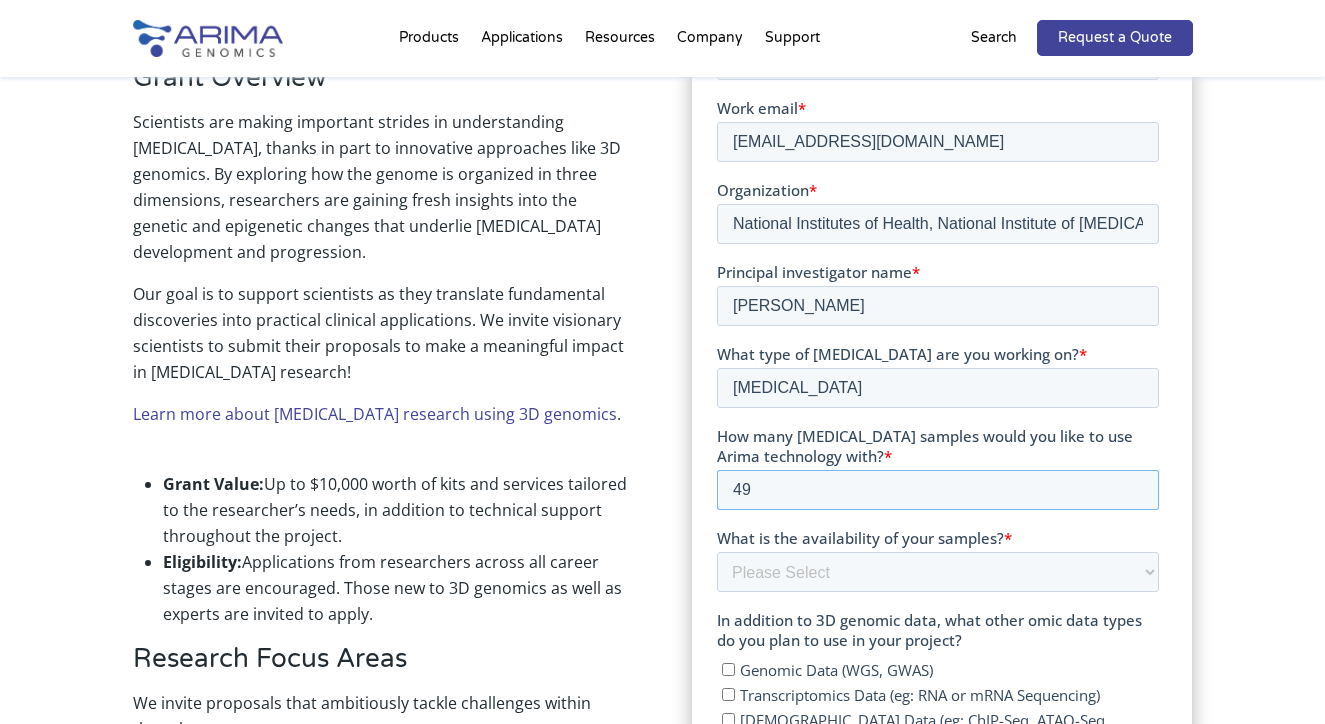 click on "49" at bounding box center (937, 491) 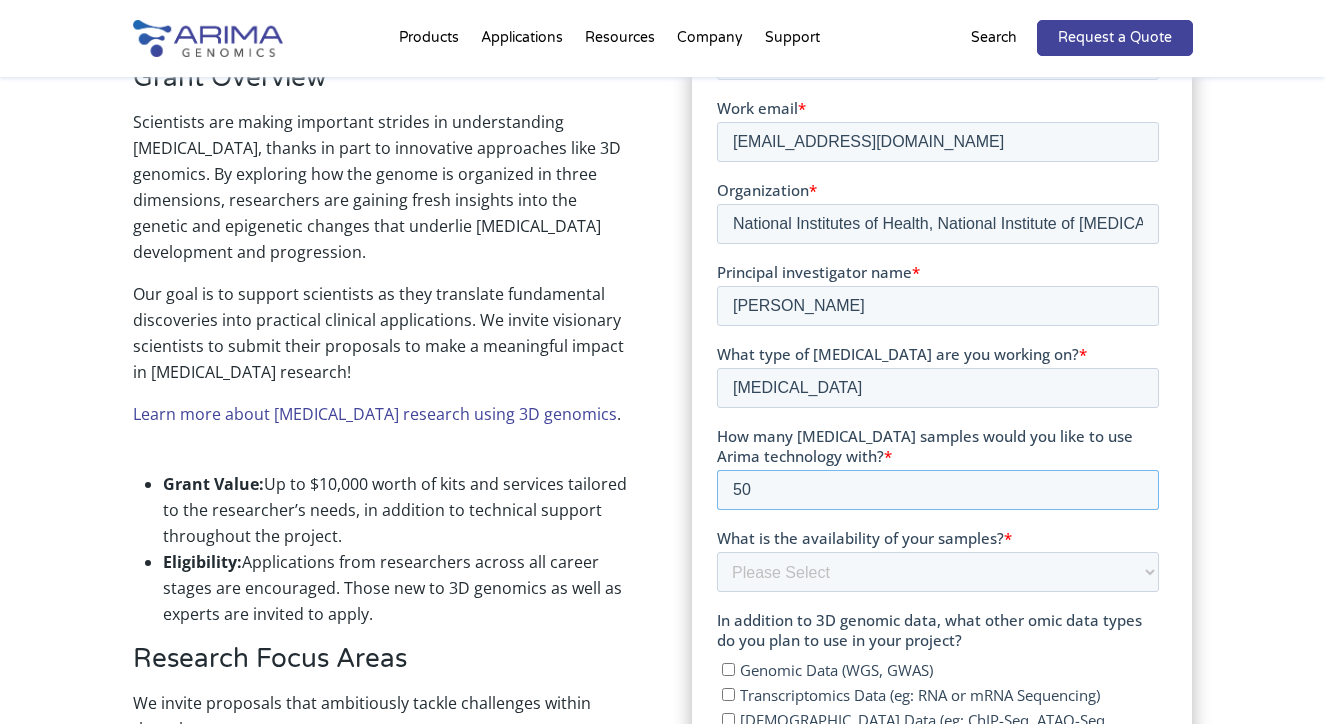 click on "50" at bounding box center [937, 491] 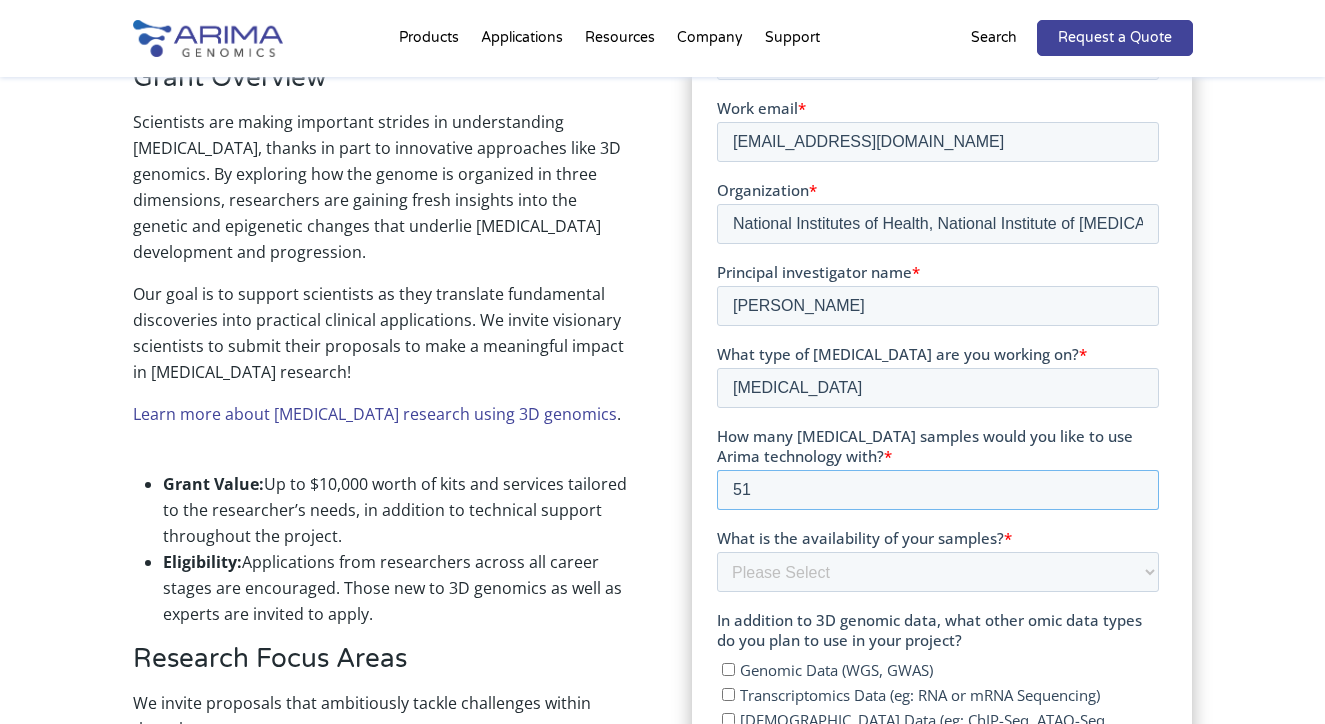 click on "51" at bounding box center (937, 491) 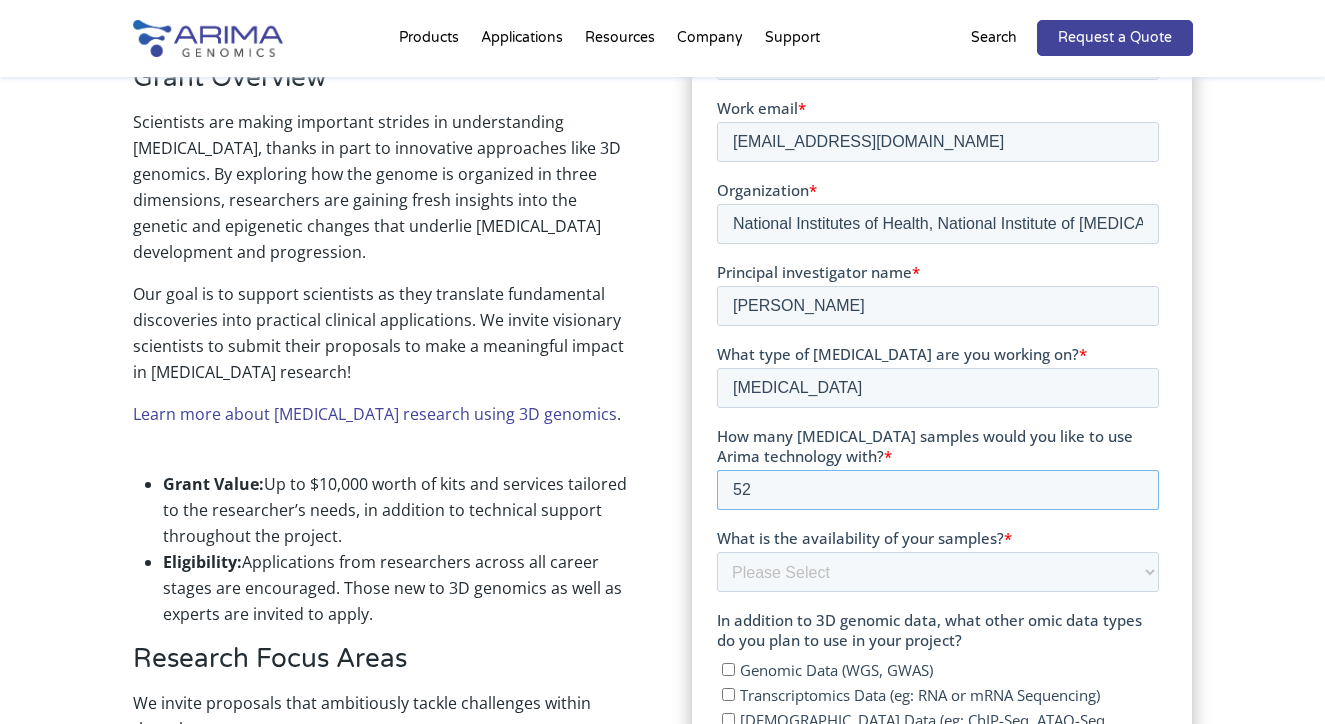 click on "52" at bounding box center (937, 491) 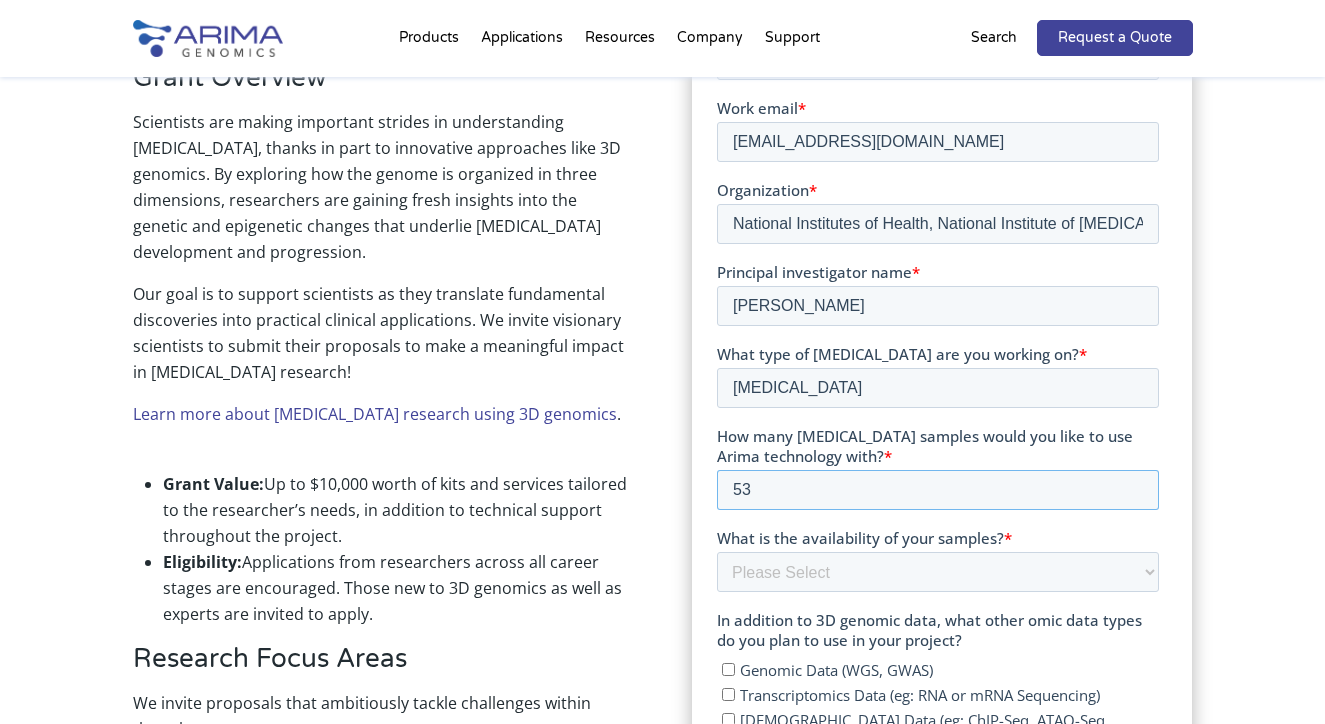 click on "53" at bounding box center (937, 491) 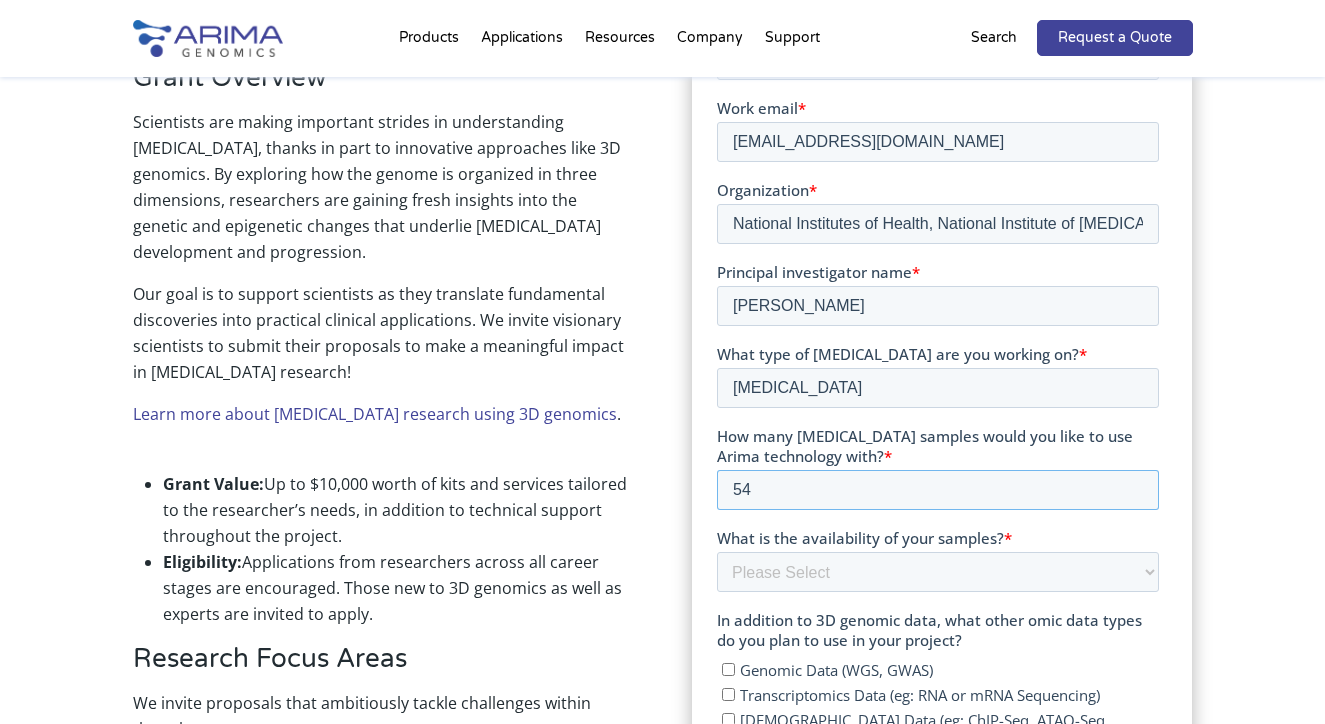 click on "54" at bounding box center [937, 491] 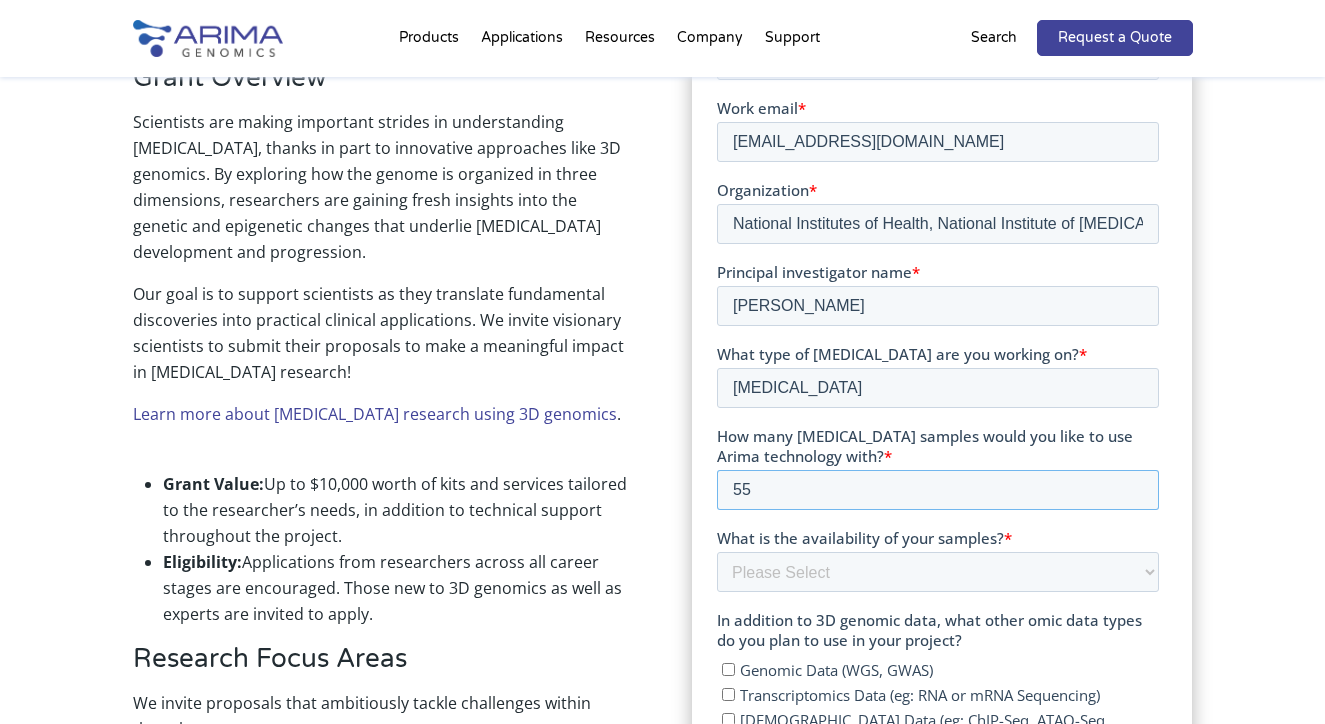 click on "55" at bounding box center (937, 491) 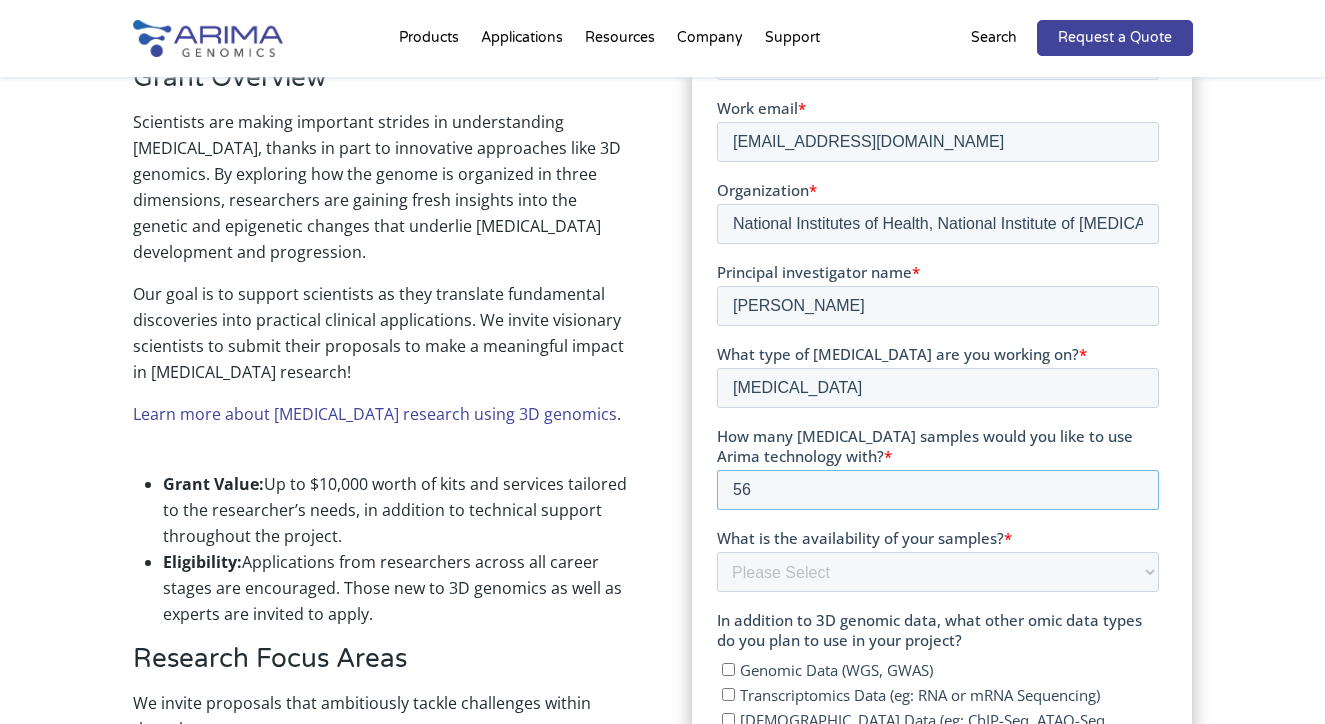 click on "56" at bounding box center [937, 491] 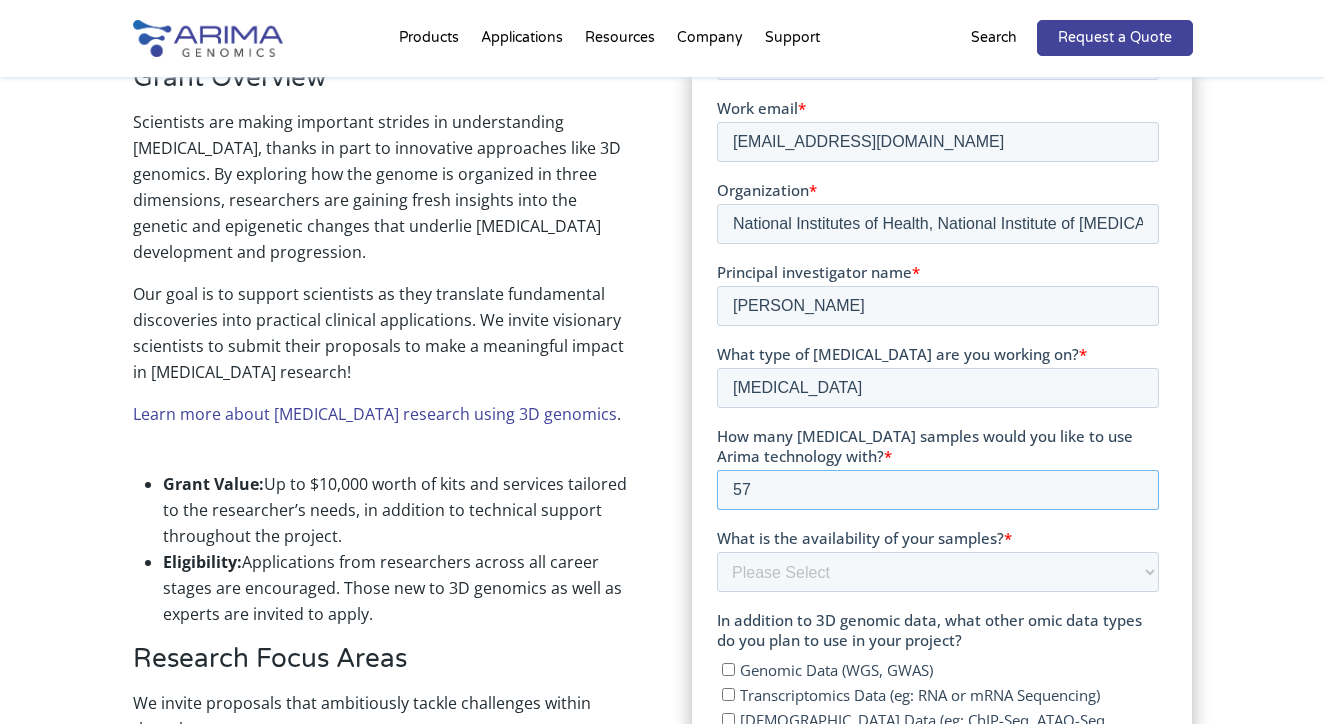 click on "57" at bounding box center (937, 491) 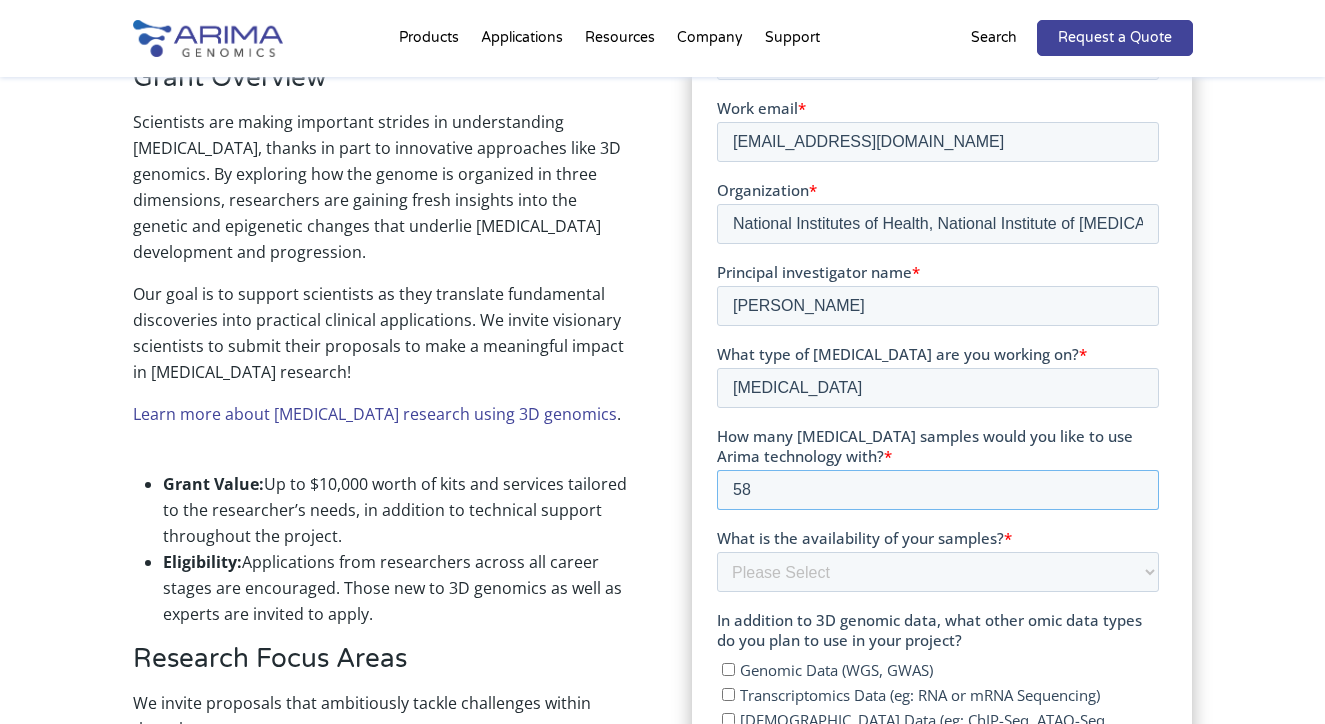 click on "58" at bounding box center (937, 491) 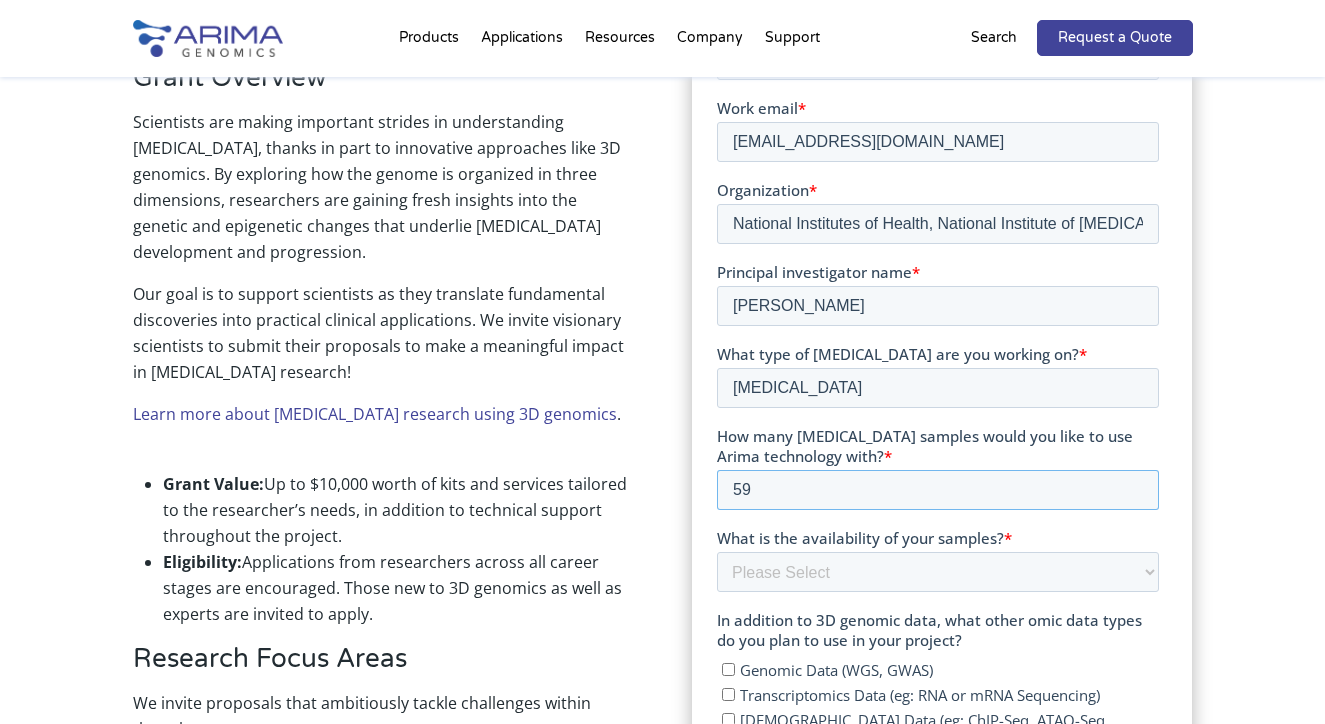 click on "59" at bounding box center [937, 491] 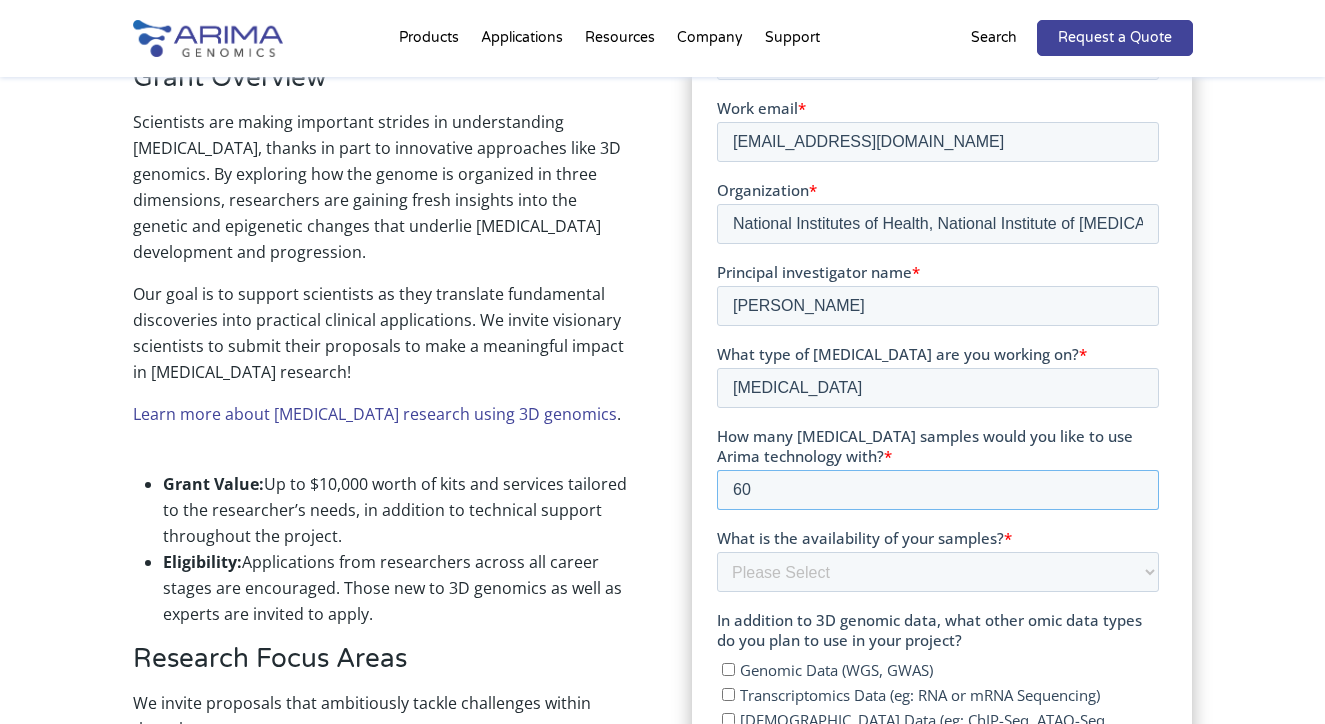 click on "60" at bounding box center [937, 491] 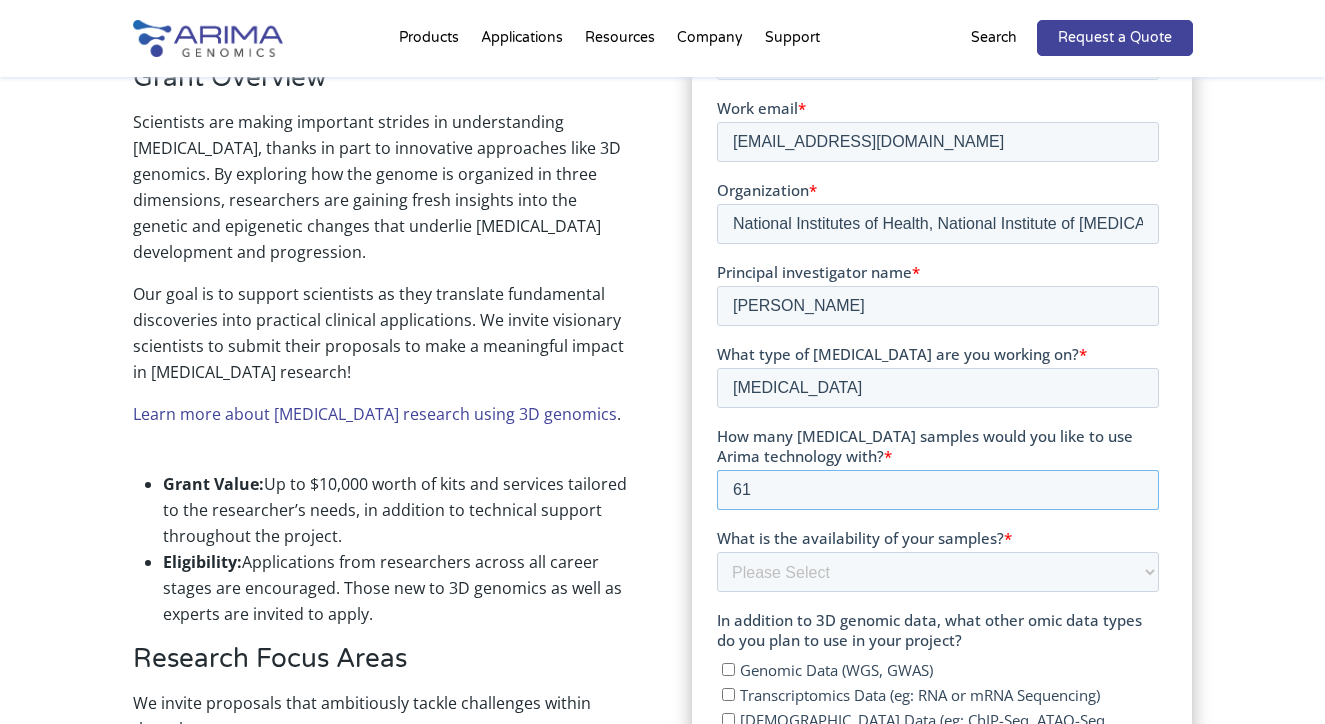 click on "61" at bounding box center [937, 491] 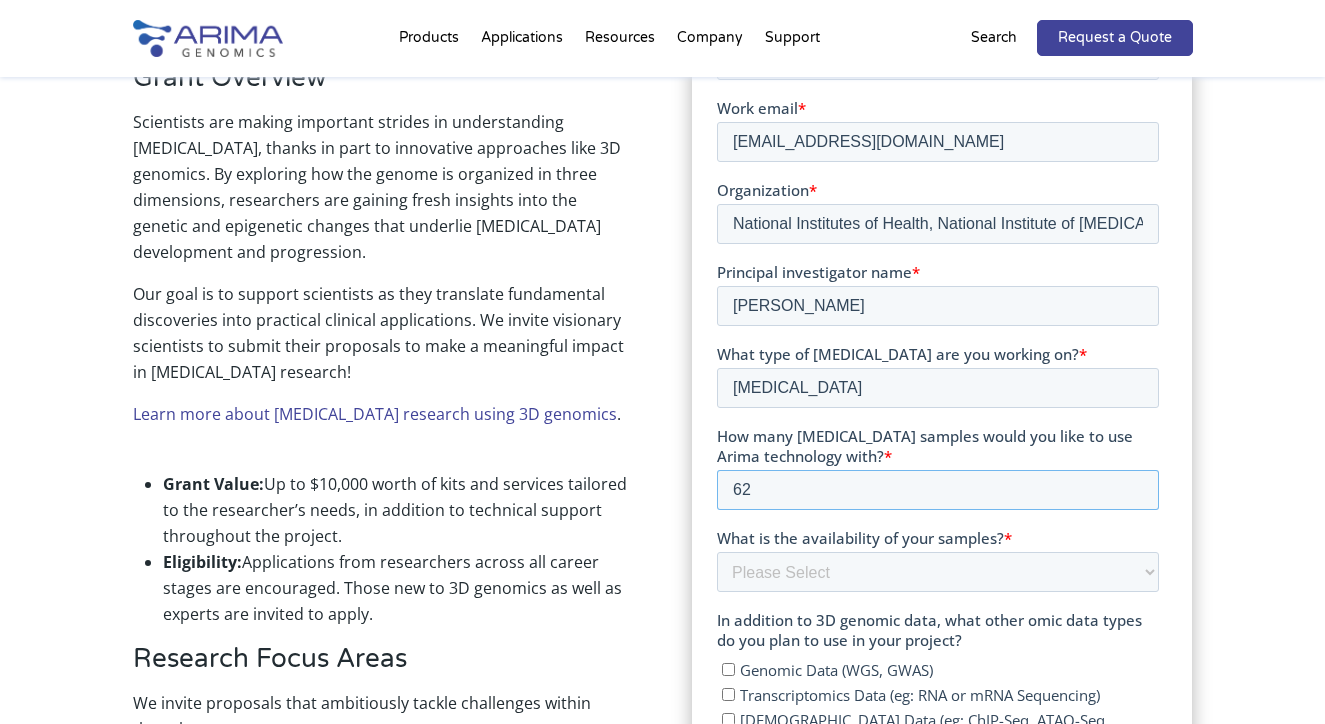 click on "62" at bounding box center (937, 491) 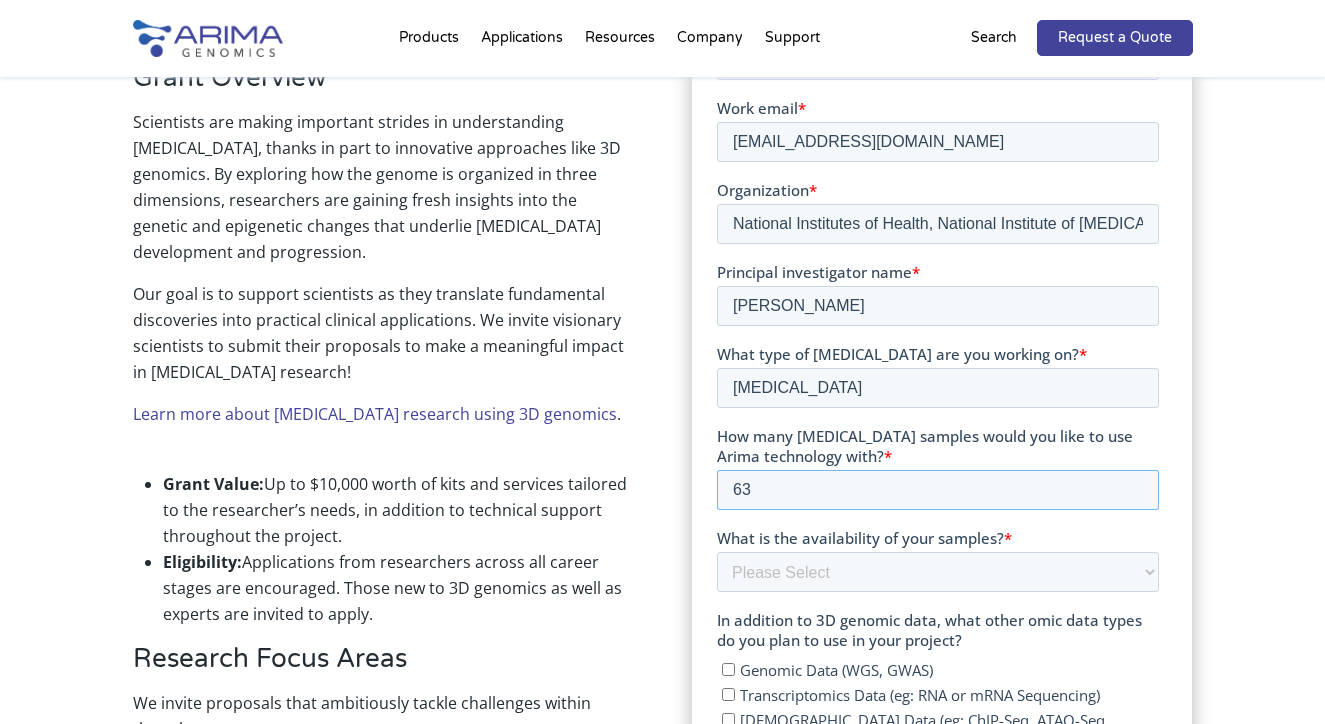 click on "63" at bounding box center [937, 491] 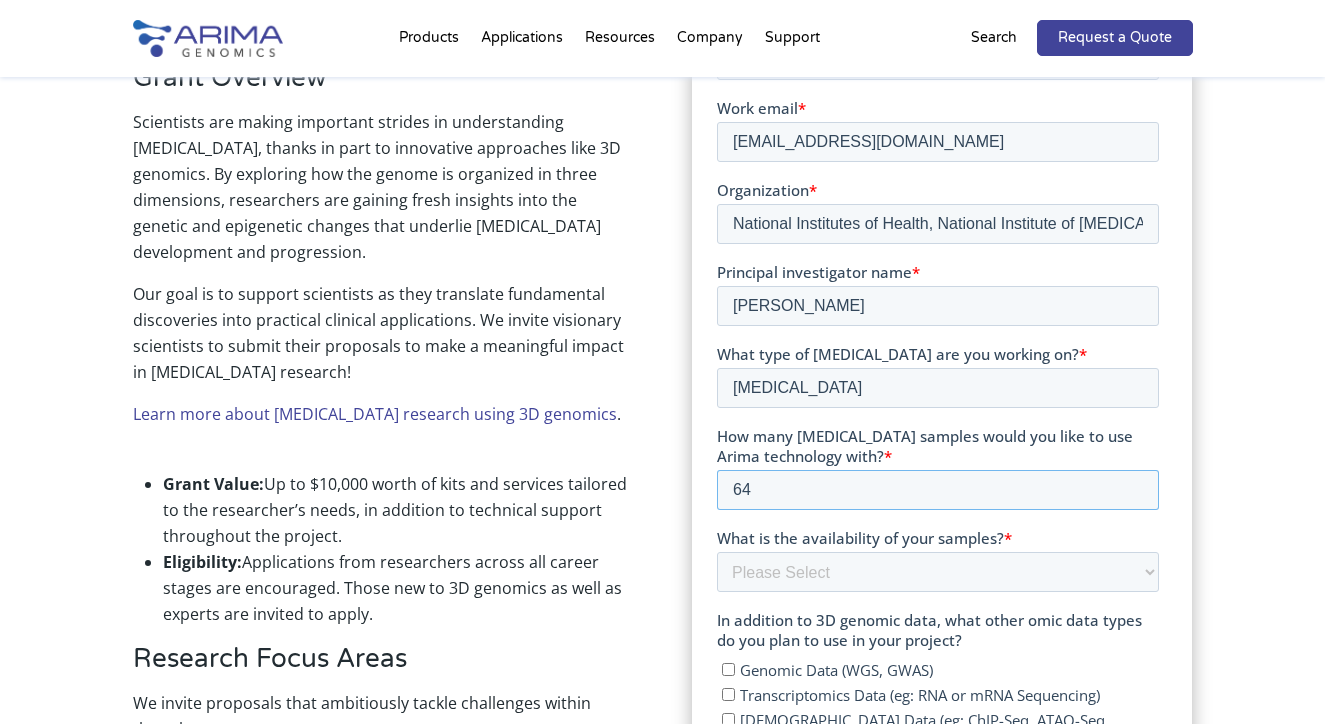 click on "64" at bounding box center [937, 491] 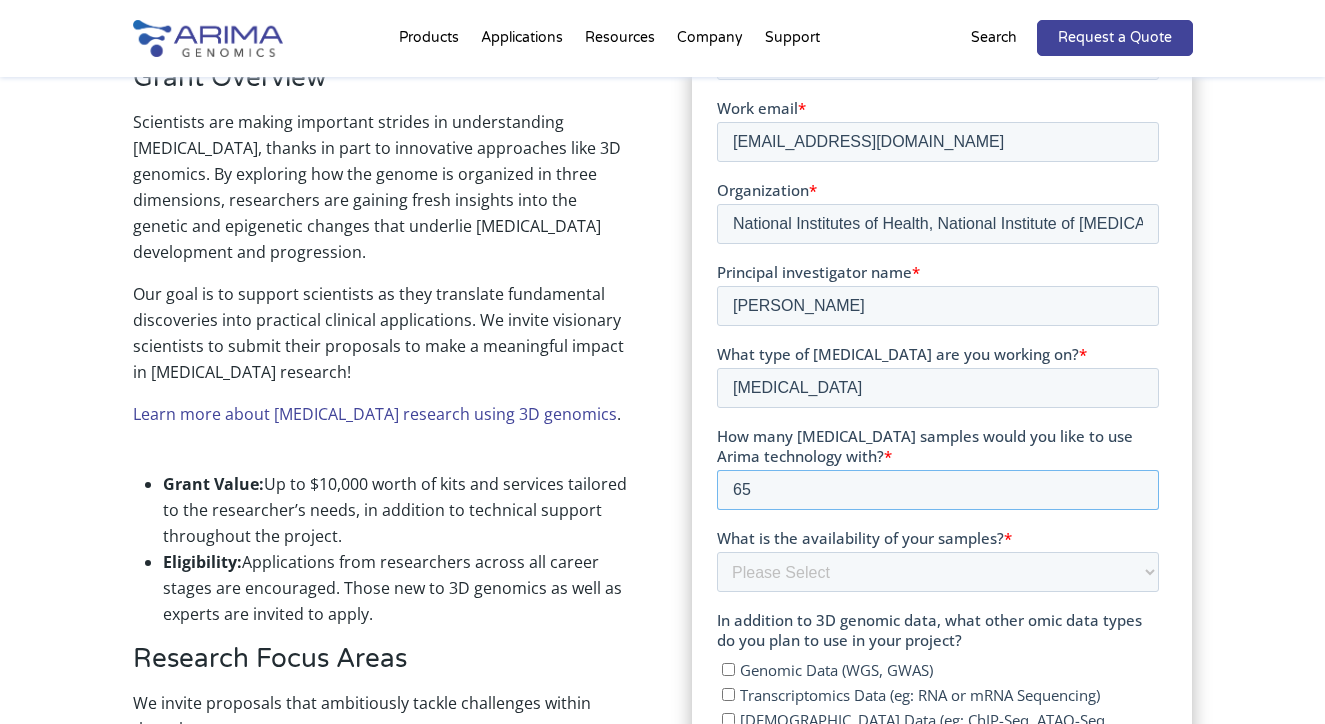 click on "65" at bounding box center (937, 491) 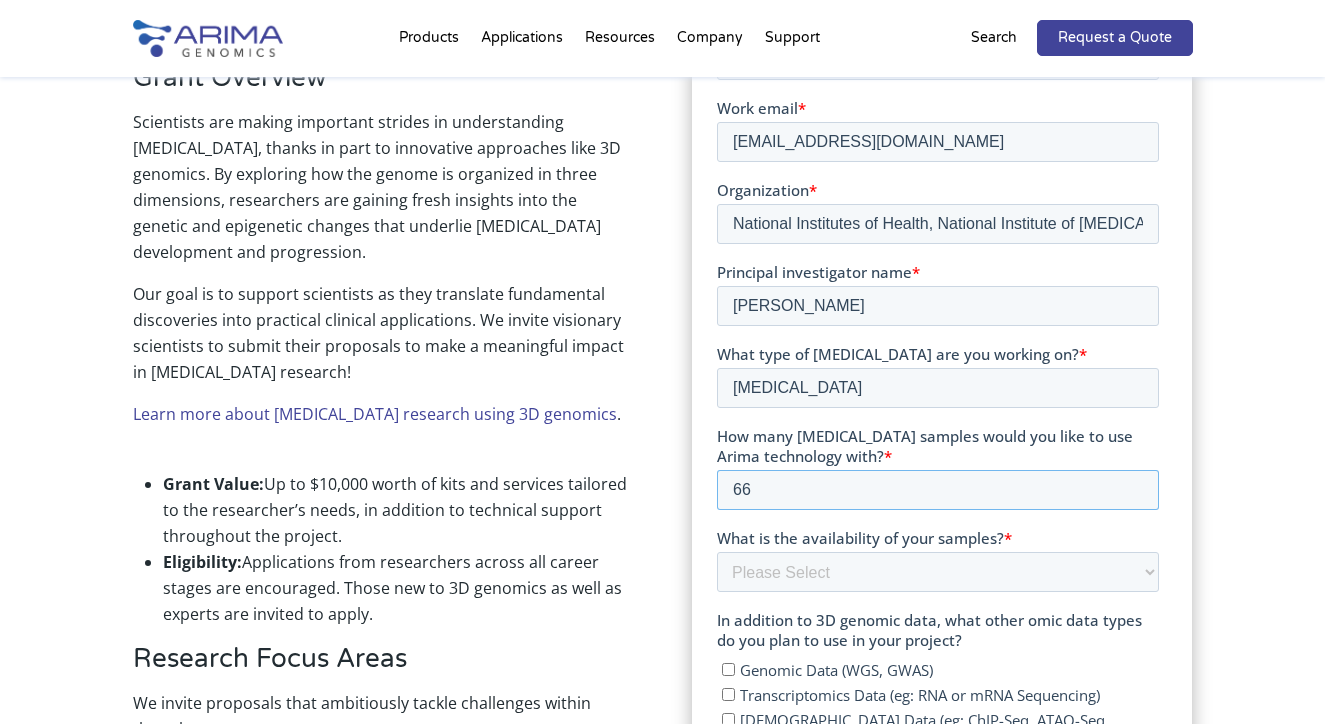 click on "66" at bounding box center (937, 491) 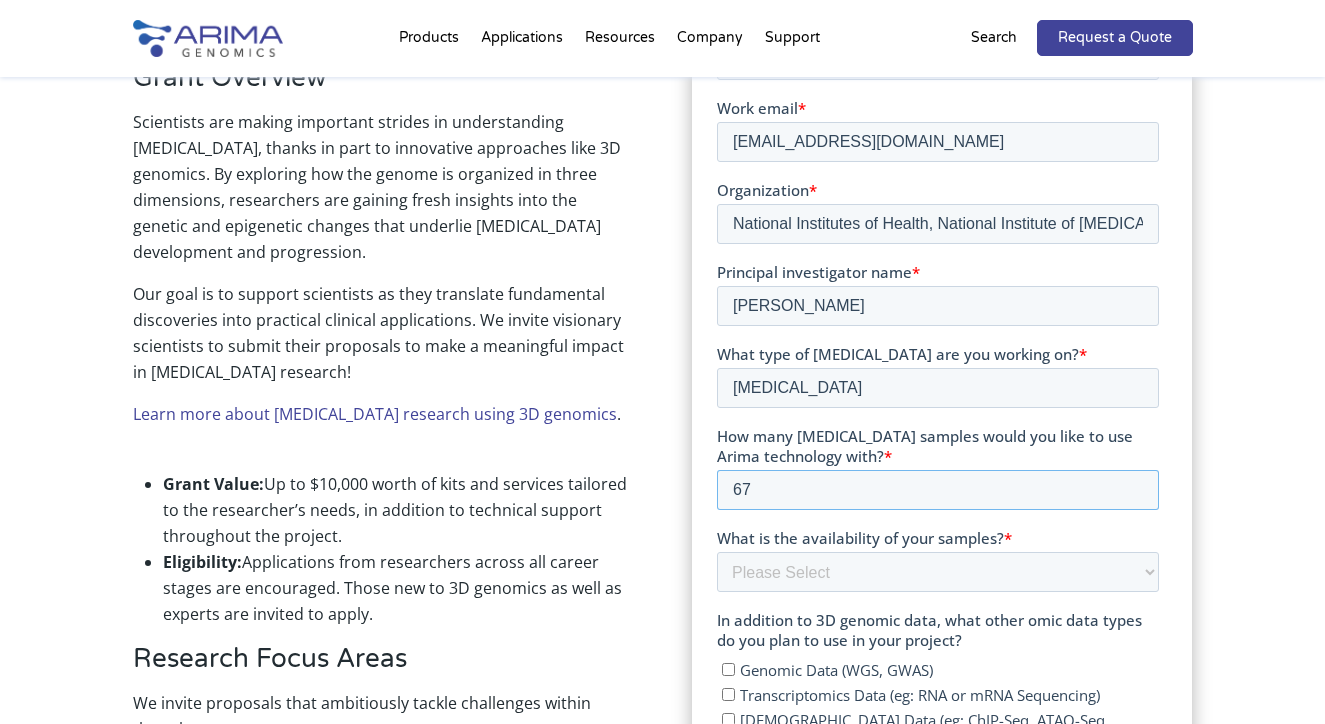 click on "67" at bounding box center [937, 491] 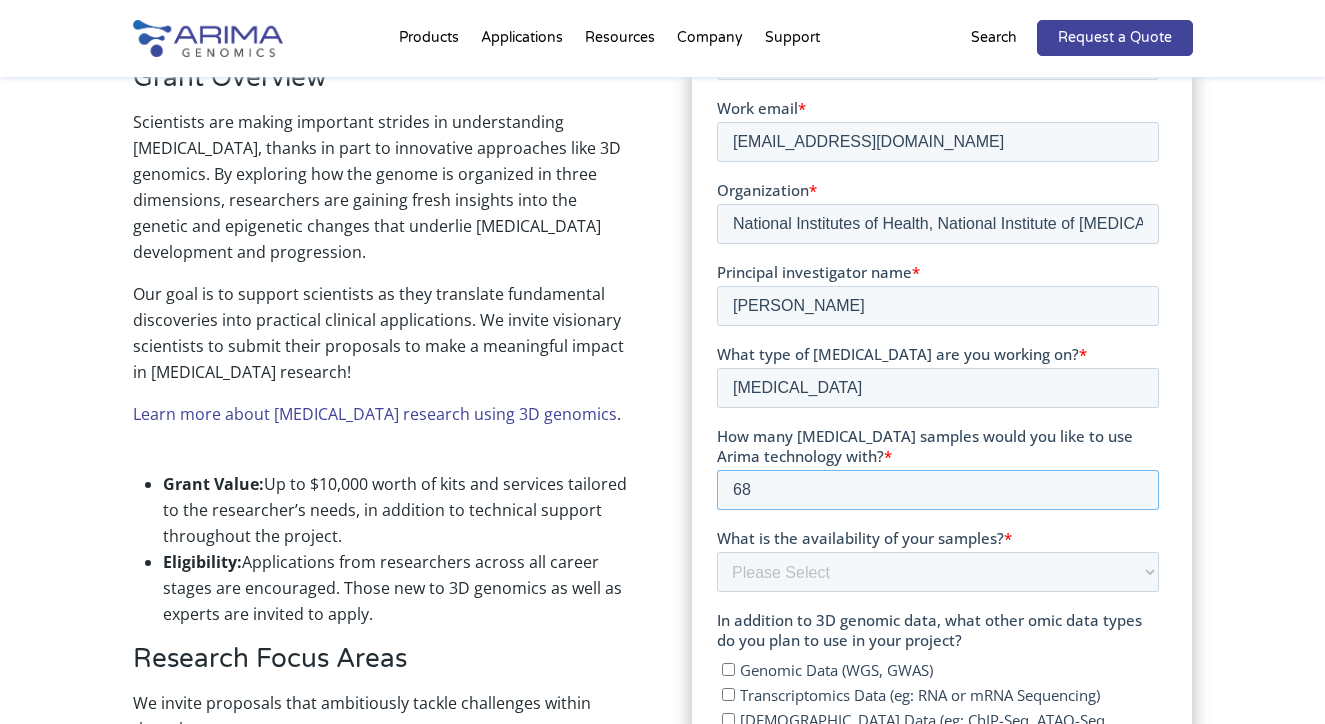 click on "68" at bounding box center [937, 491] 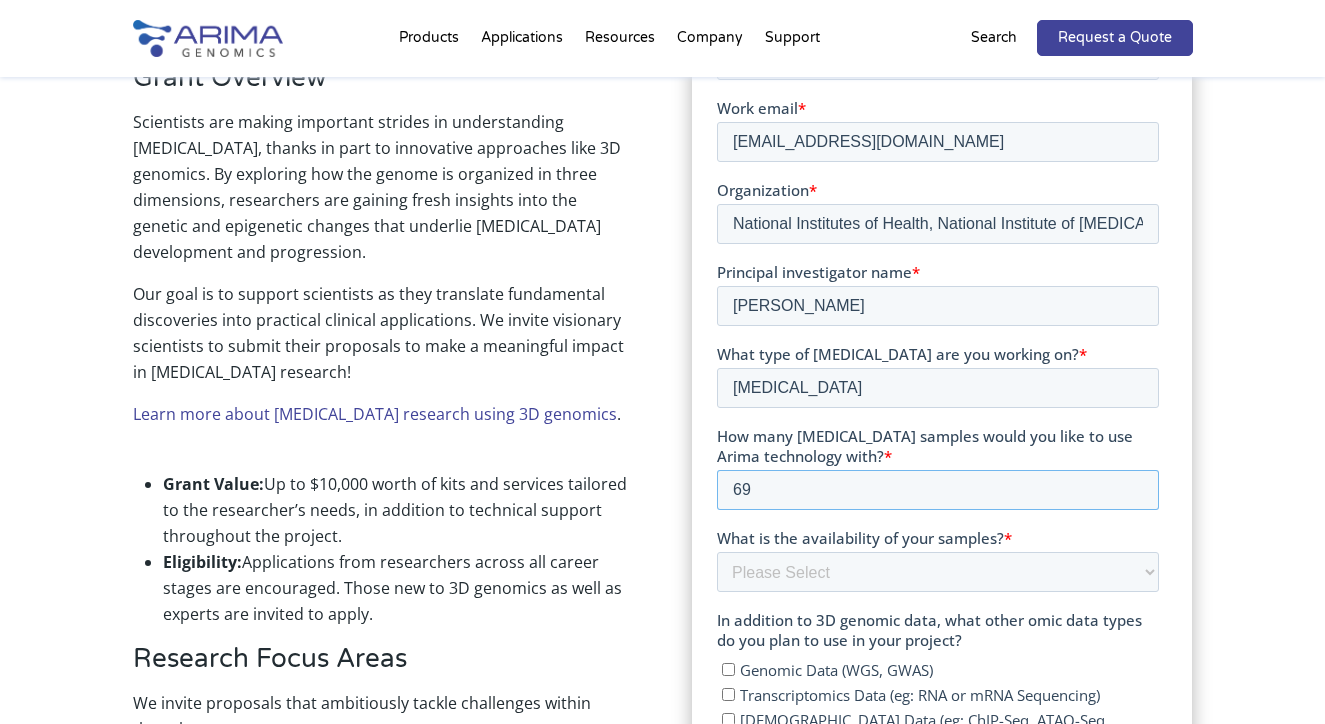 click on "69" at bounding box center (937, 491) 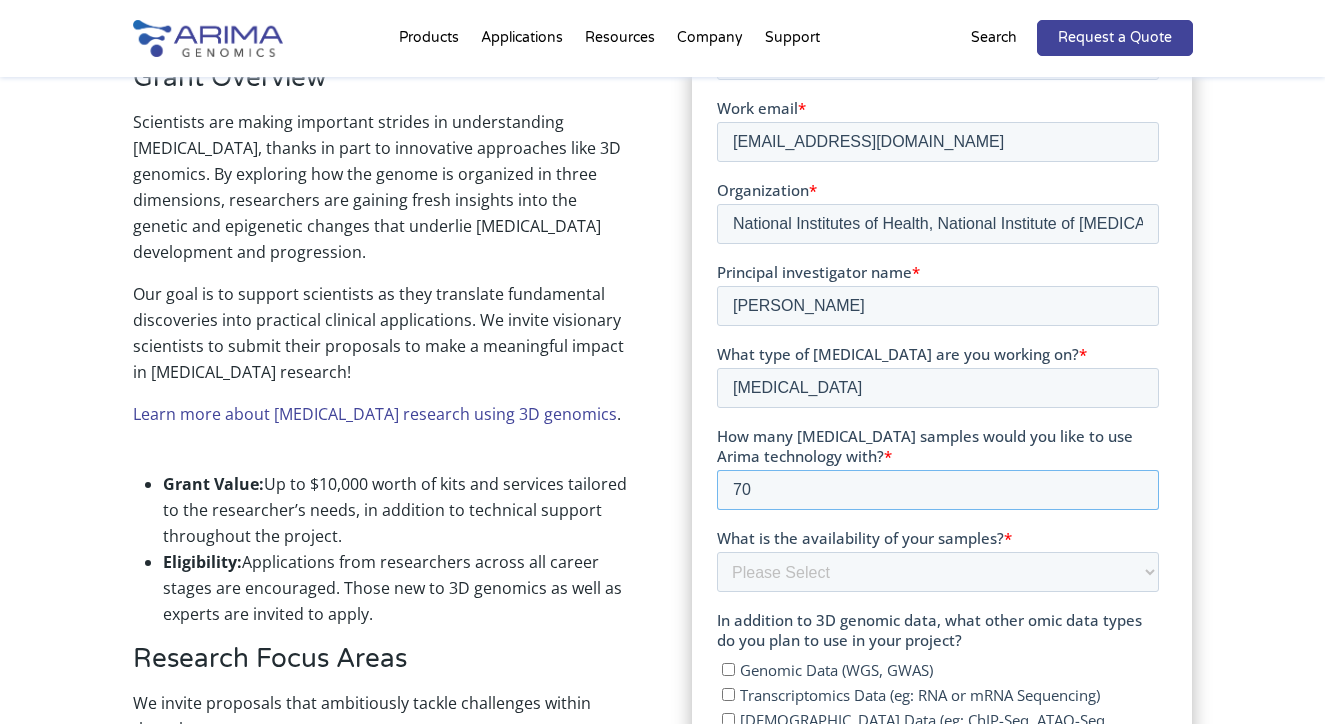 click on "70" at bounding box center [937, 491] 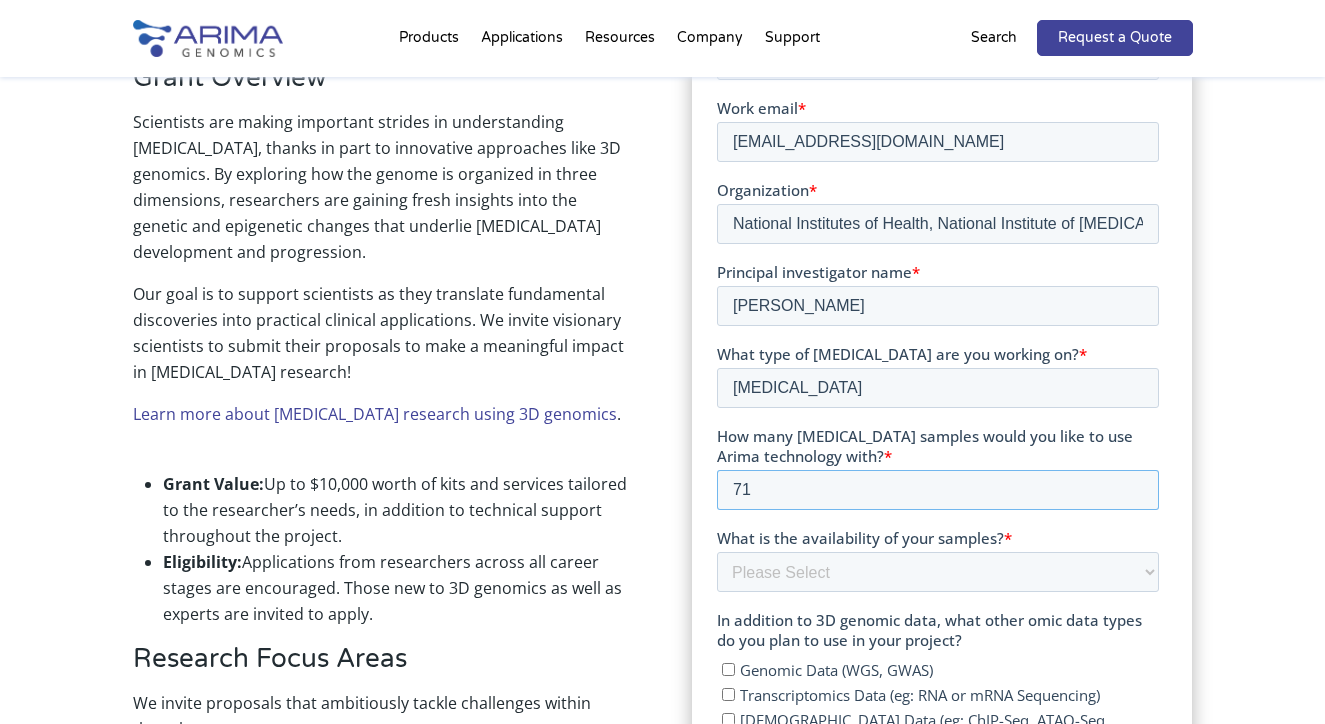 click on "71" at bounding box center (937, 491) 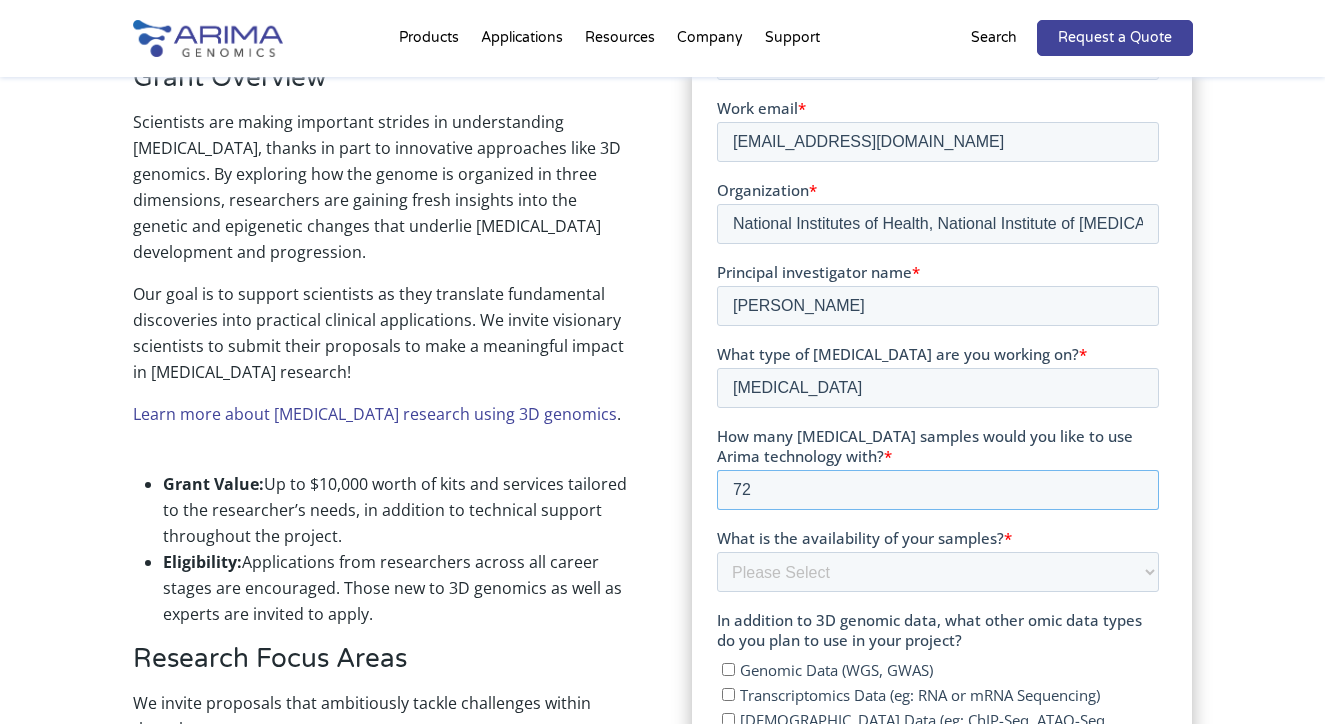 click on "72" at bounding box center [937, 491] 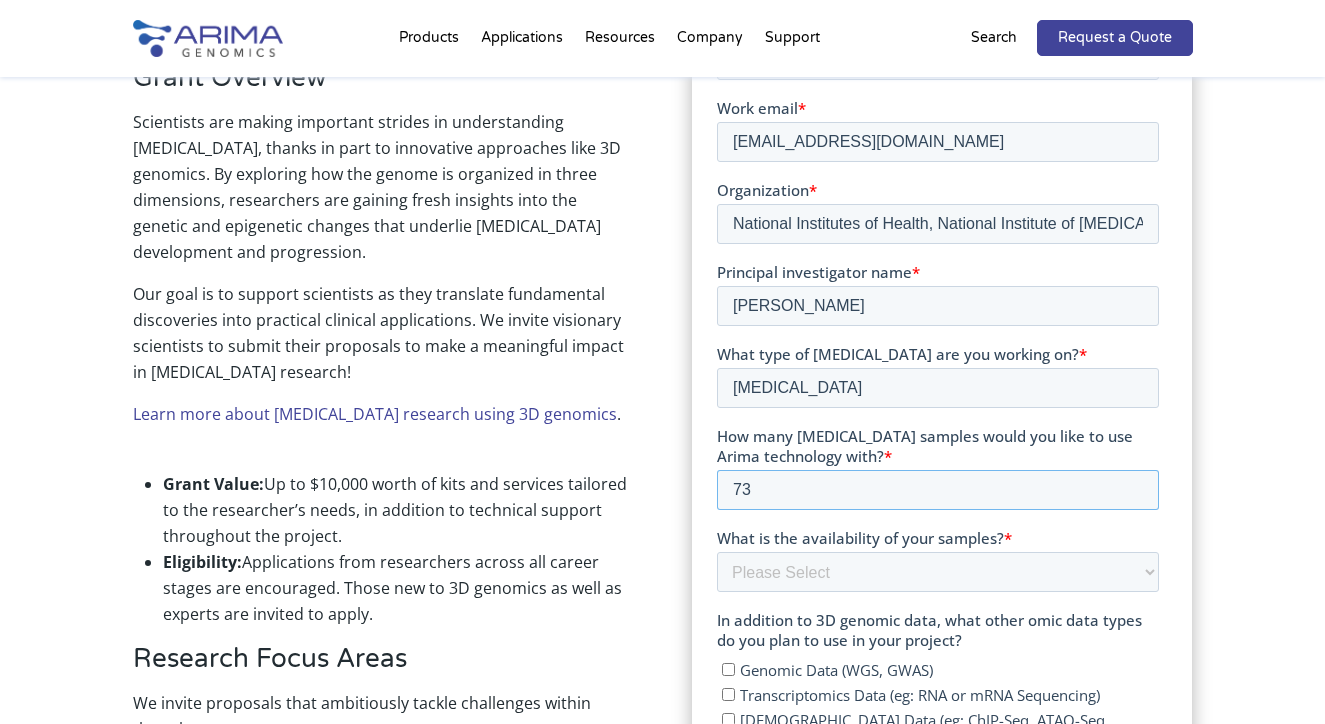 click on "73" at bounding box center (937, 491) 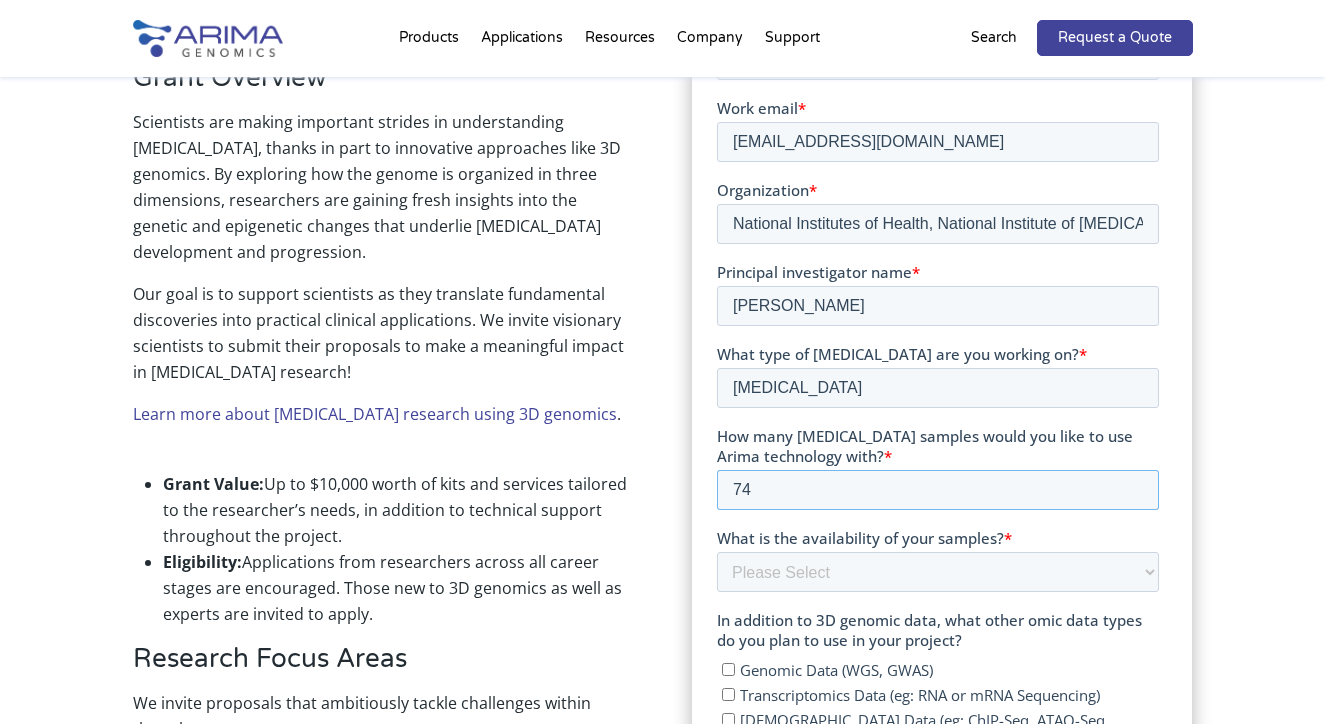 click on "74" at bounding box center (937, 491) 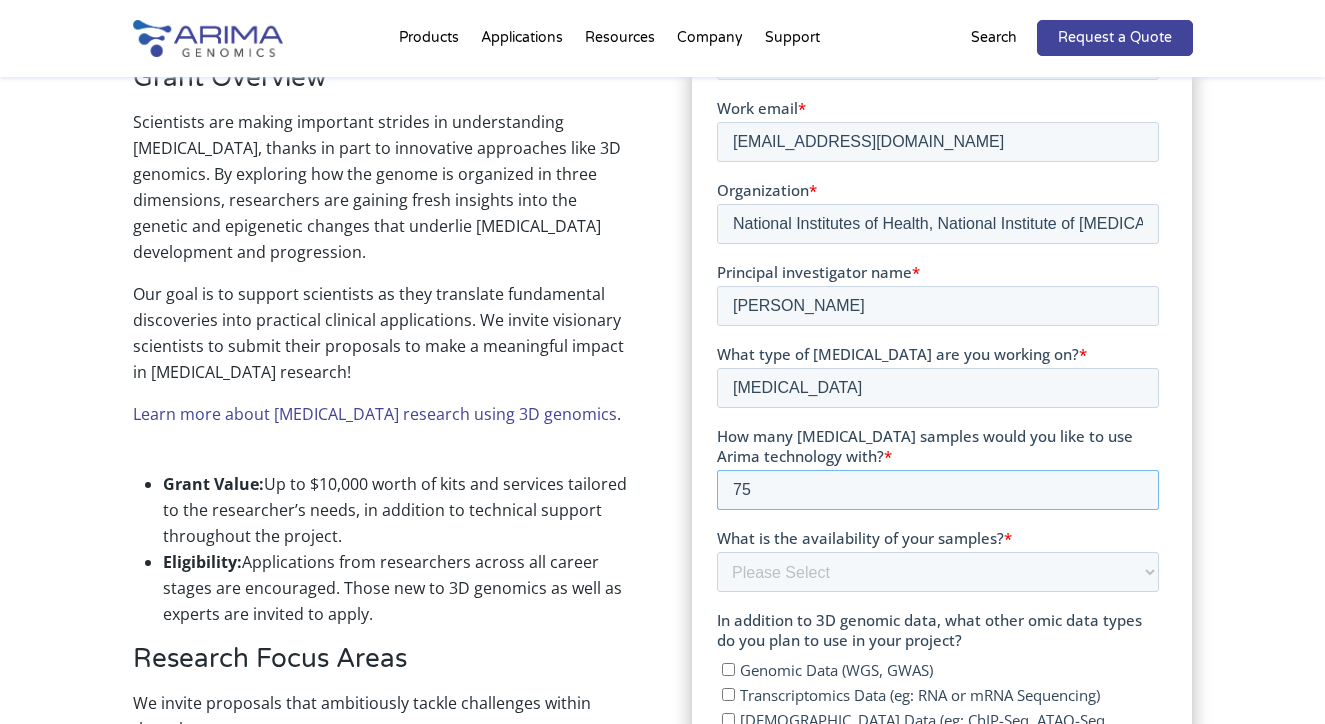 click on "75" at bounding box center [937, 491] 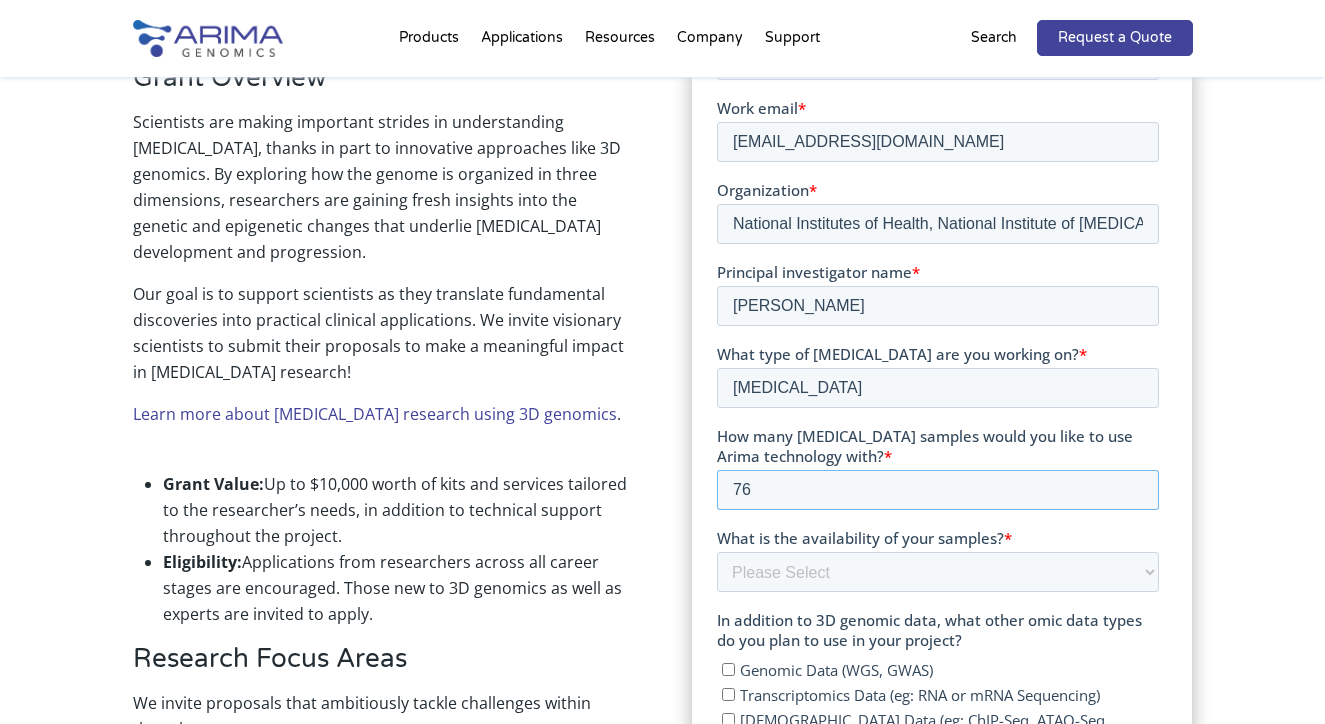 click on "76" at bounding box center (937, 491) 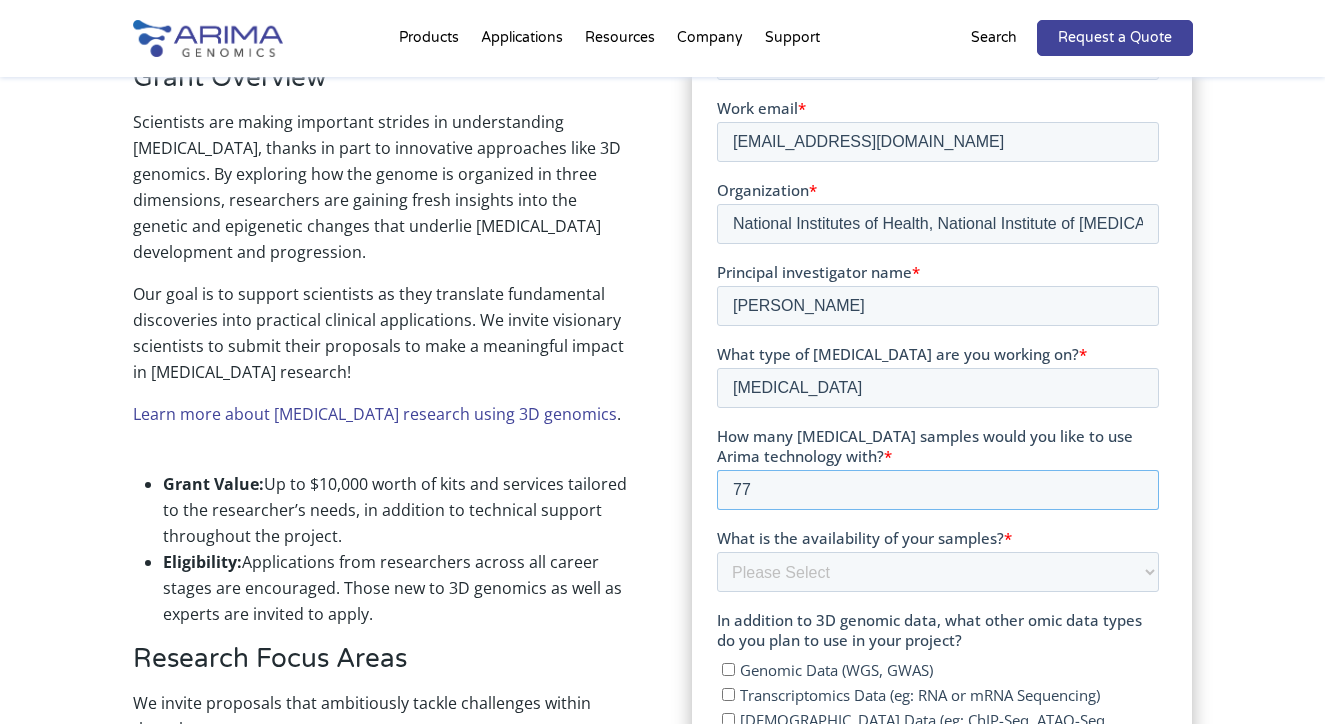 click on "77" at bounding box center (937, 491) 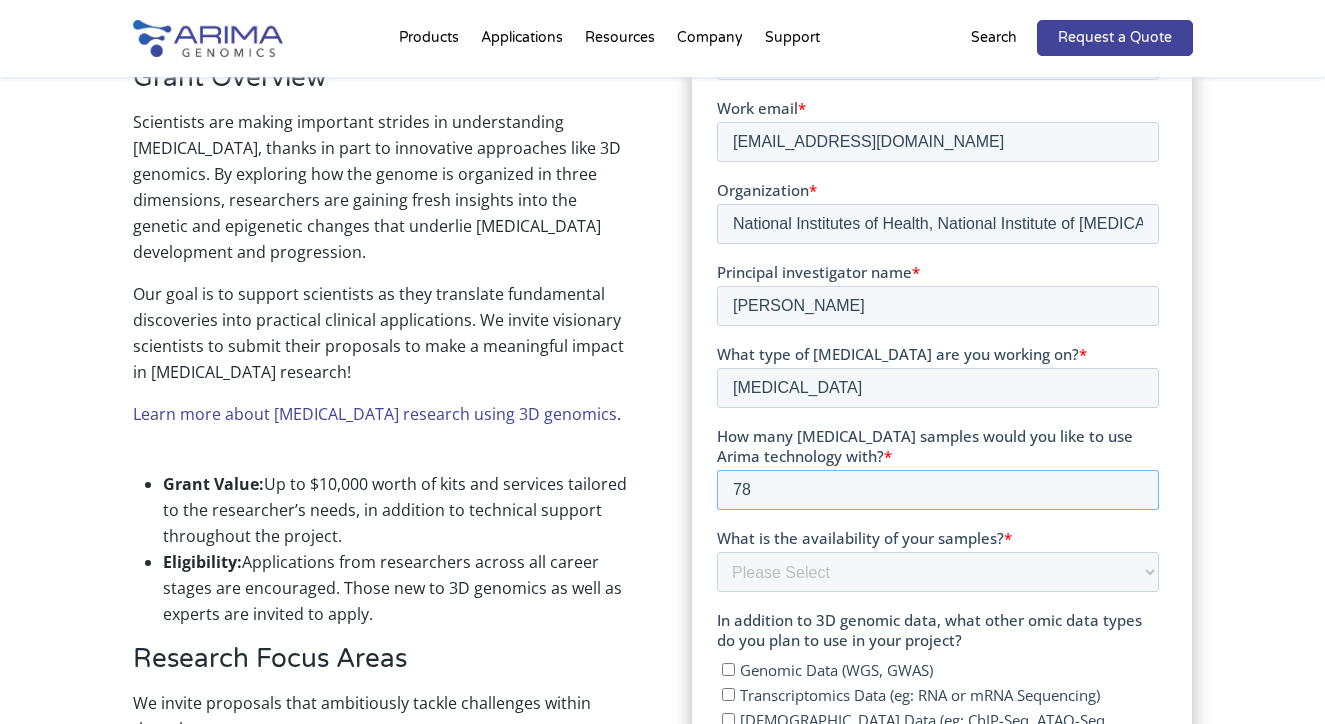 click on "78" at bounding box center (937, 491) 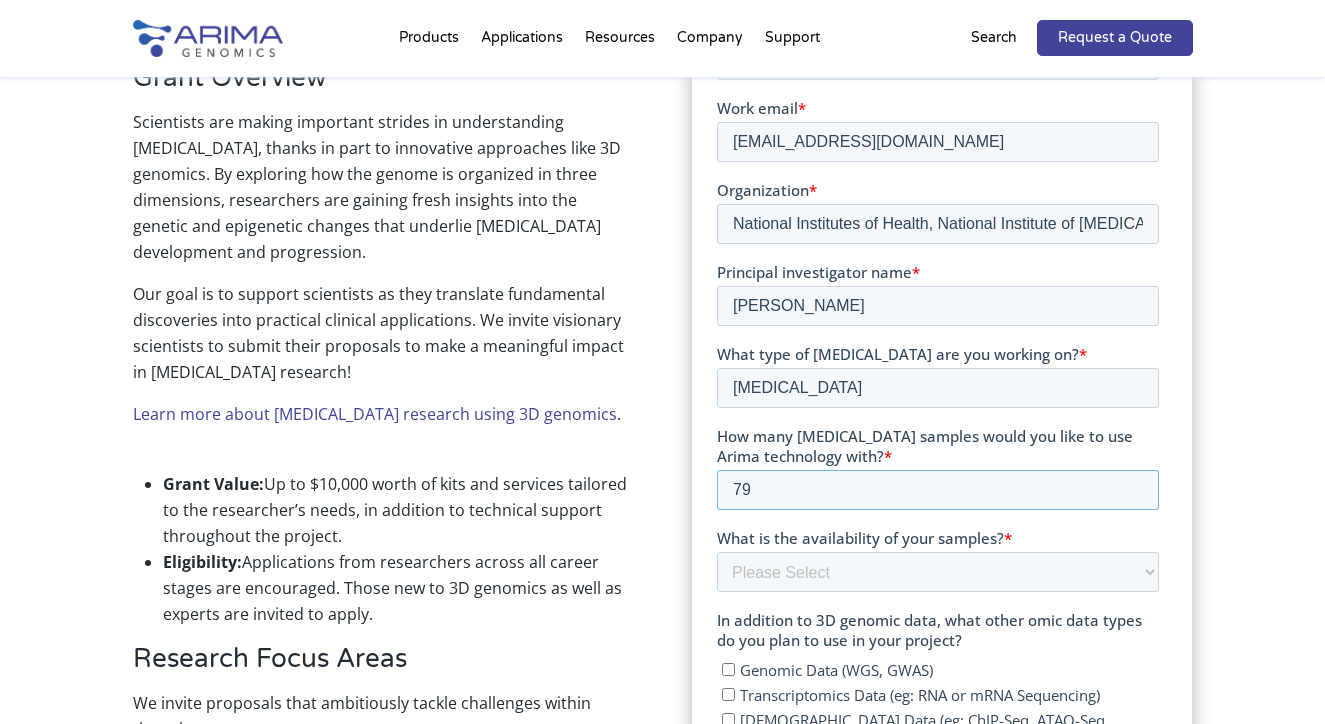 click on "79" at bounding box center (937, 491) 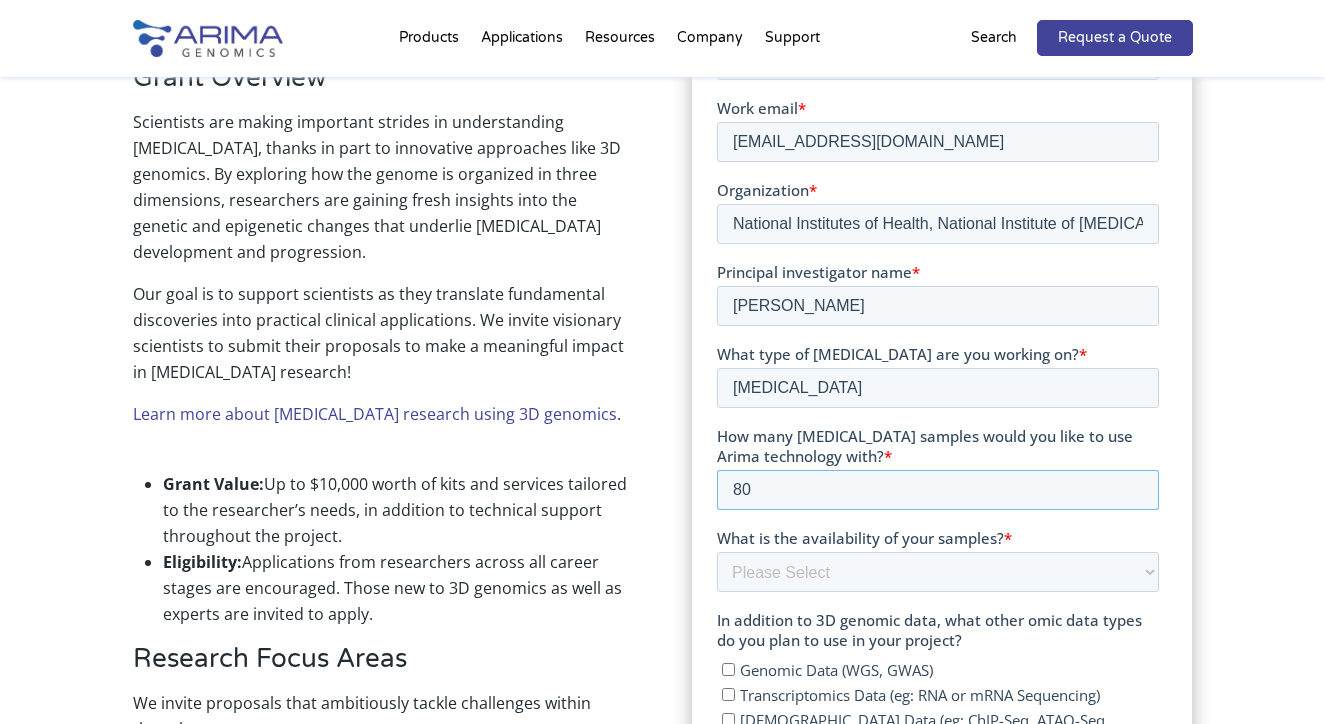 click on "80" at bounding box center (937, 491) 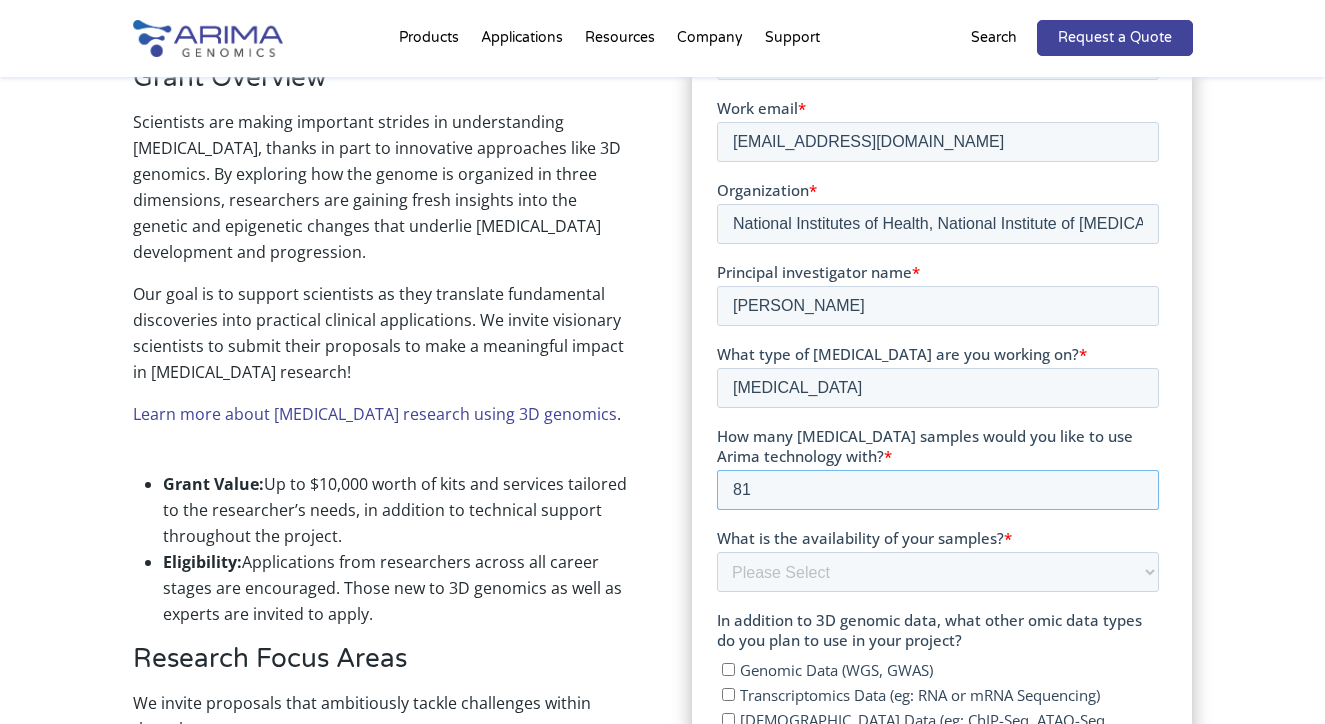 click on "81" at bounding box center (937, 491) 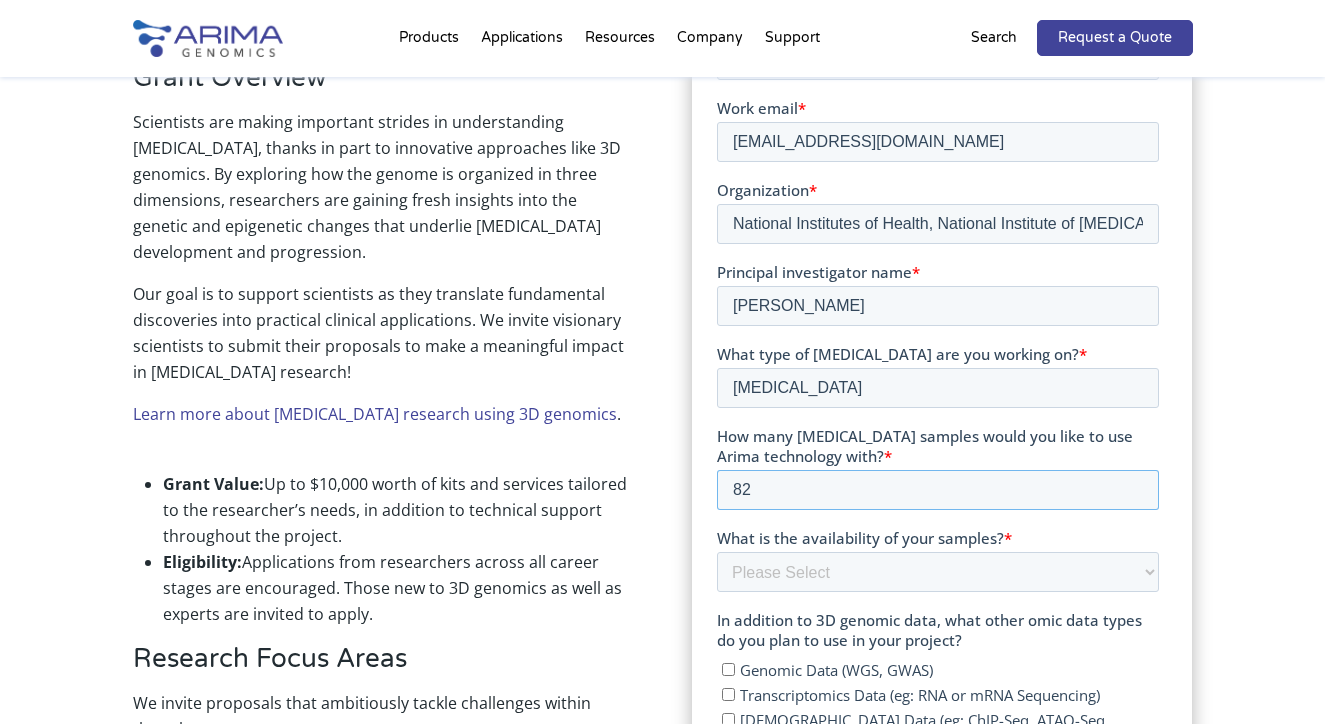 click on "82" at bounding box center [937, 491] 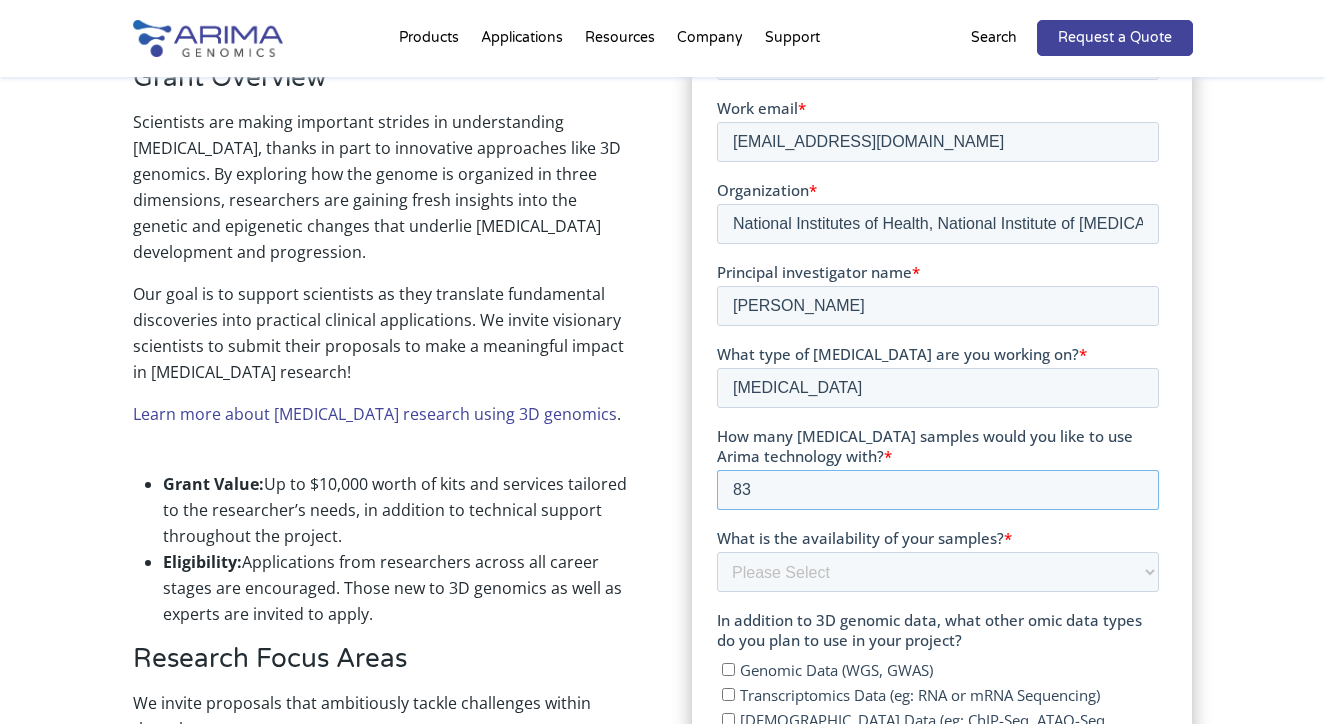 click on "83" at bounding box center (937, 491) 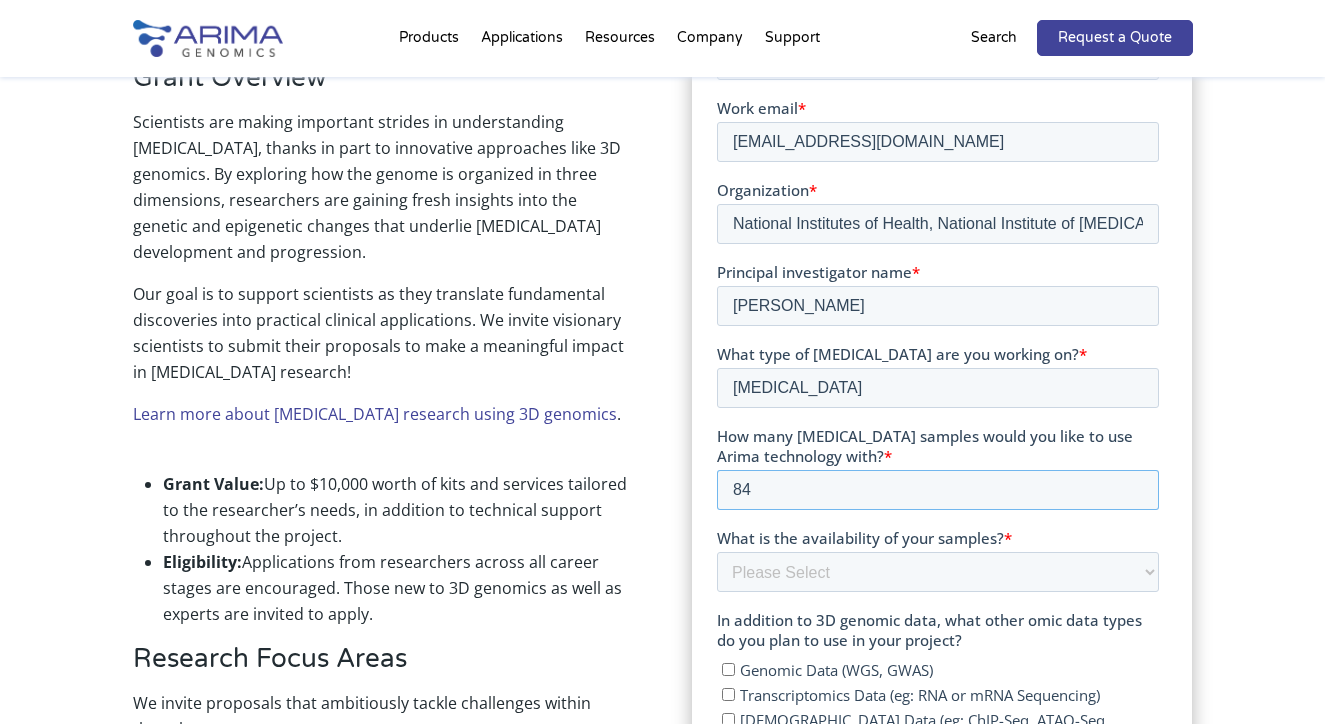 click on "84" at bounding box center (937, 491) 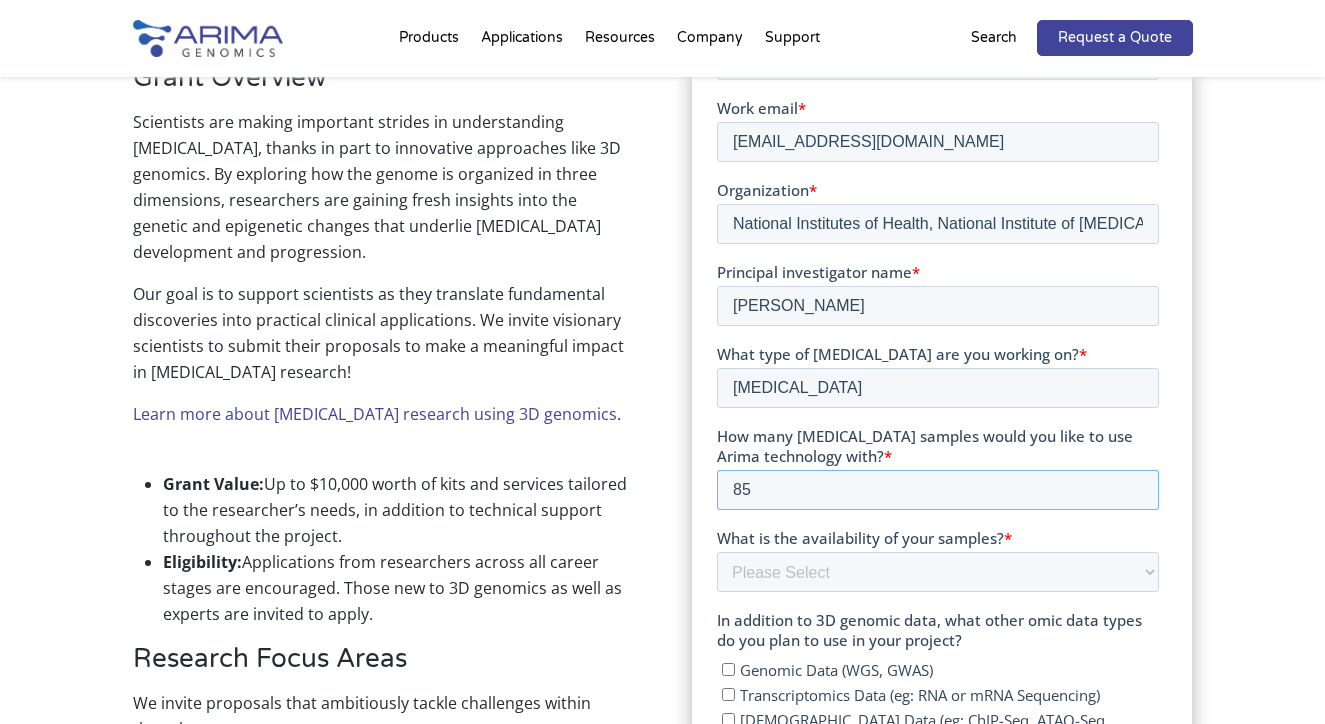 click on "85" at bounding box center [937, 491] 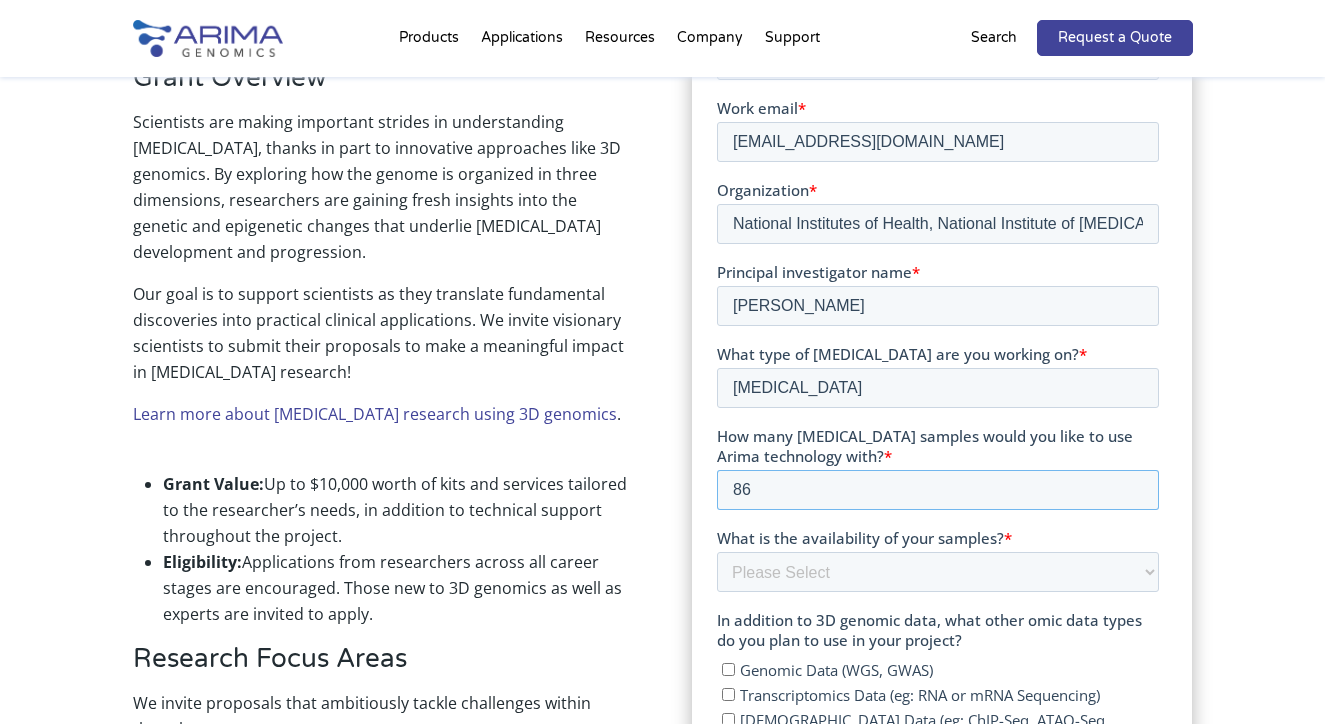 click on "86" at bounding box center (937, 491) 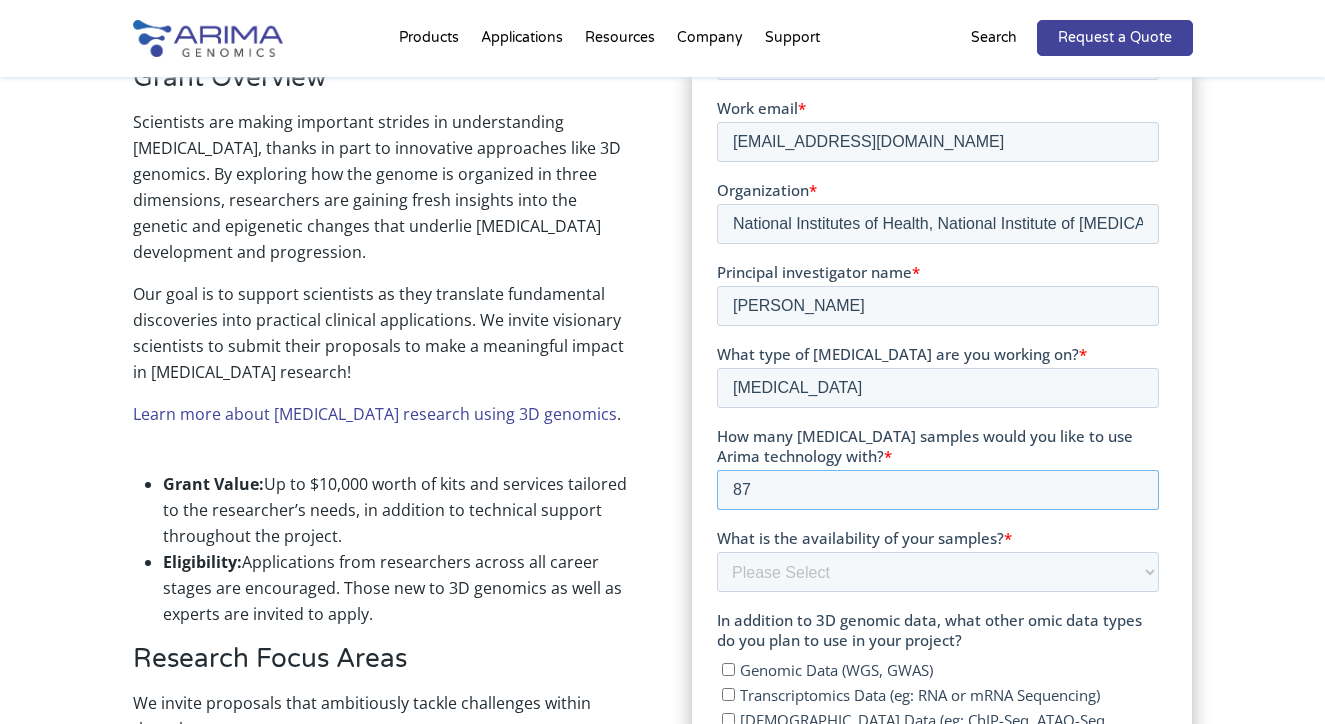 click on "87" at bounding box center (937, 491) 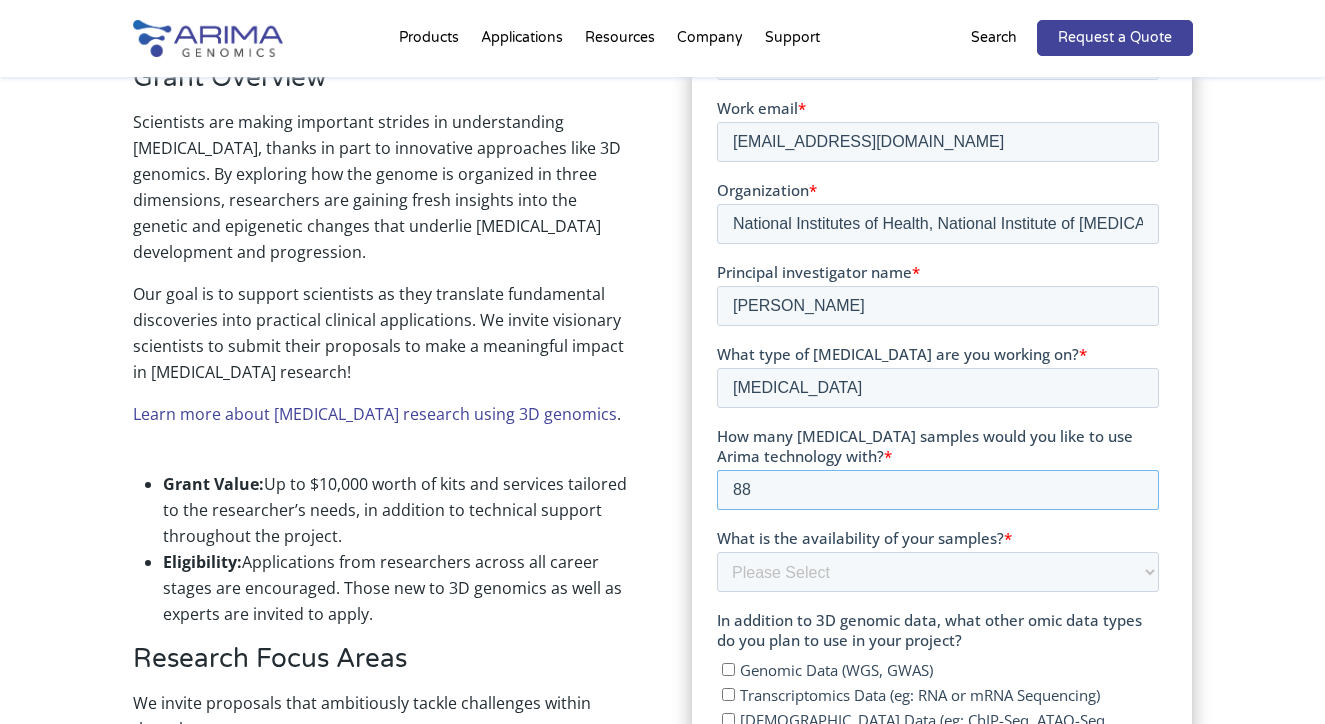 click on "88" at bounding box center [937, 491] 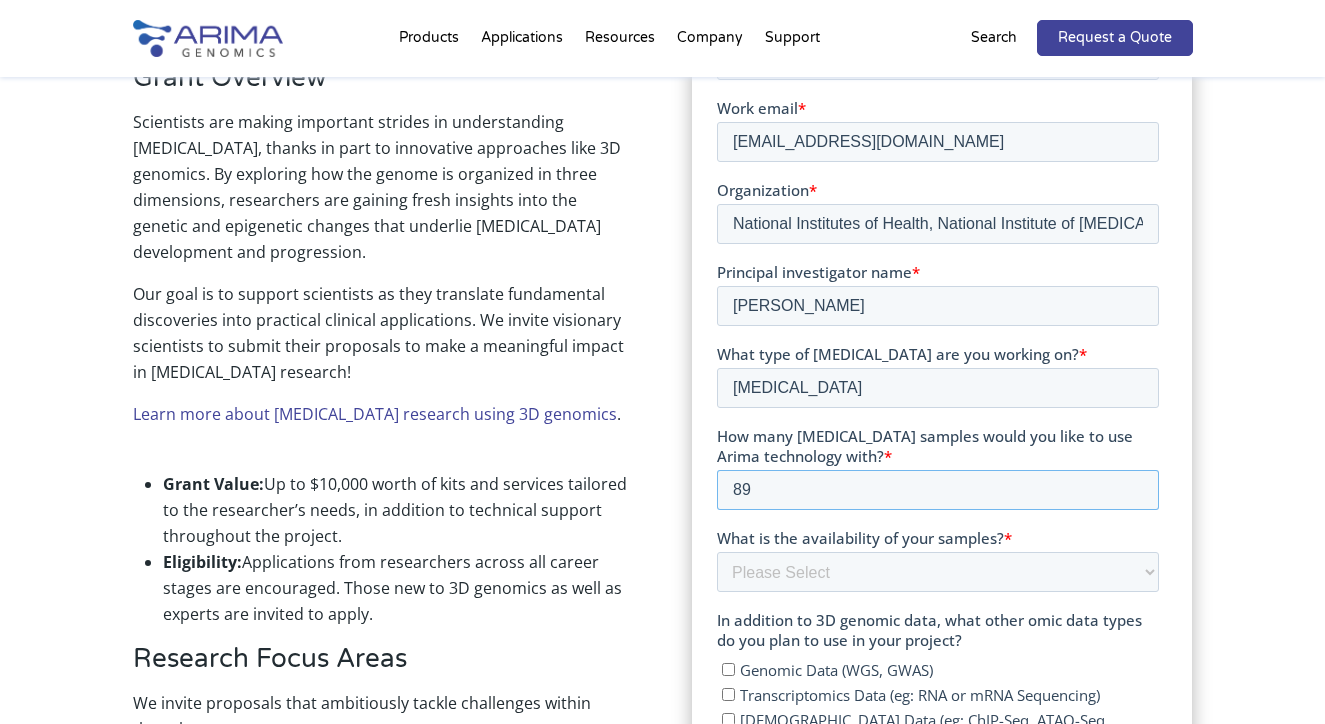 click on "89" at bounding box center (937, 491) 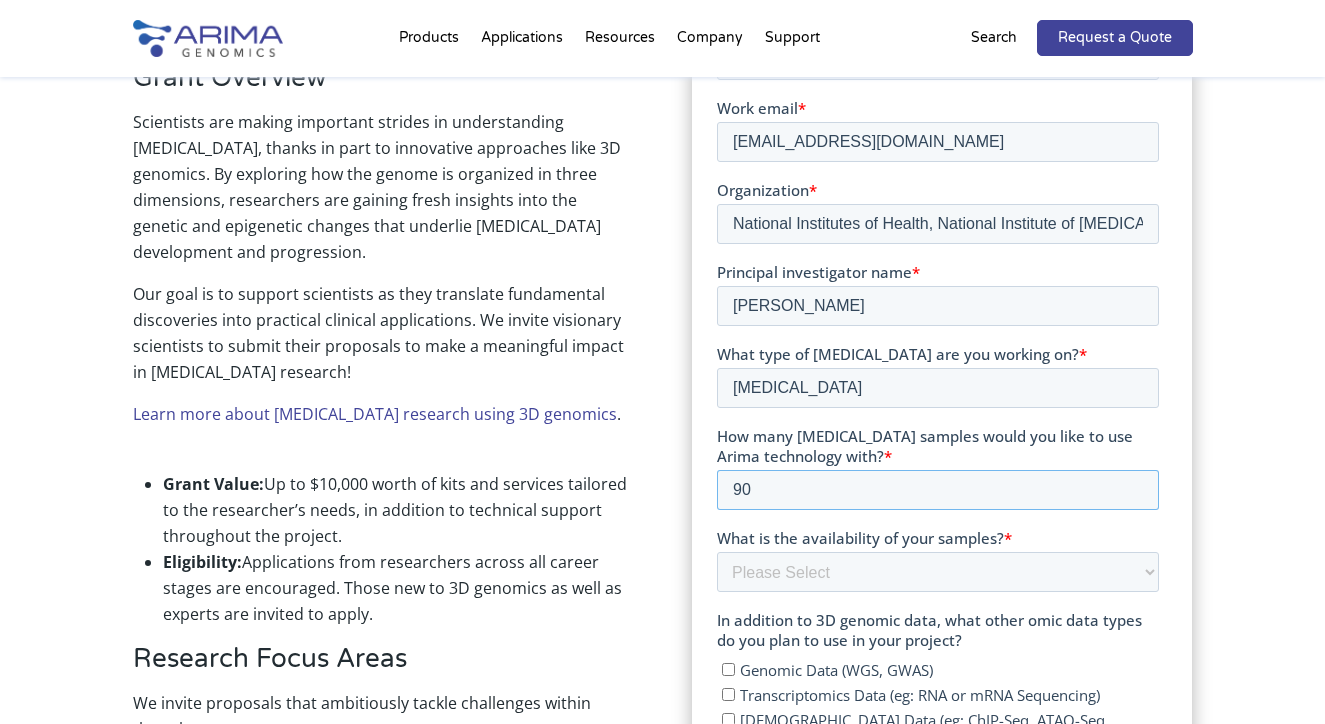 click on "90" at bounding box center (937, 491) 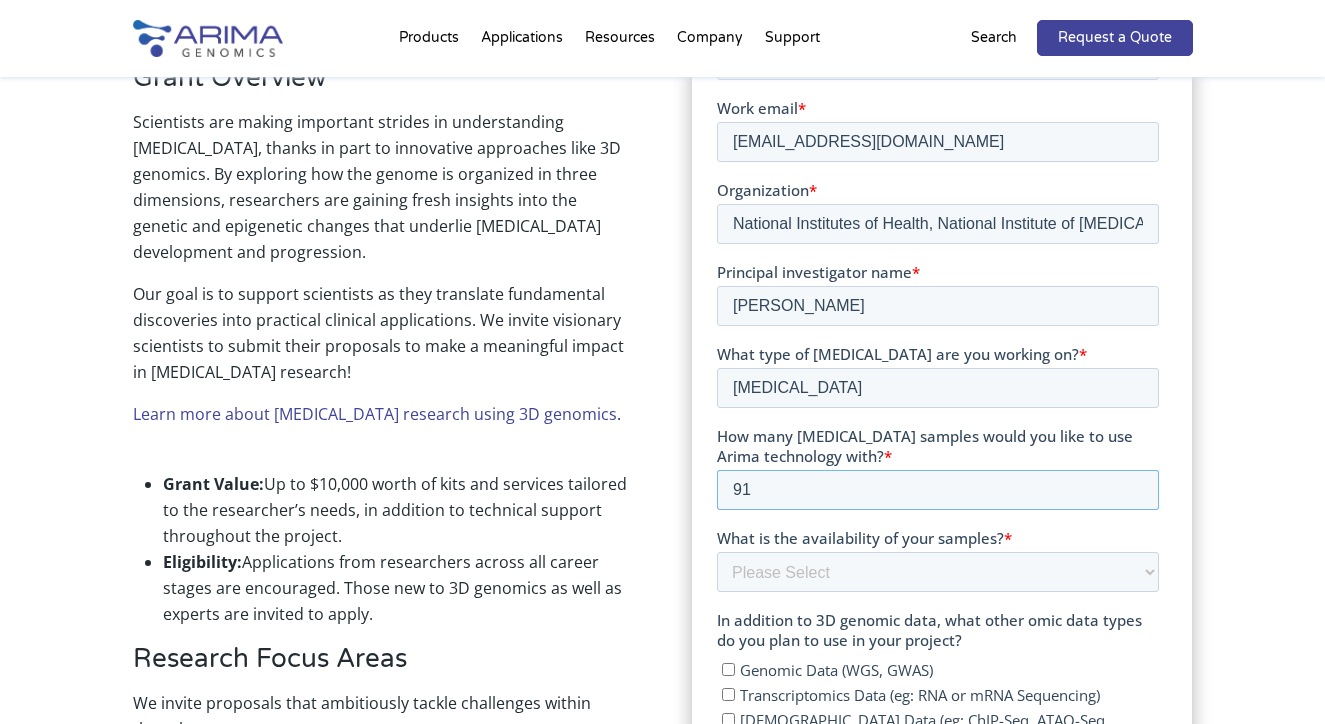 click on "91" at bounding box center (937, 491) 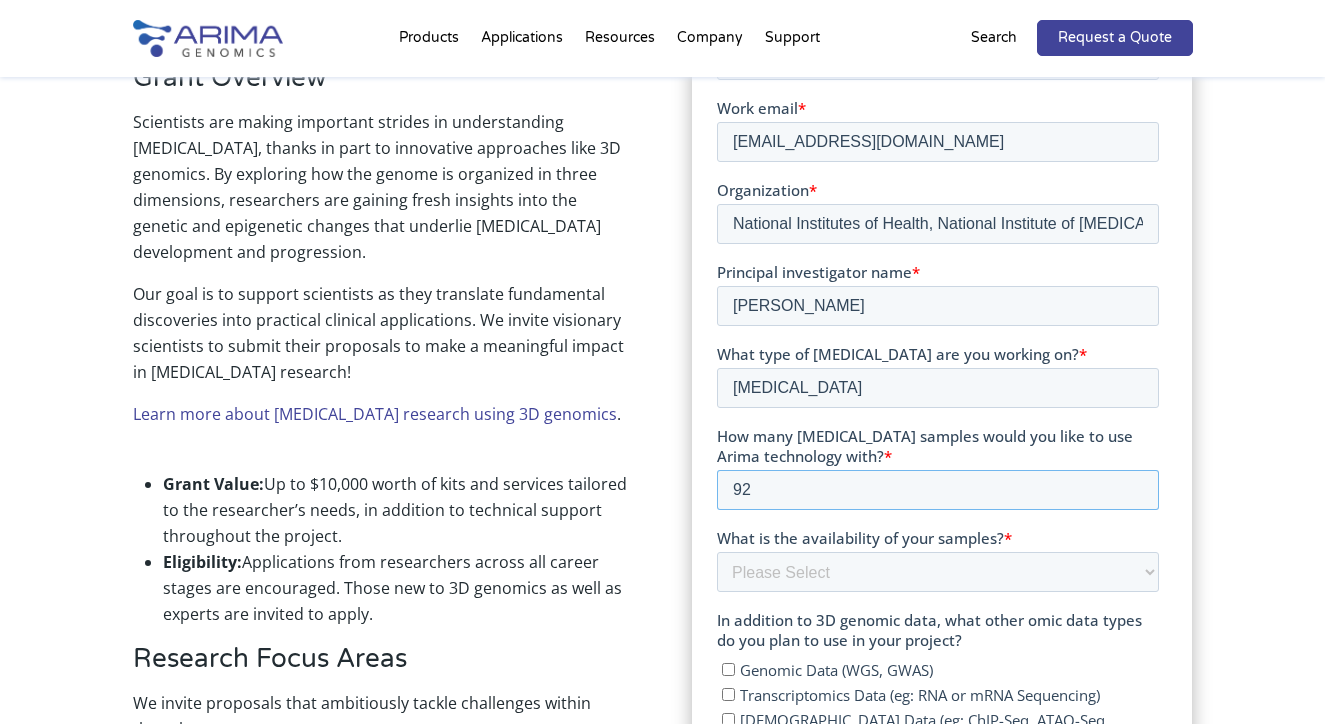 click on "92" at bounding box center (937, 491) 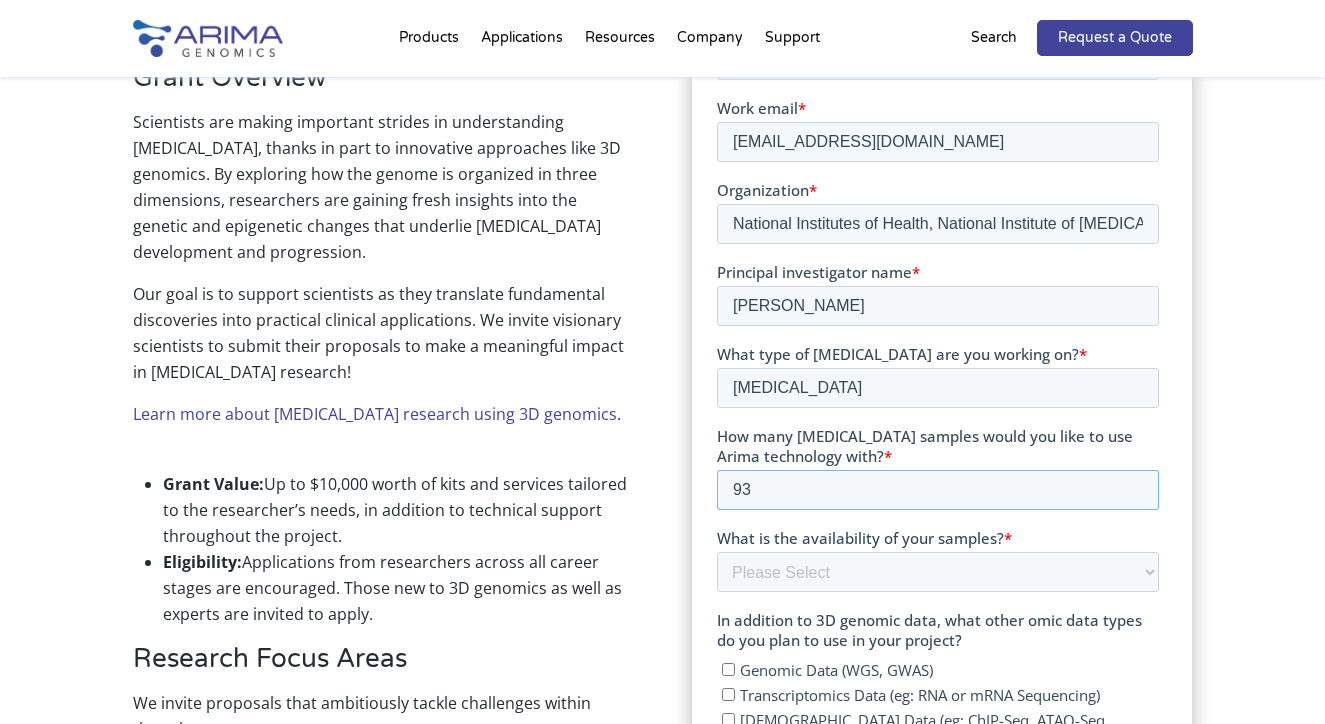 click on "93" at bounding box center (937, 491) 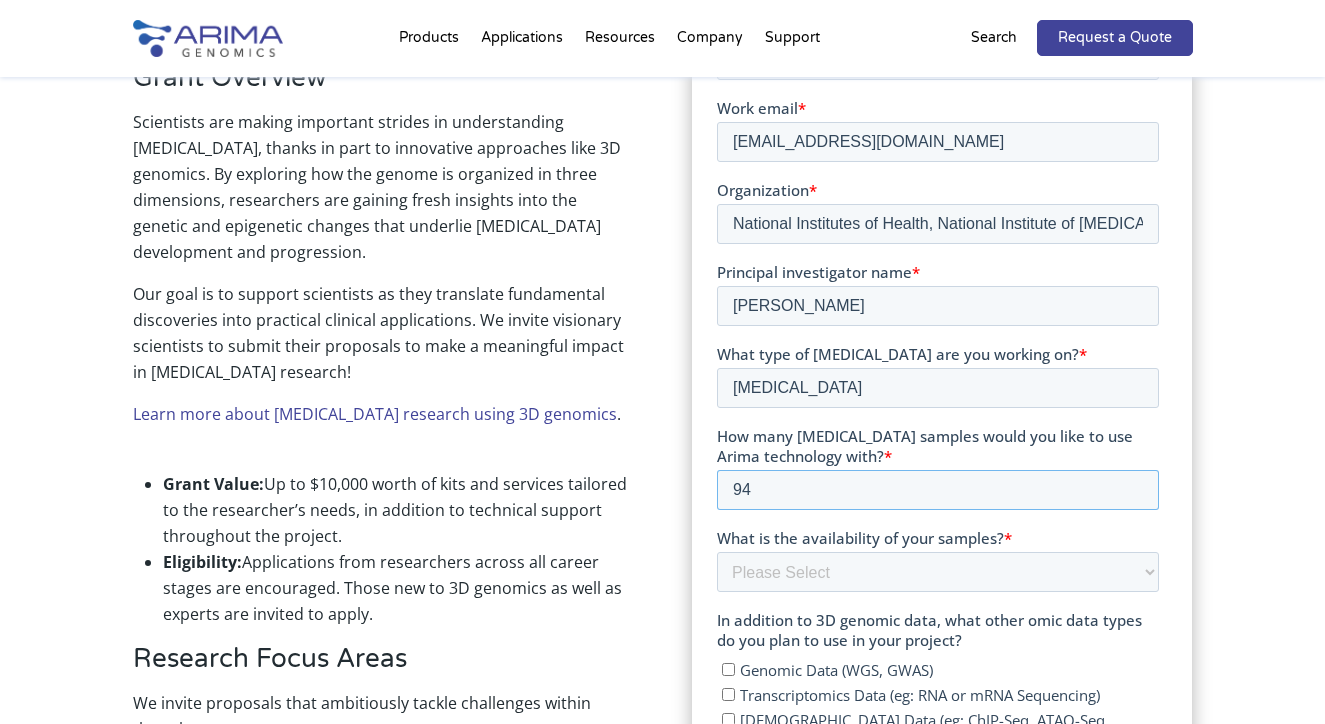 click on "94" at bounding box center [937, 491] 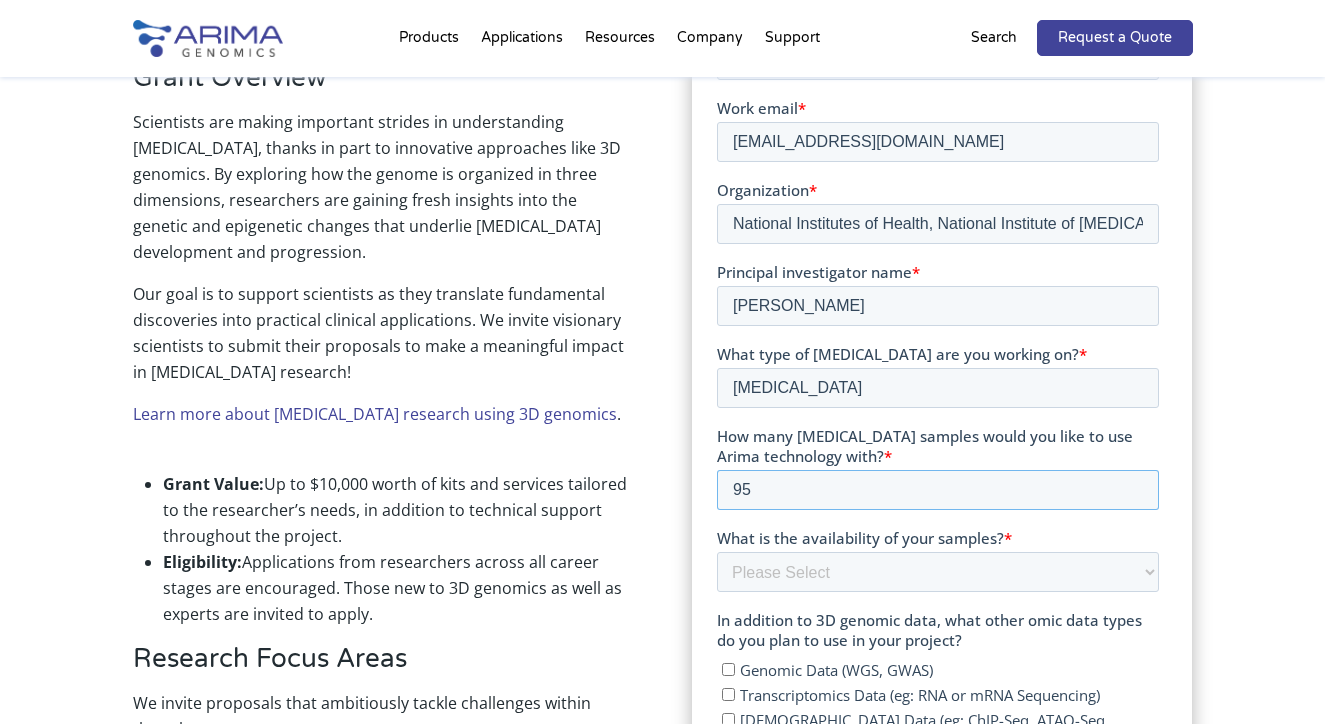 click on "95" at bounding box center (937, 491) 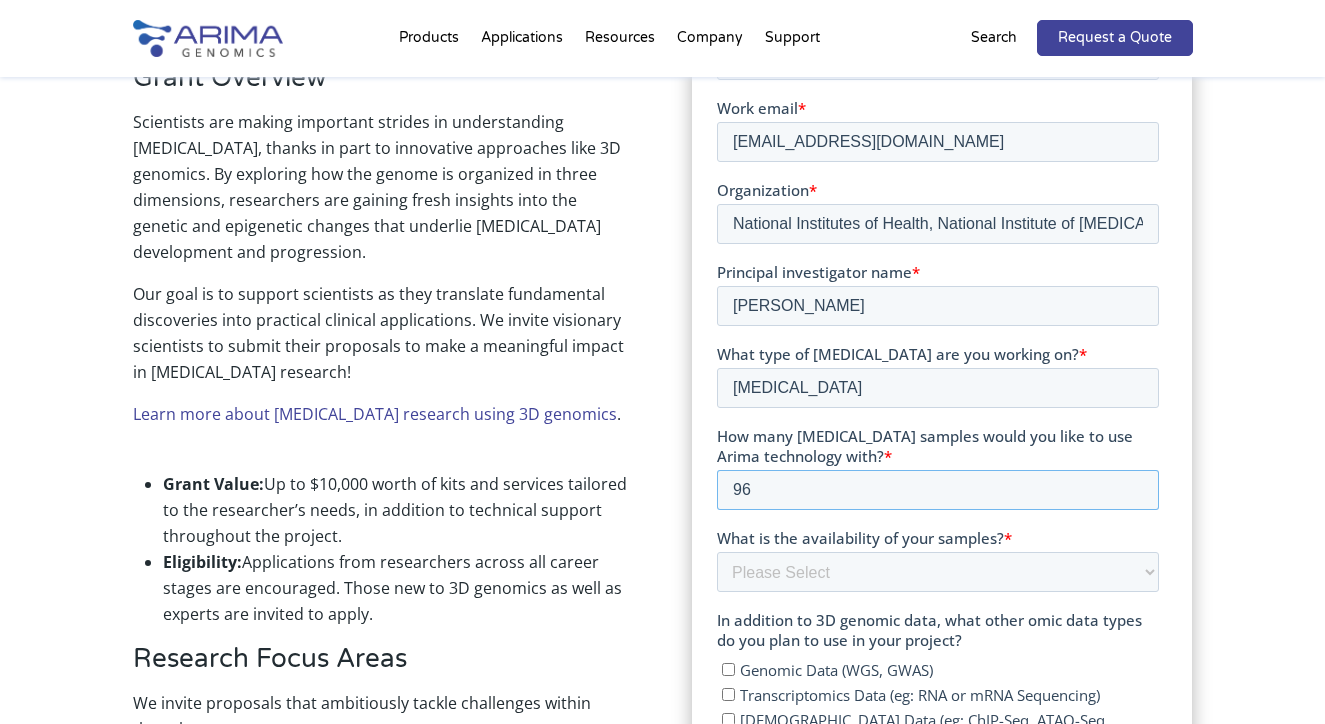 click on "96" at bounding box center (937, 491) 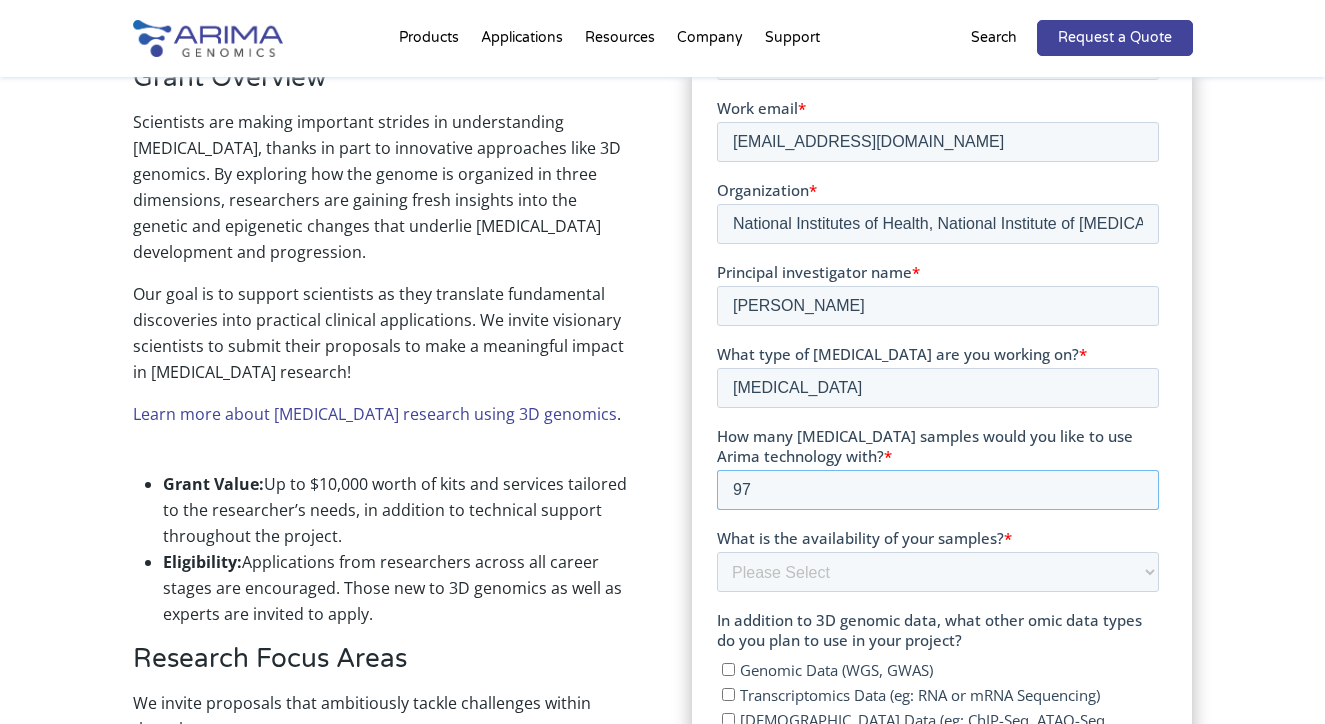 click on "97" at bounding box center [937, 491] 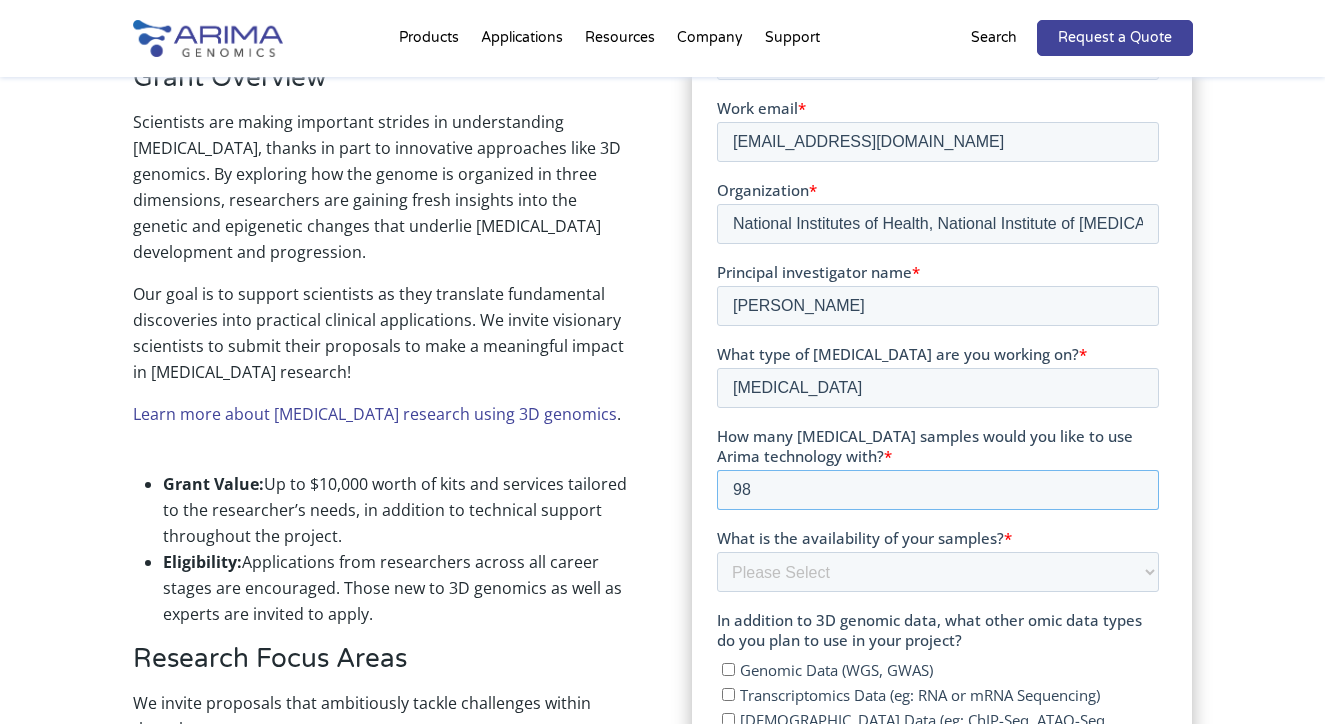 click on "98" at bounding box center [937, 491] 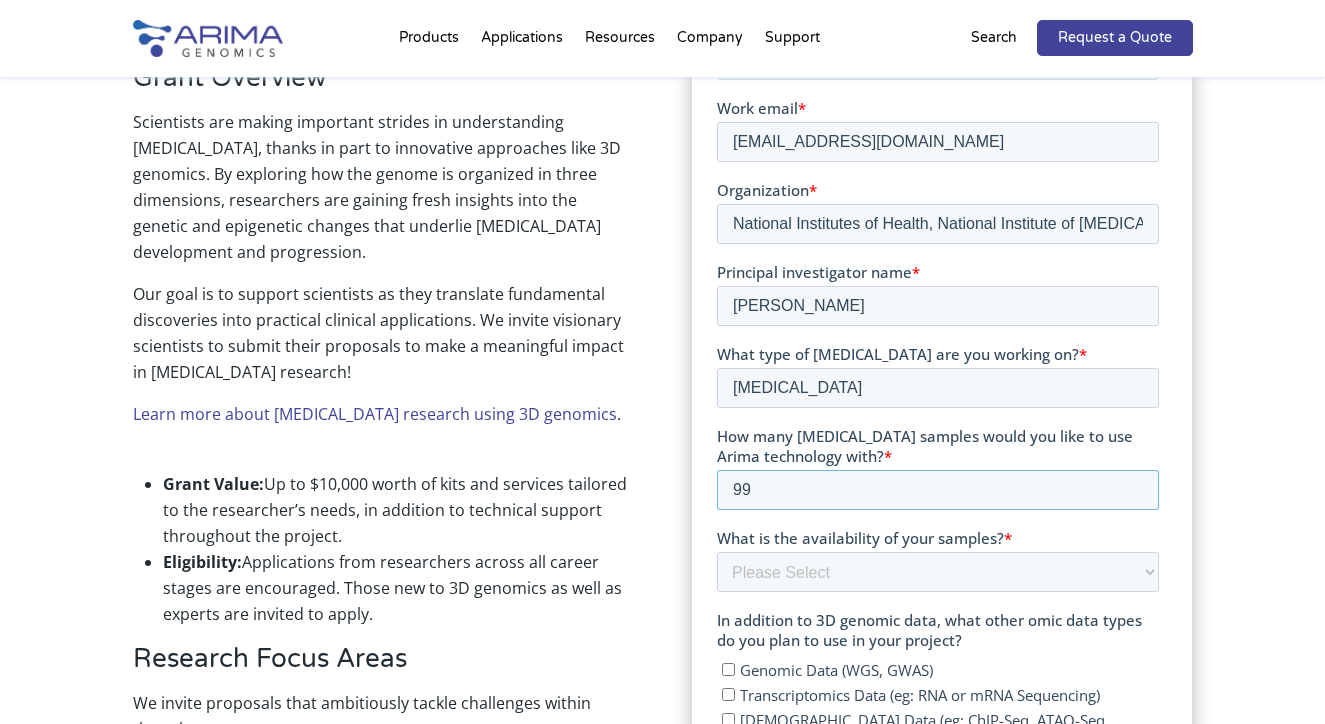 click on "99" at bounding box center [937, 491] 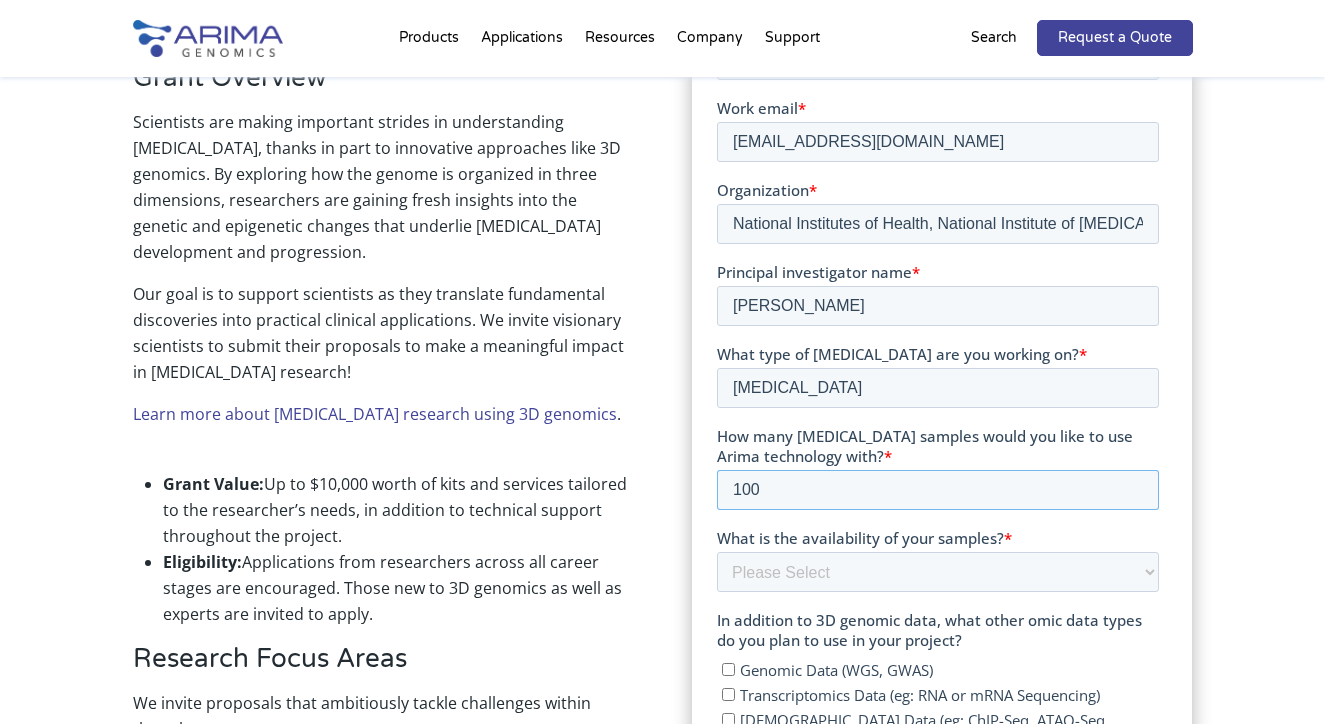 click on "100" at bounding box center [937, 491] 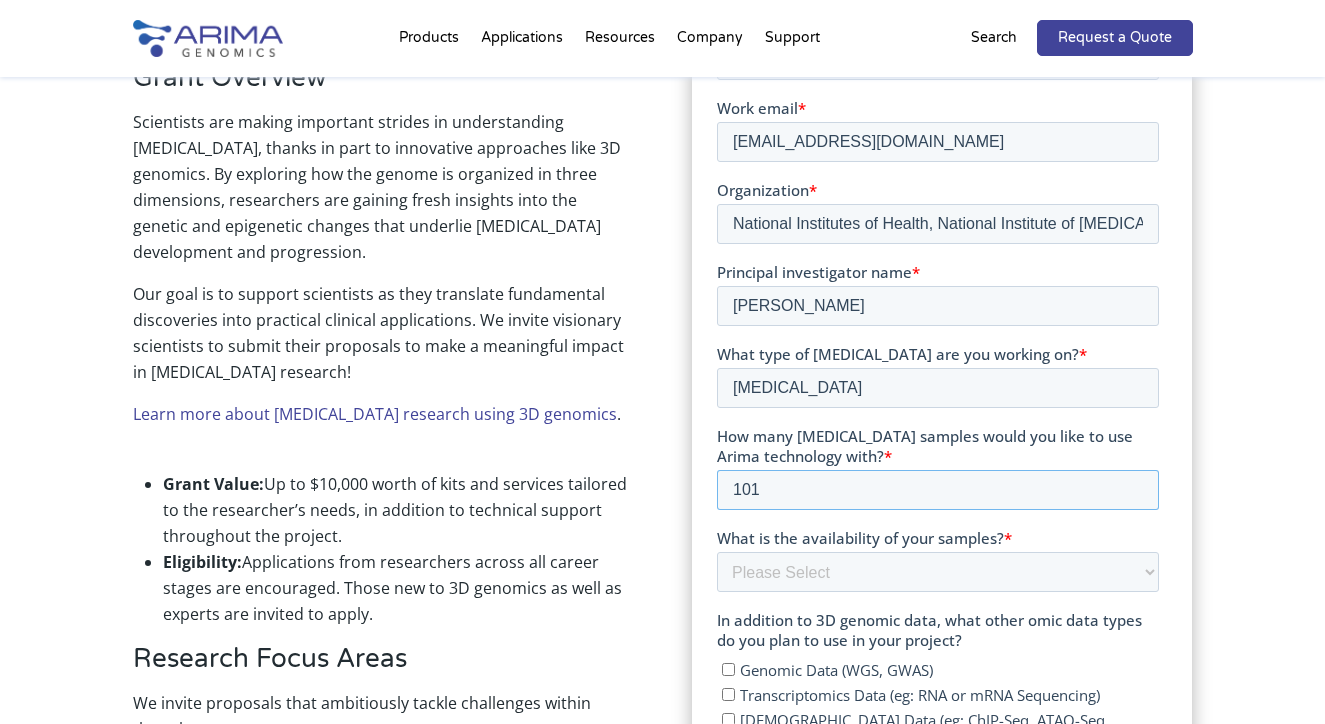 click on "101" at bounding box center [937, 491] 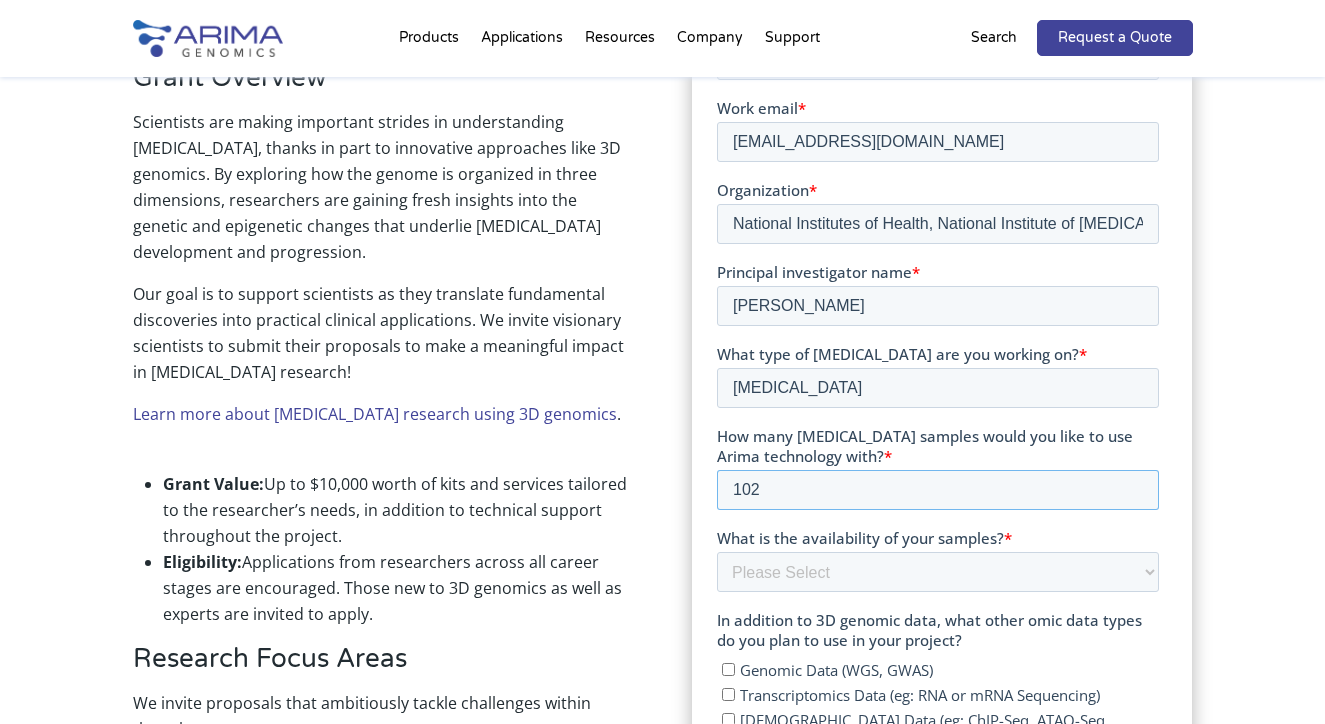 click on "102" at bounding box center [937, 491] 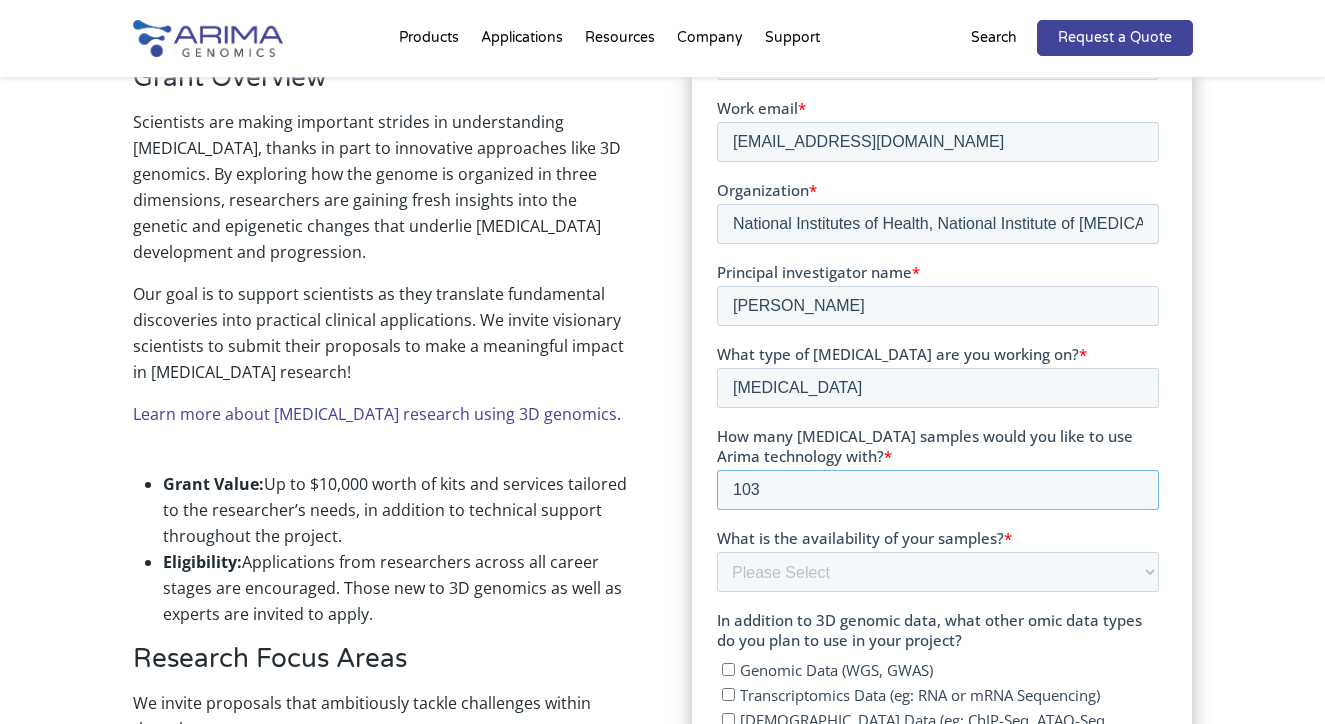 click on "103" at bounding box center (937, 491) 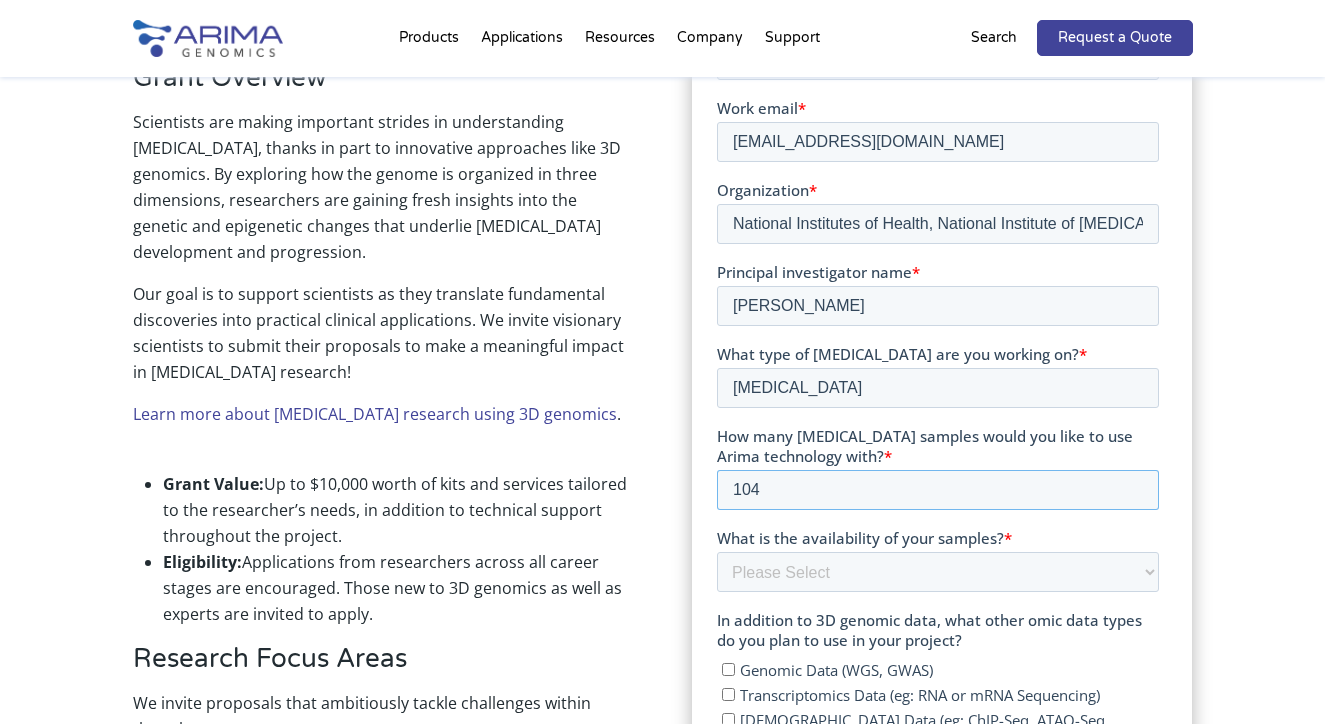 click on "104" at bounding box center [937, 491] 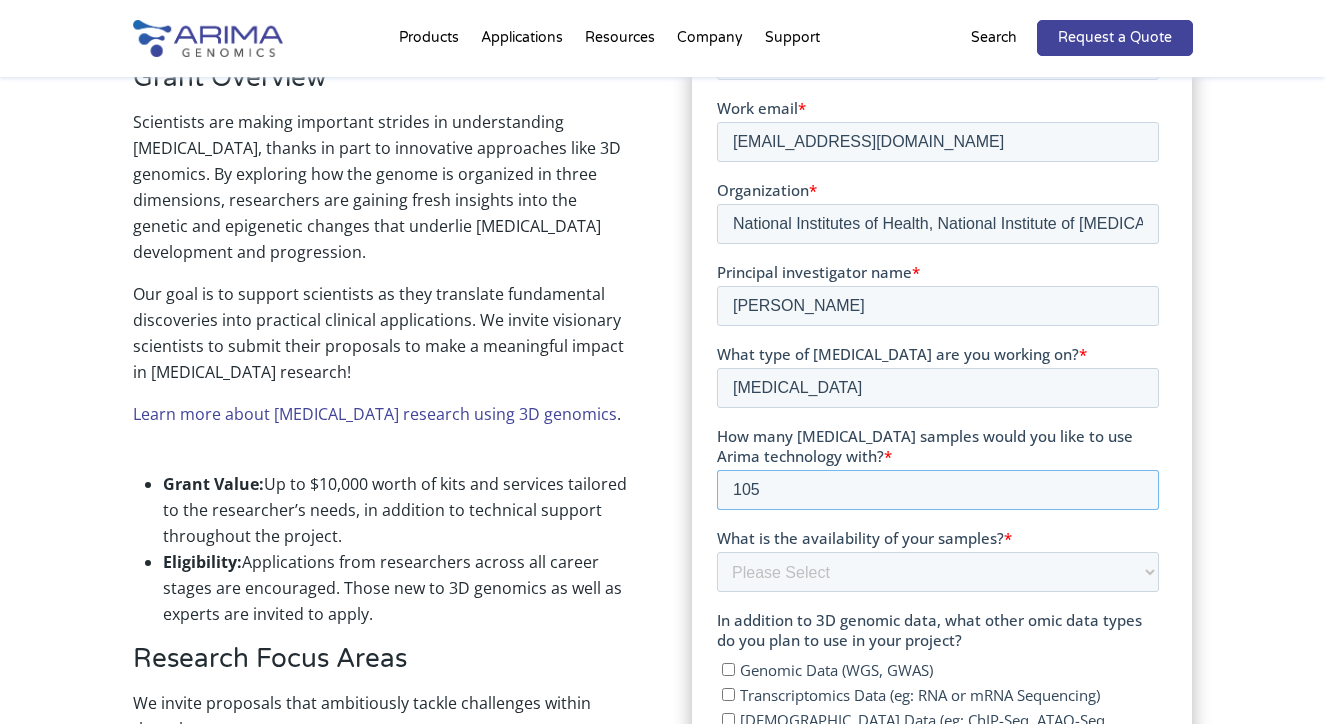 click on "105" at bounding box center [937, 491] 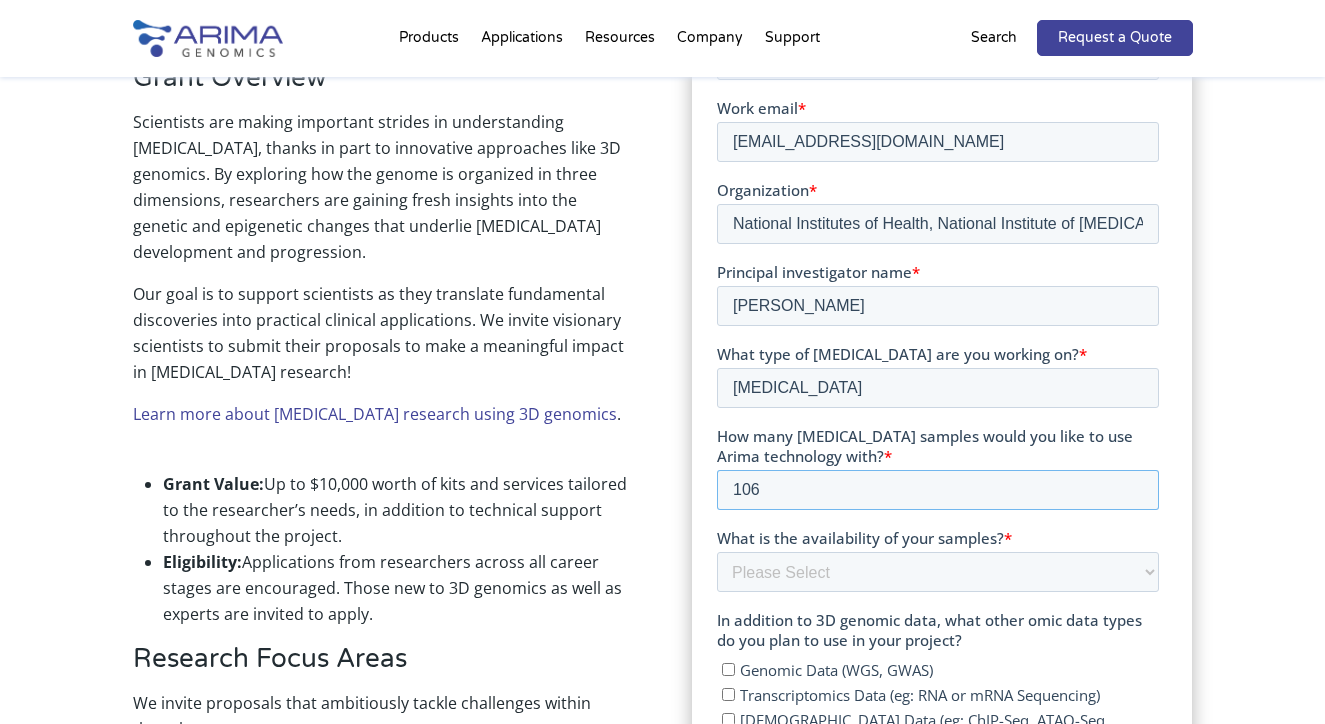 click on "106" at bounding box center [937, 491] 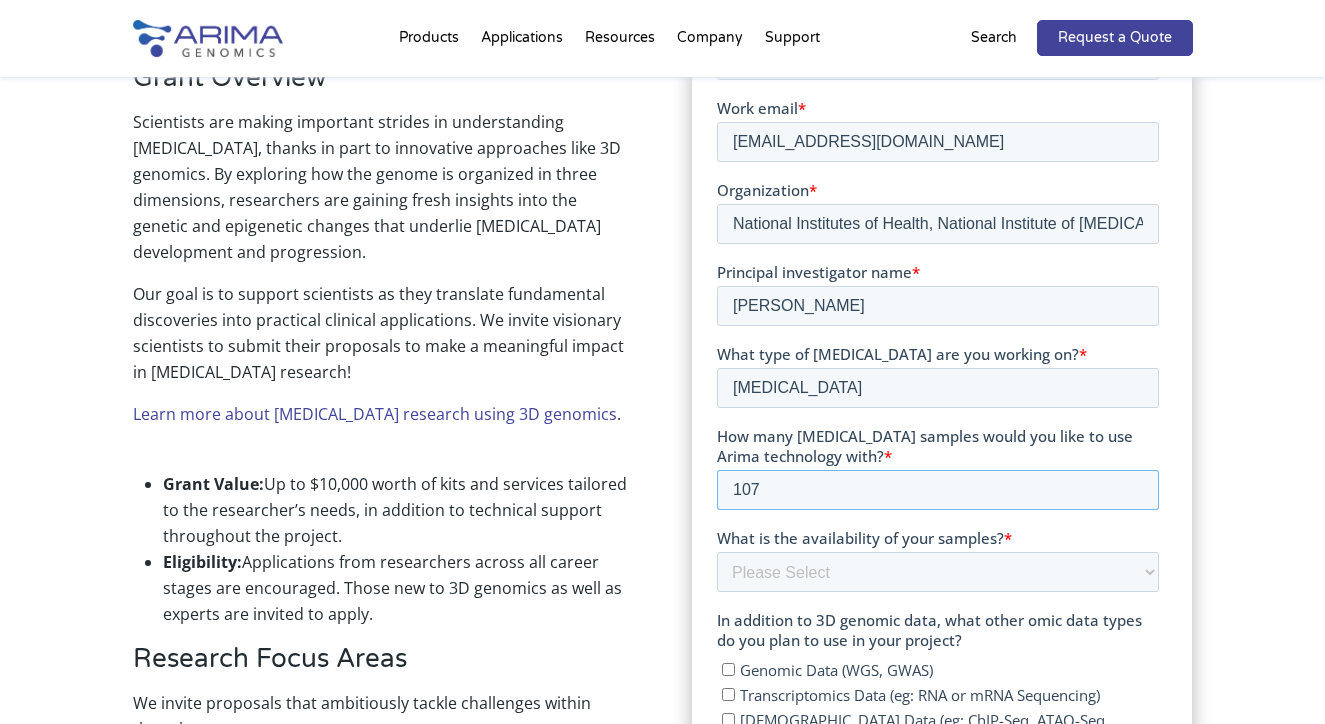 click on "107" at bounding box center (937, 491) 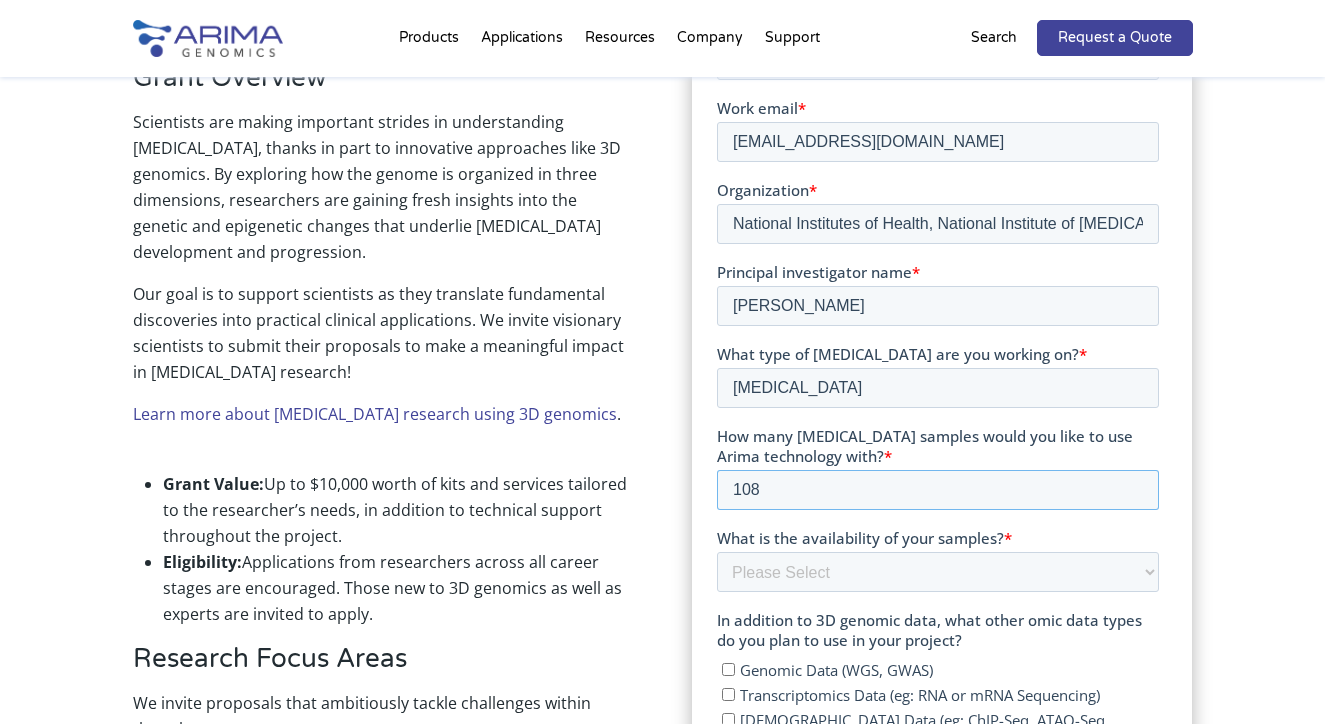 click on "108" at bounding box center [937, 491] 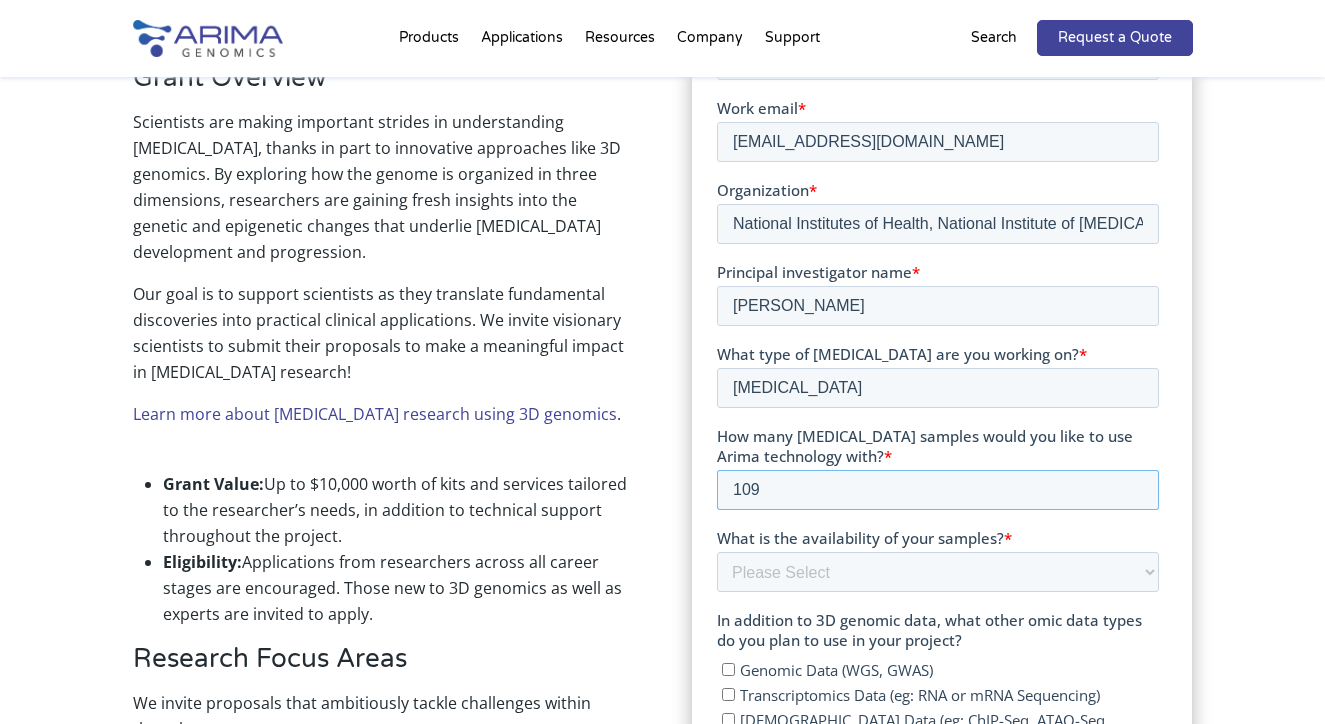 click on "109" at bounding box center [937, 491] 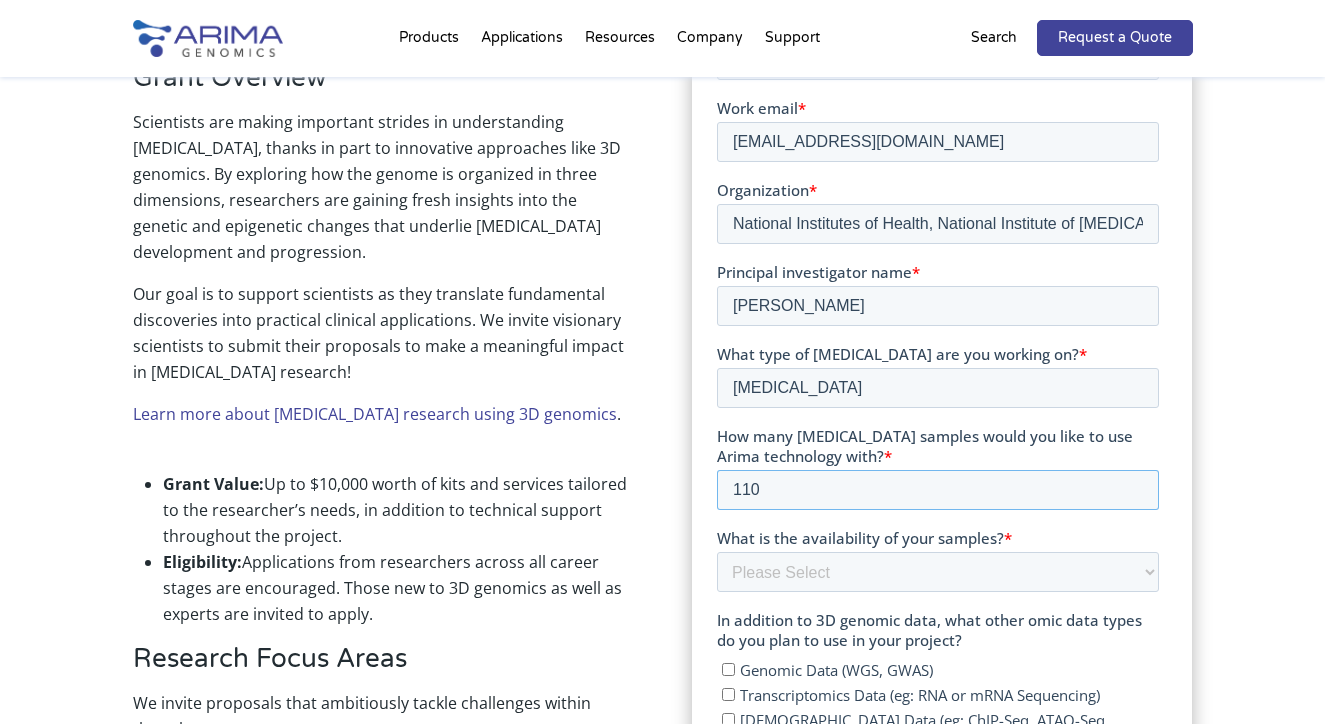 click on "110" at bounding box center (937, 491) 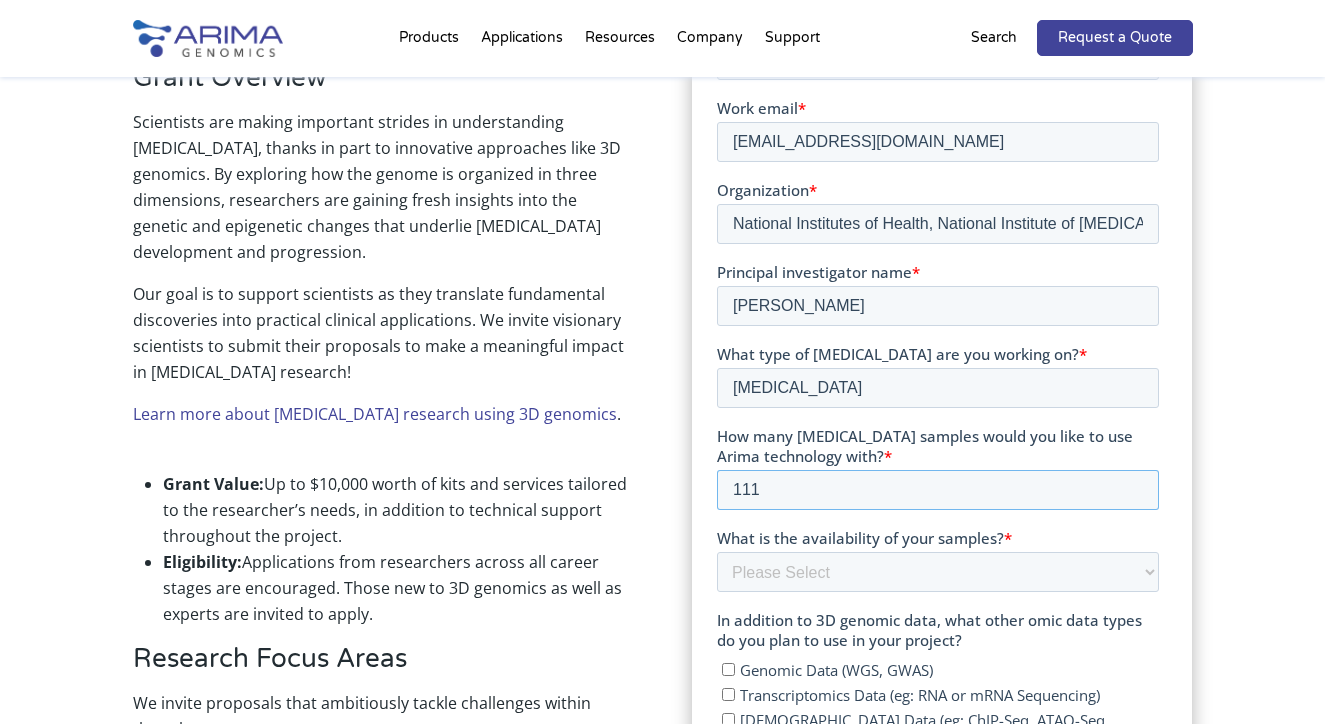 click on "111" at bounding box center [937, 491] 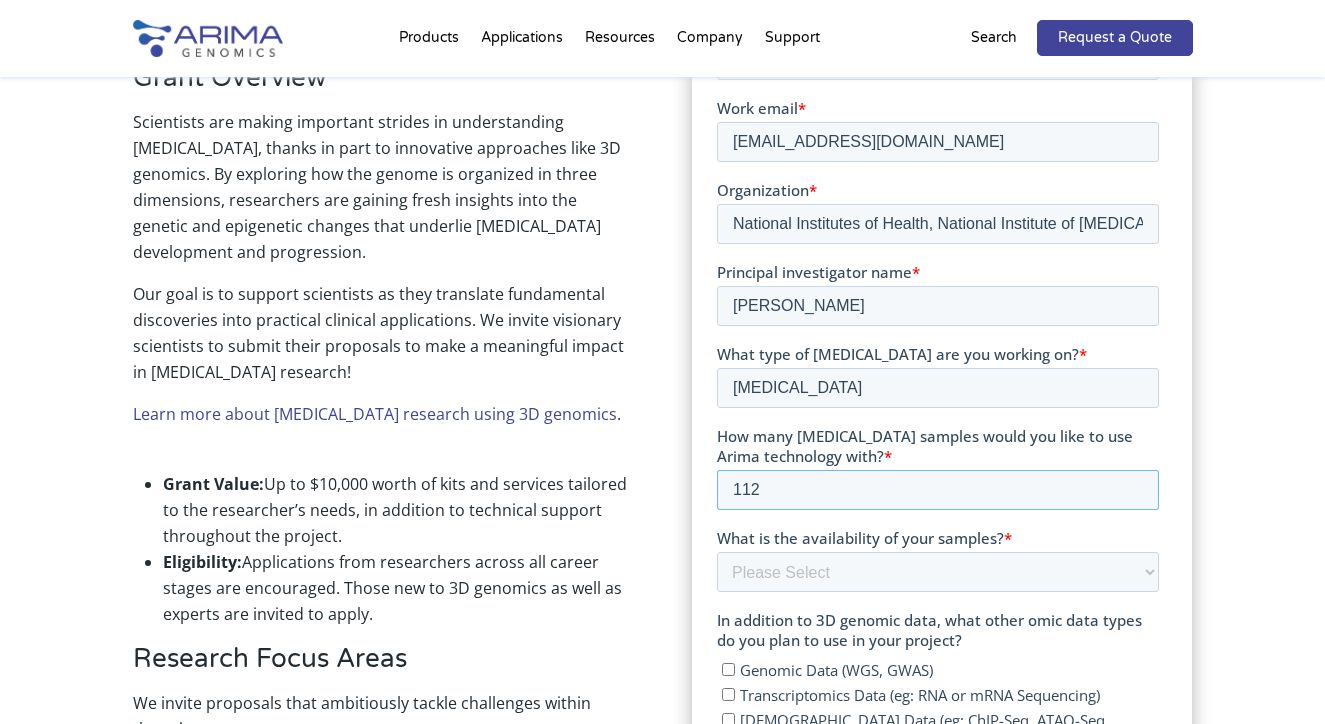 click on "112" at bounding box center [937, 491] 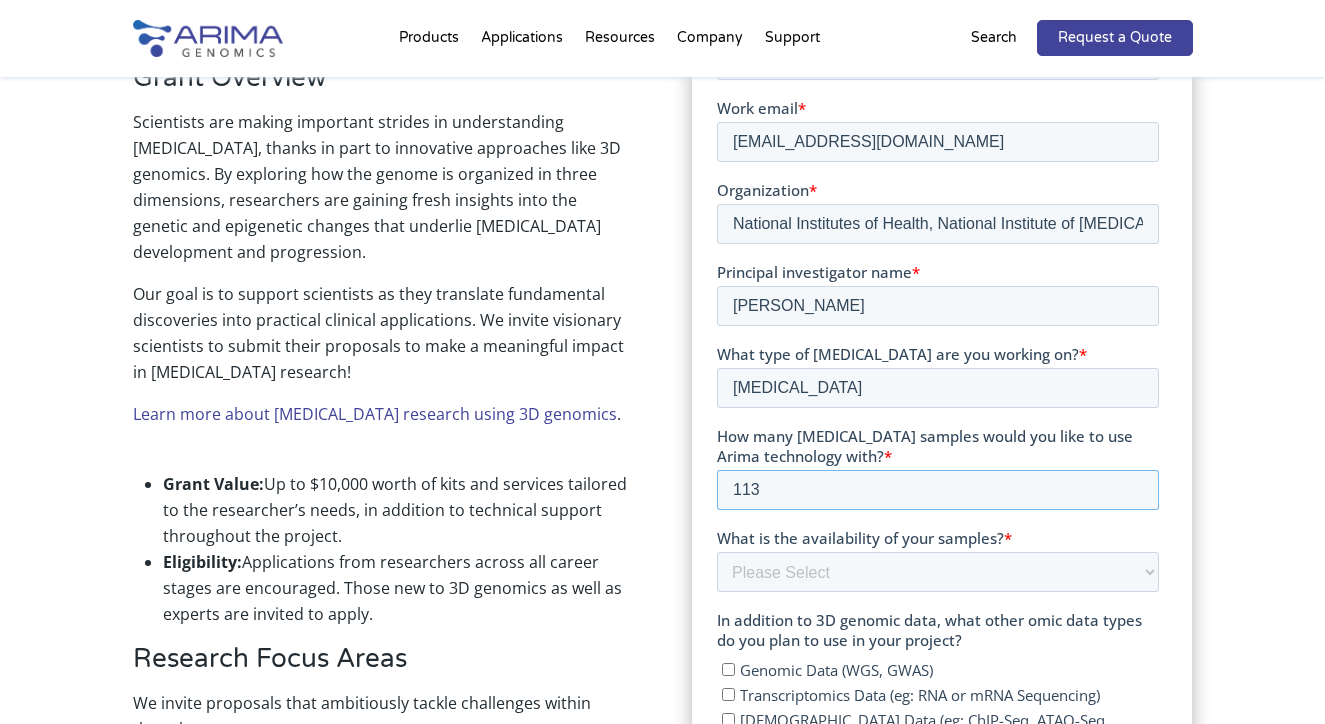 click on "113" at bounding box center (937, 491) 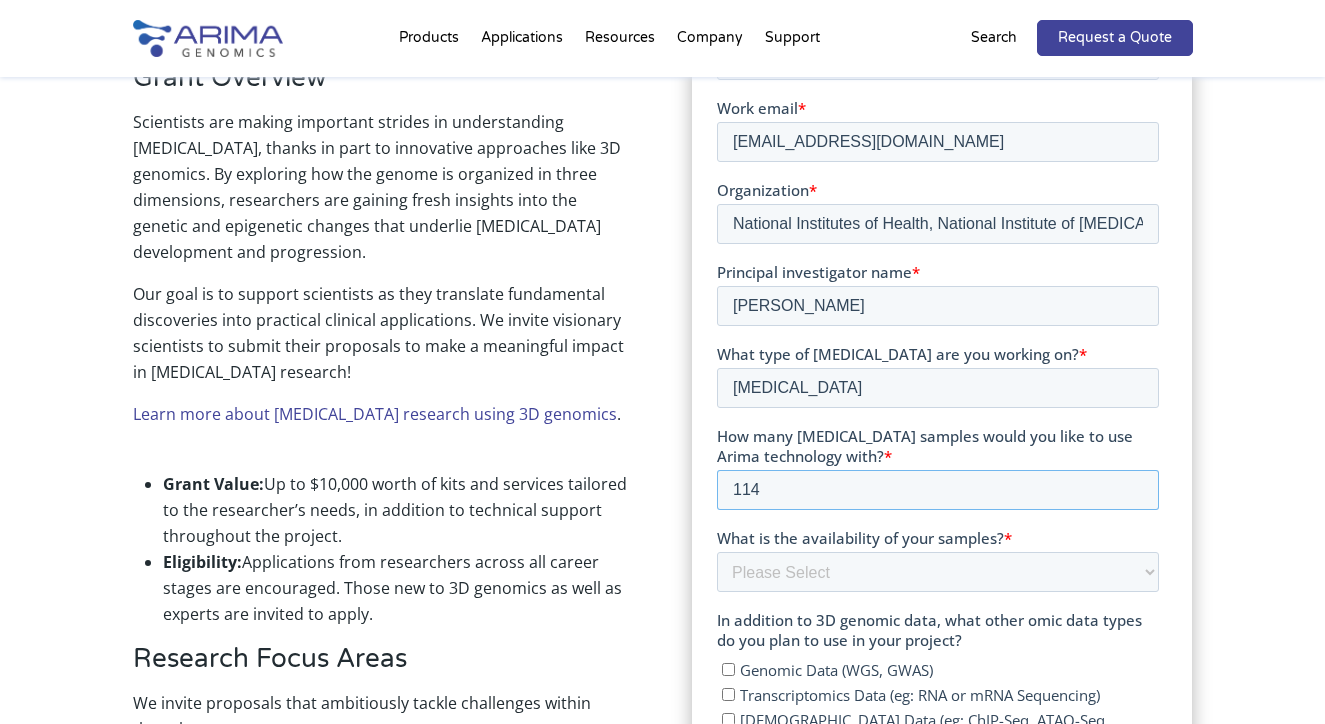 click on "114" at bounding box center [937, 491] 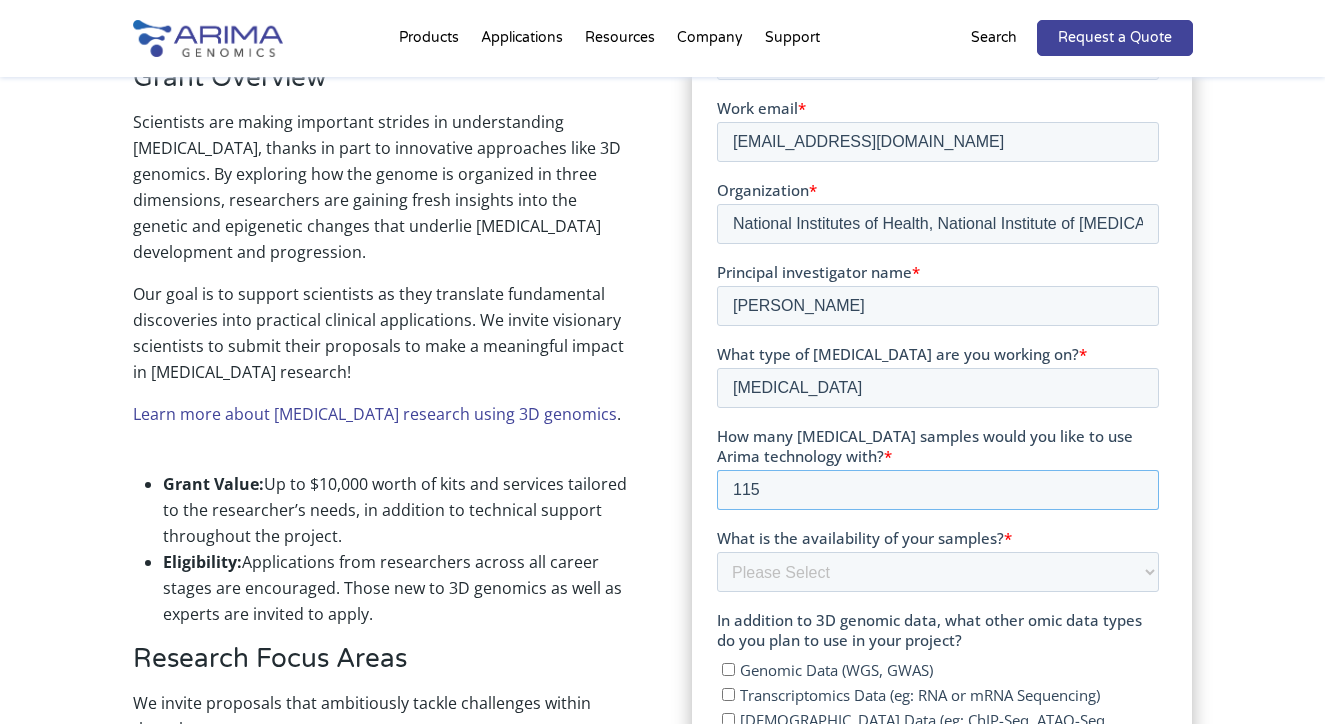 click on "115" at bounding box center [937, 491] 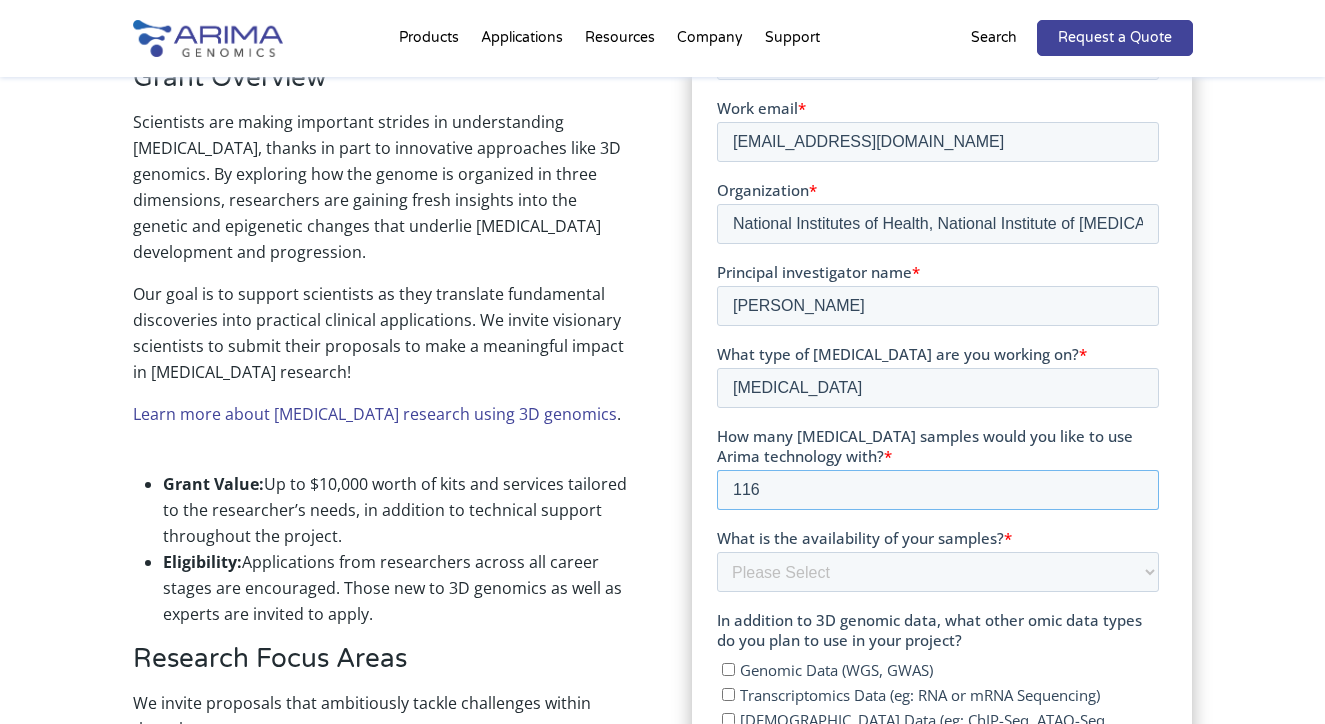 click on "116" at bounding box center (937, 491) 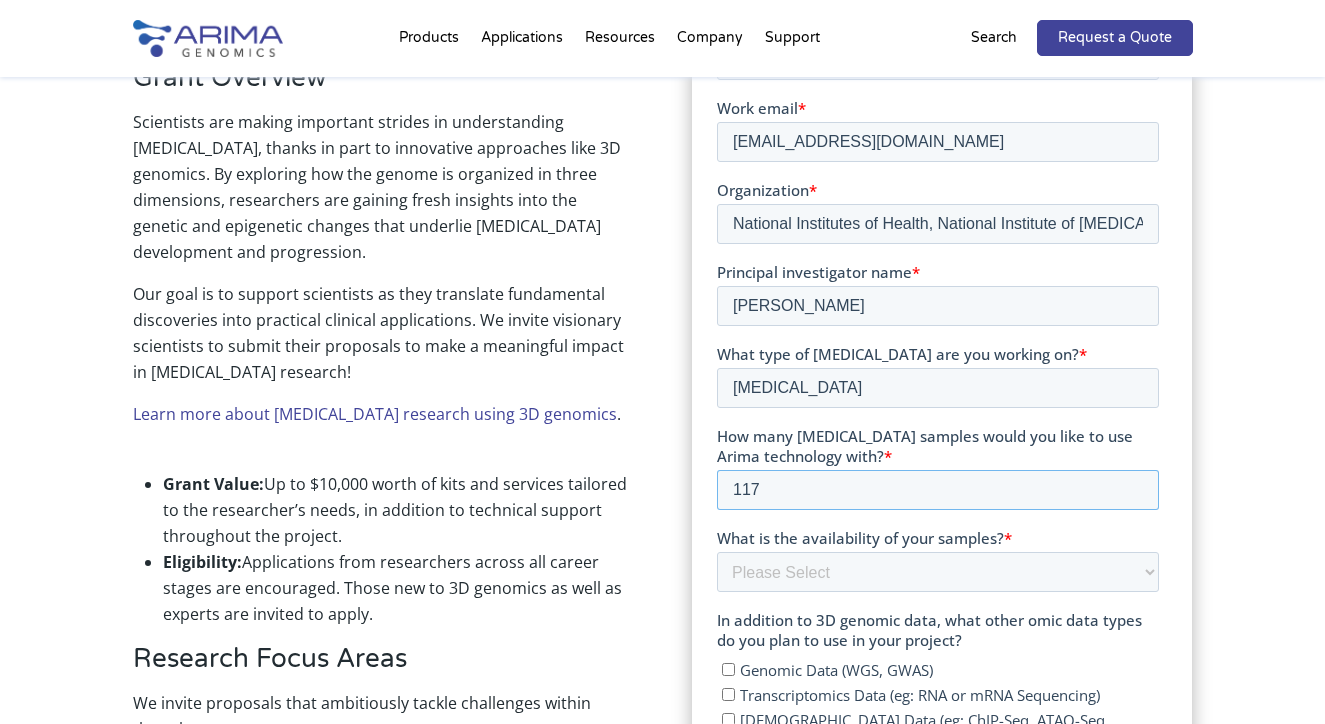 click on "117" at bounding box center [937, 491] 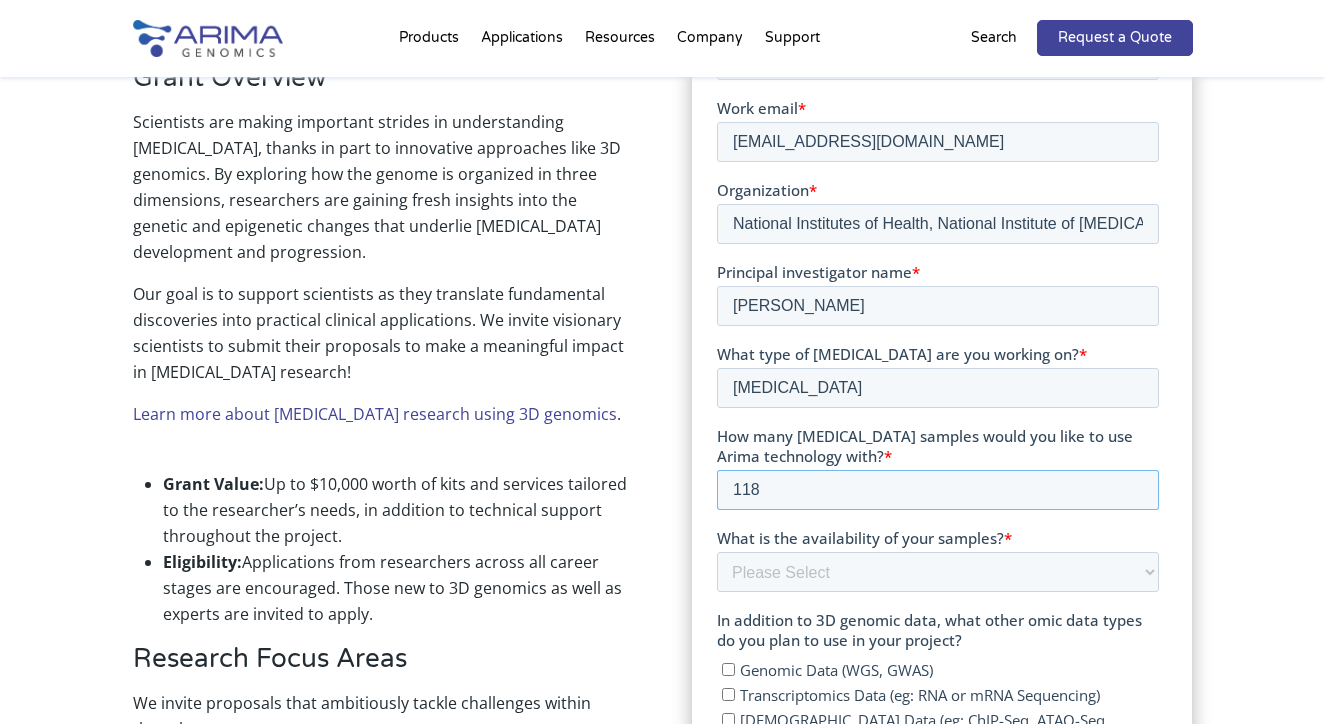 click on "118" at bounding box center (937, 491) 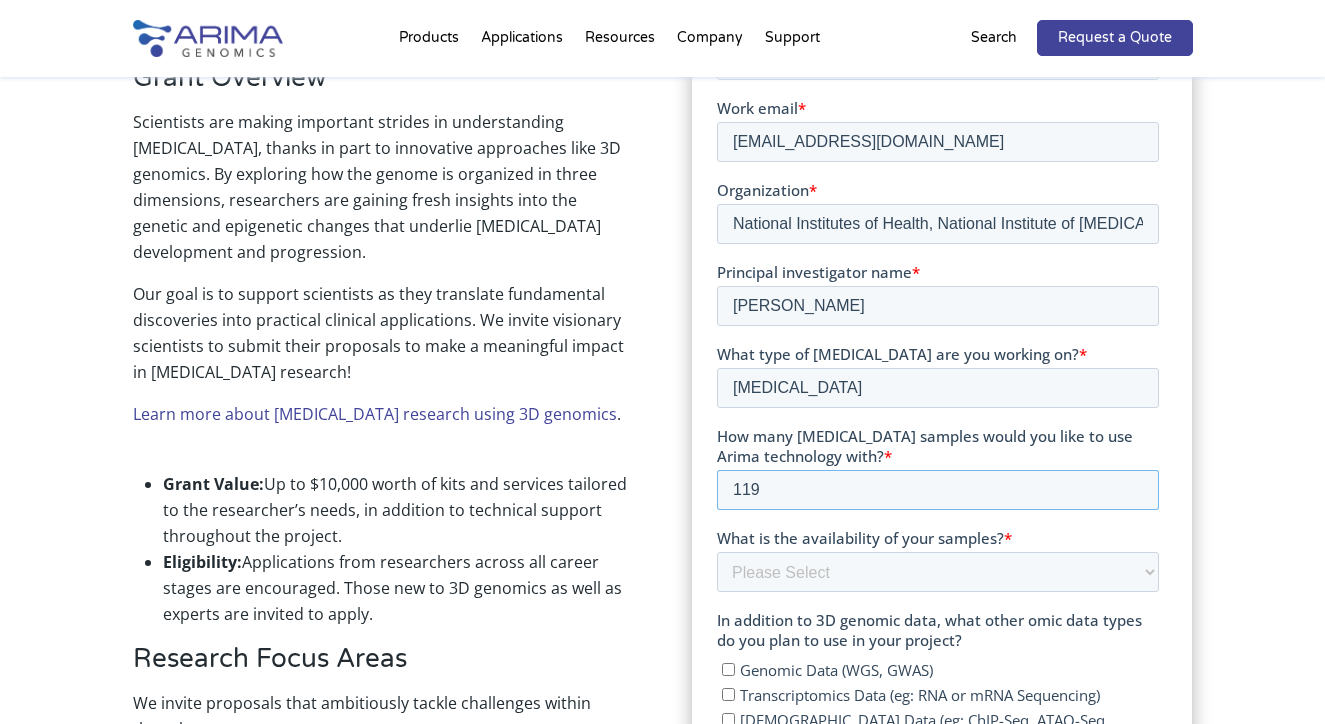 click on "119" at bounding box center (937, 491) 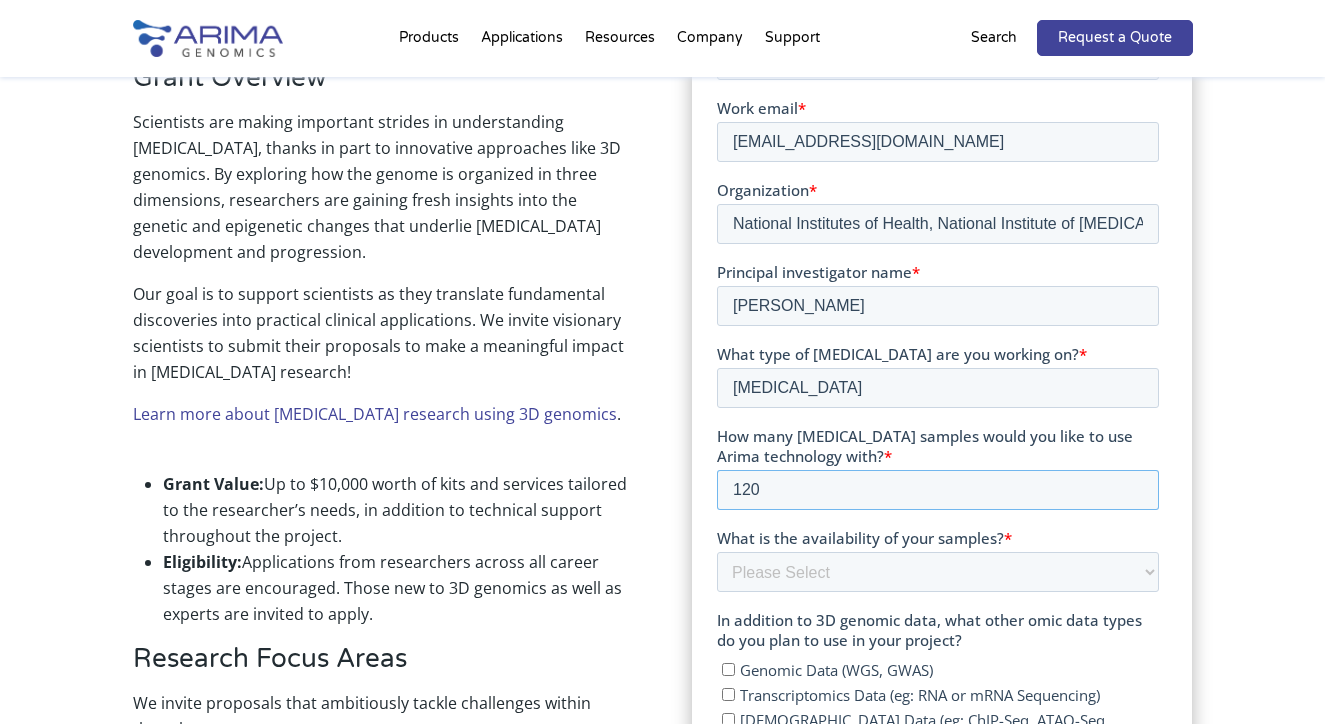 click on "120" at bounding box center (937, 491) 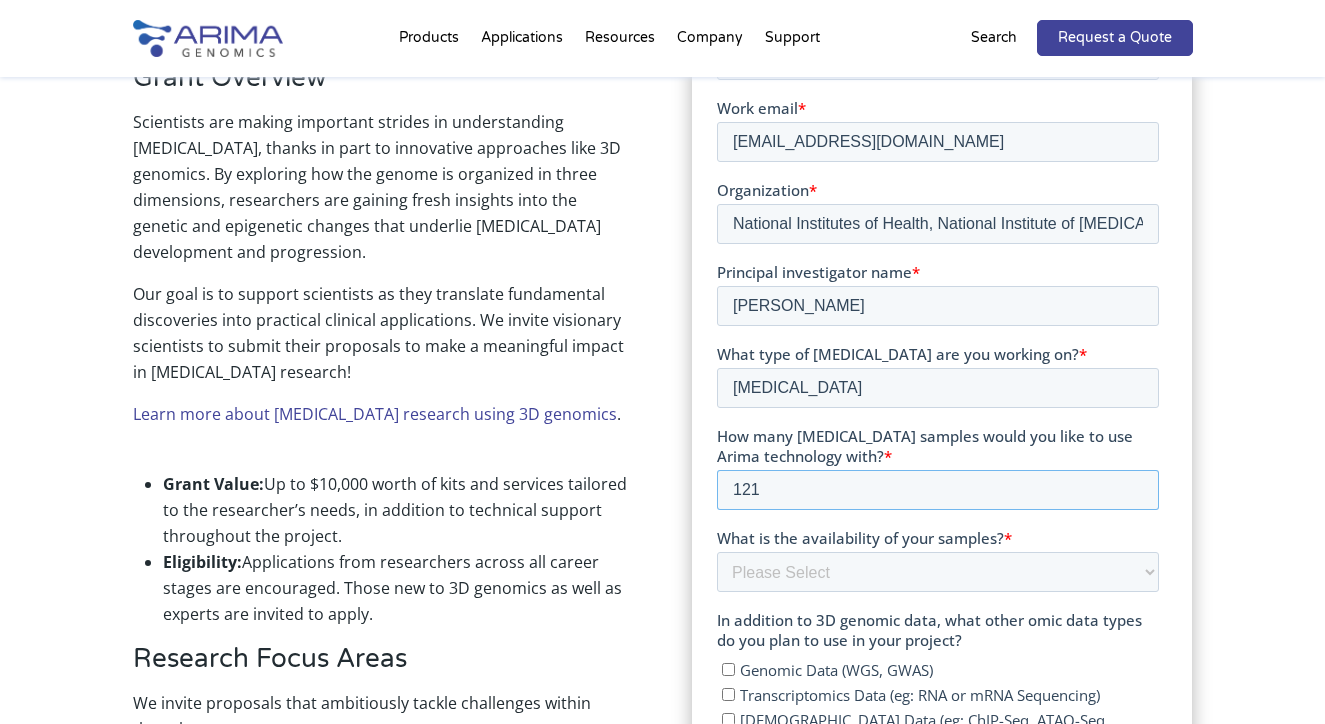 click on "121" at bounding box center [937, 491] 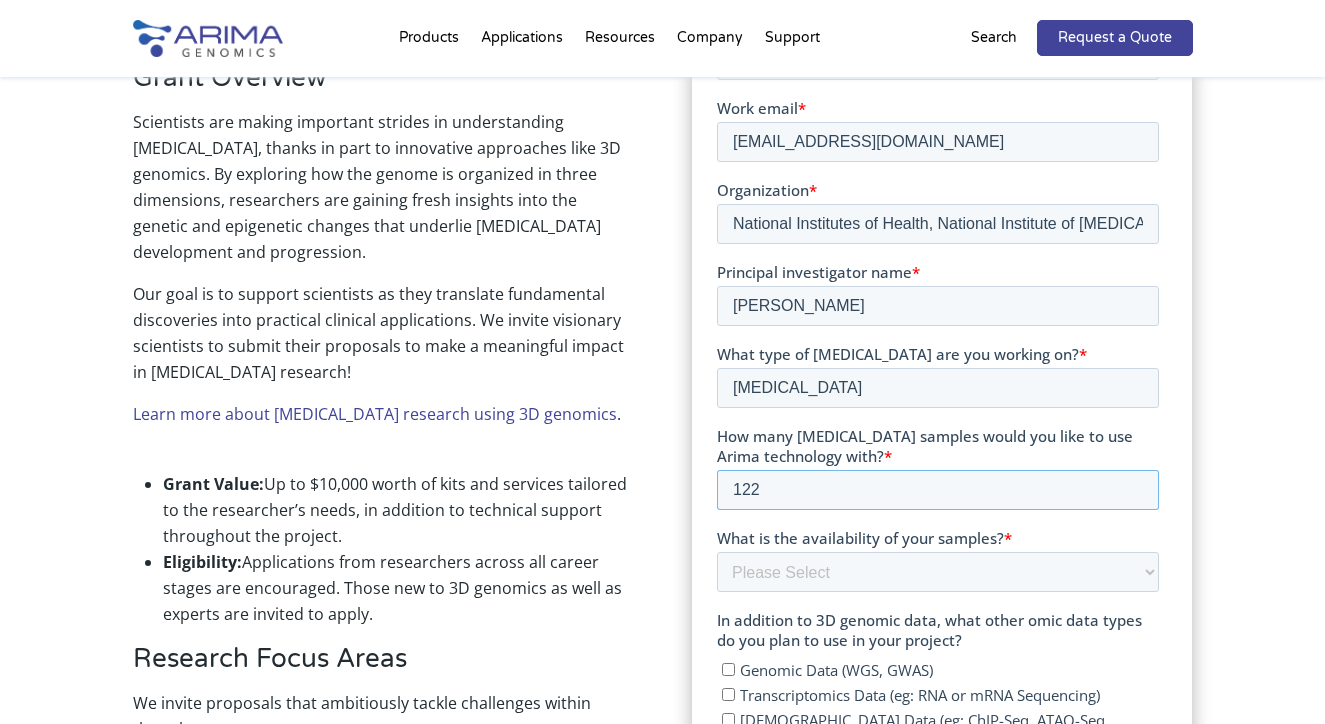 click on "122" at bounding box center (937, 491) 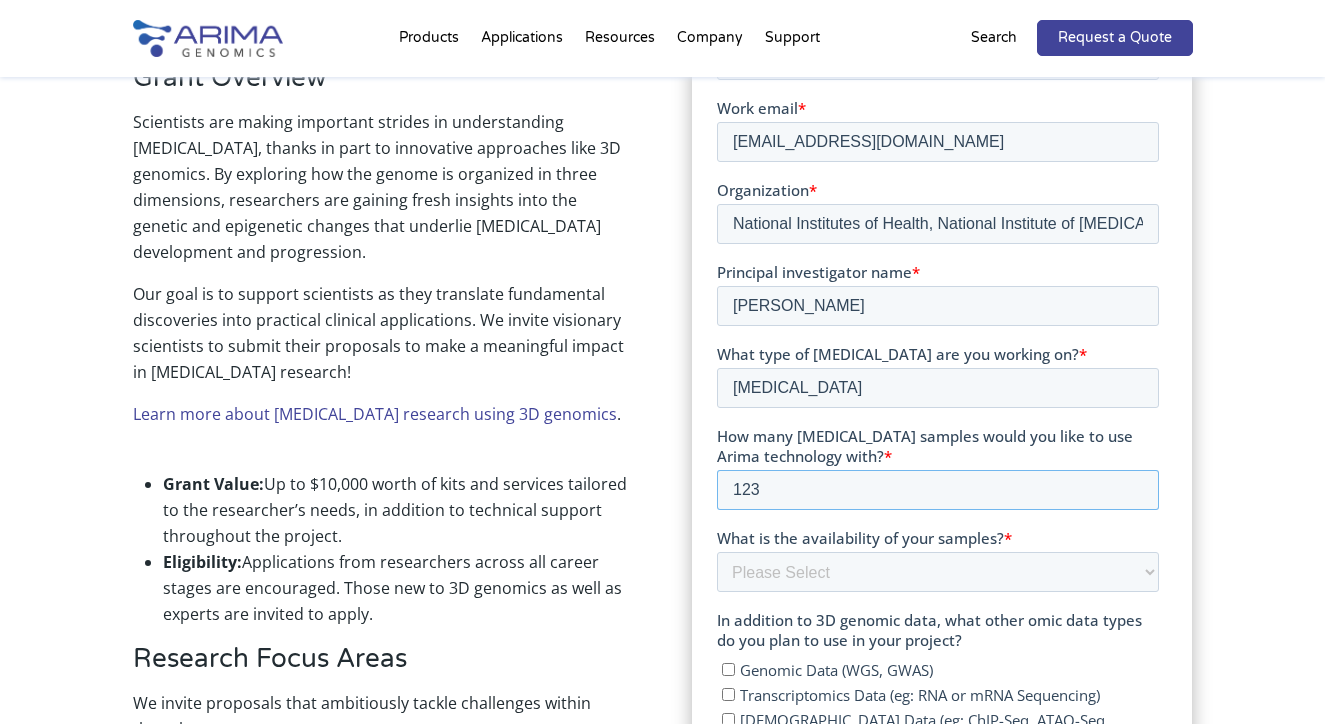 click on "123" at bounding box center (937, 491) 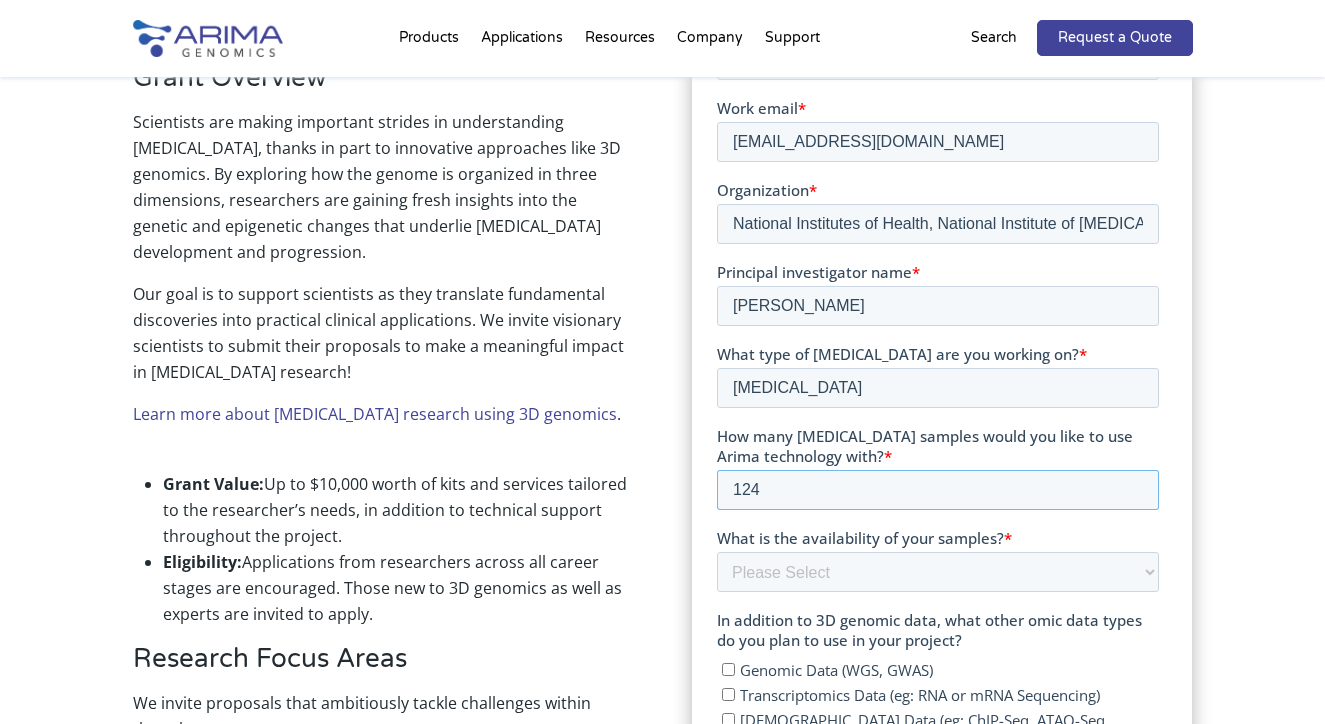 click on "124" at bounding box center (937, 491) 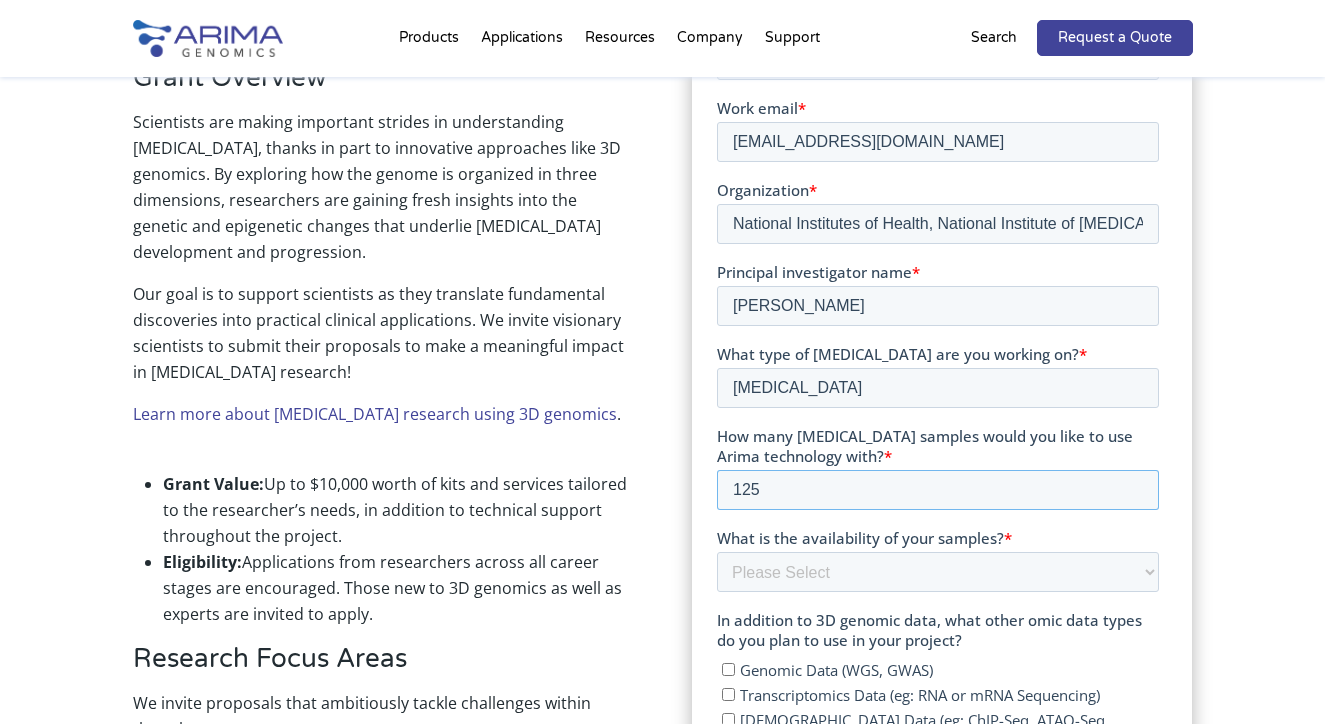 click on "125" at bounding box center (937, 491) 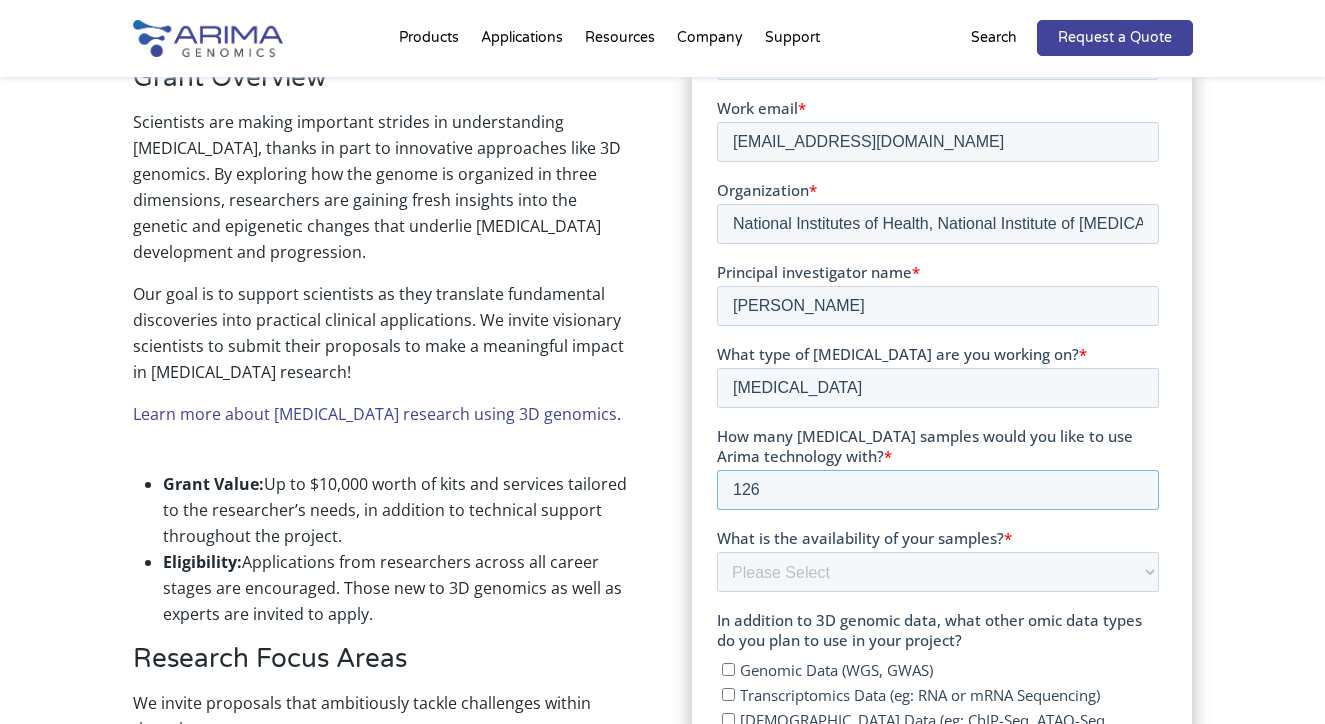 click on "126" at bounding box center [937, 491] 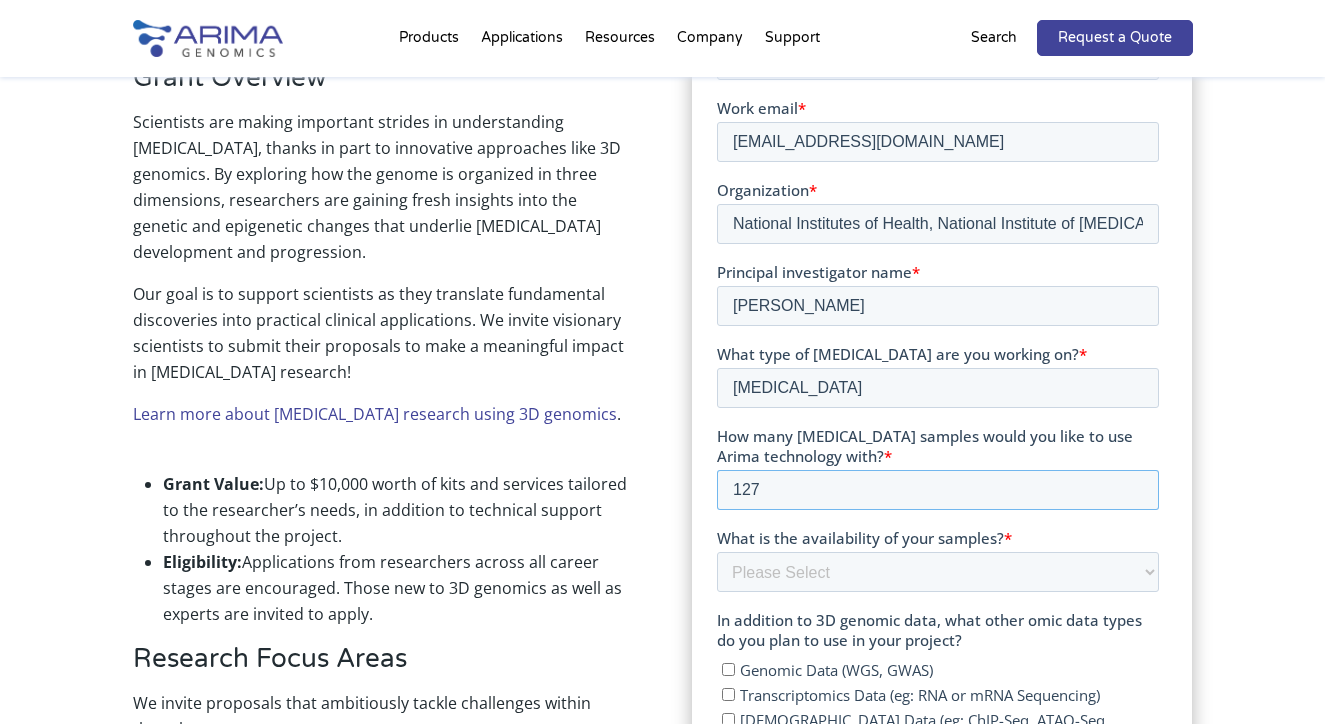 click on "127" at bounding box center [937, 491] 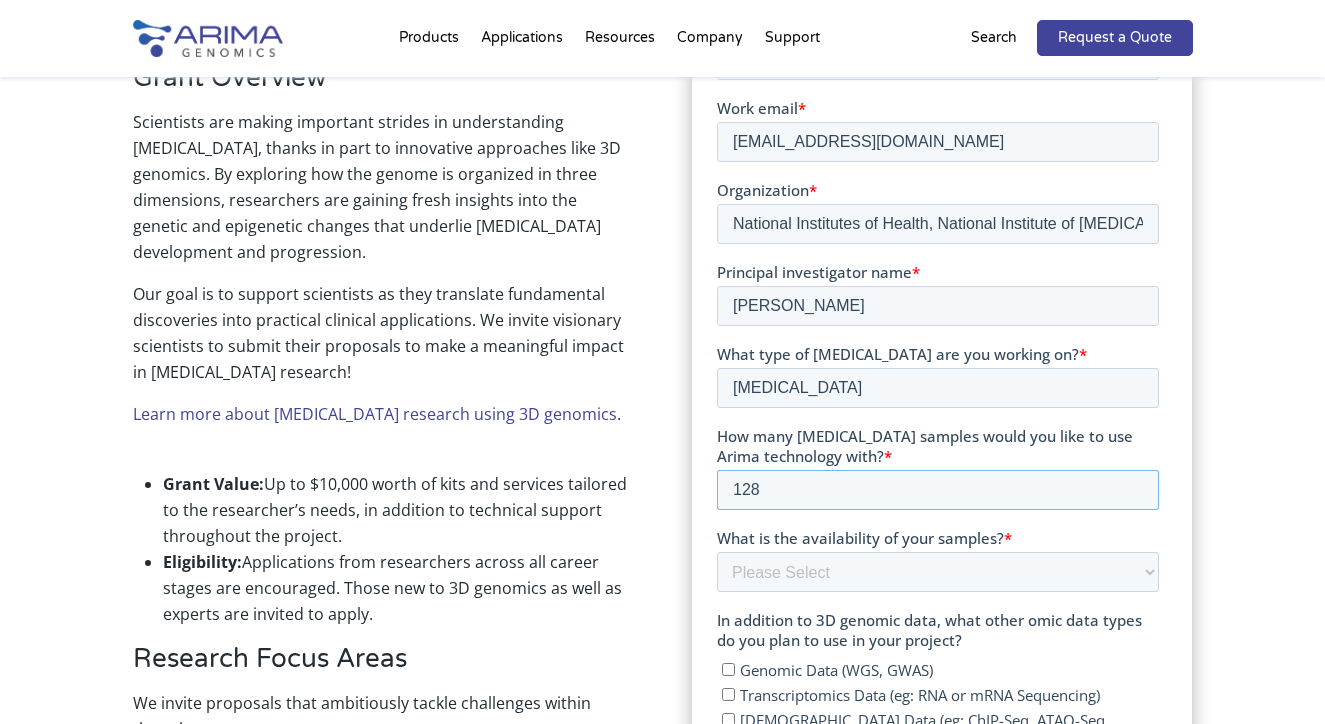 click on "128" at bounding box center (937, 491) 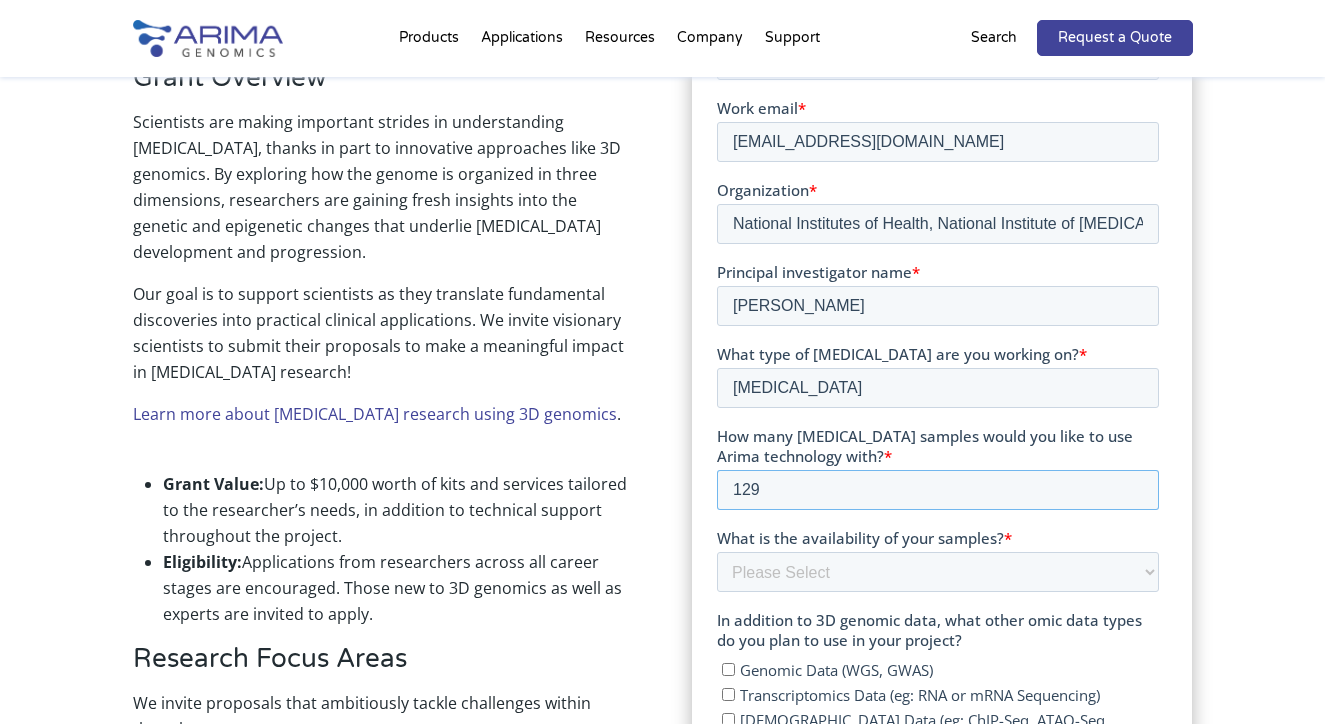 click on "129" at bounding box center (937, 491) 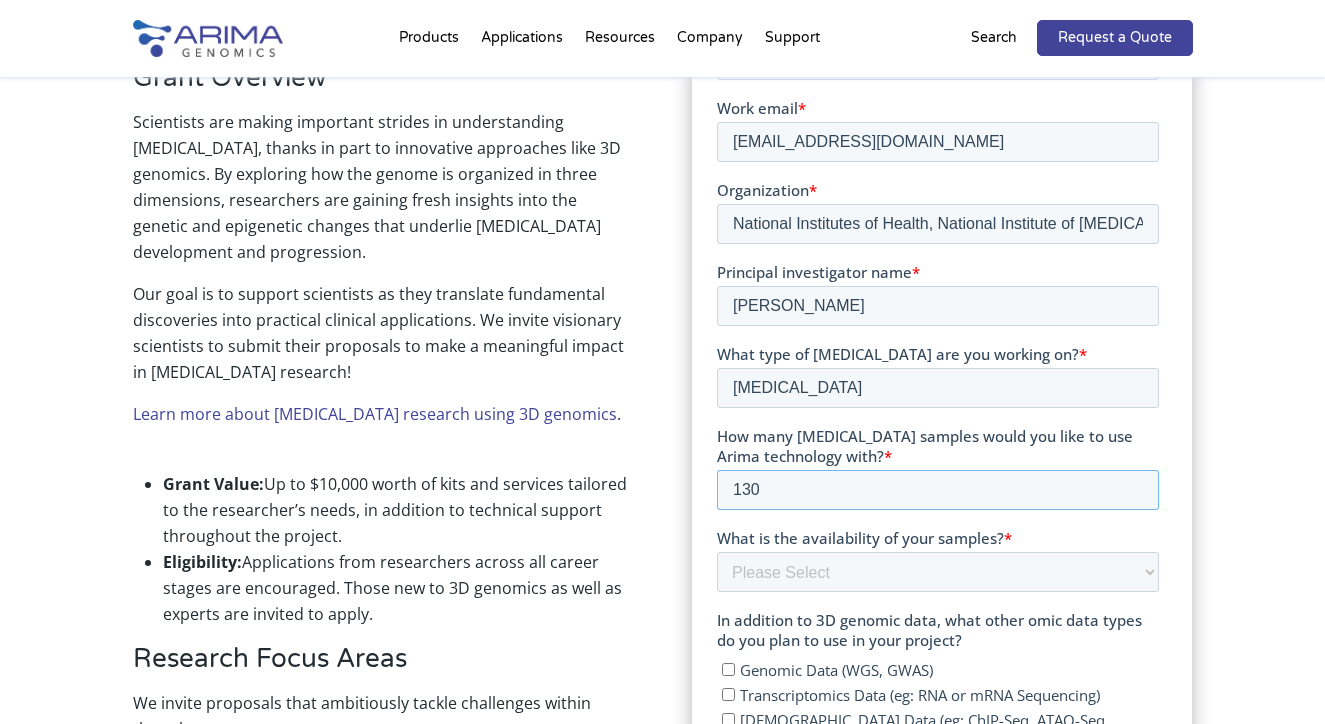 click on "130" at bounding box center (937, 491) 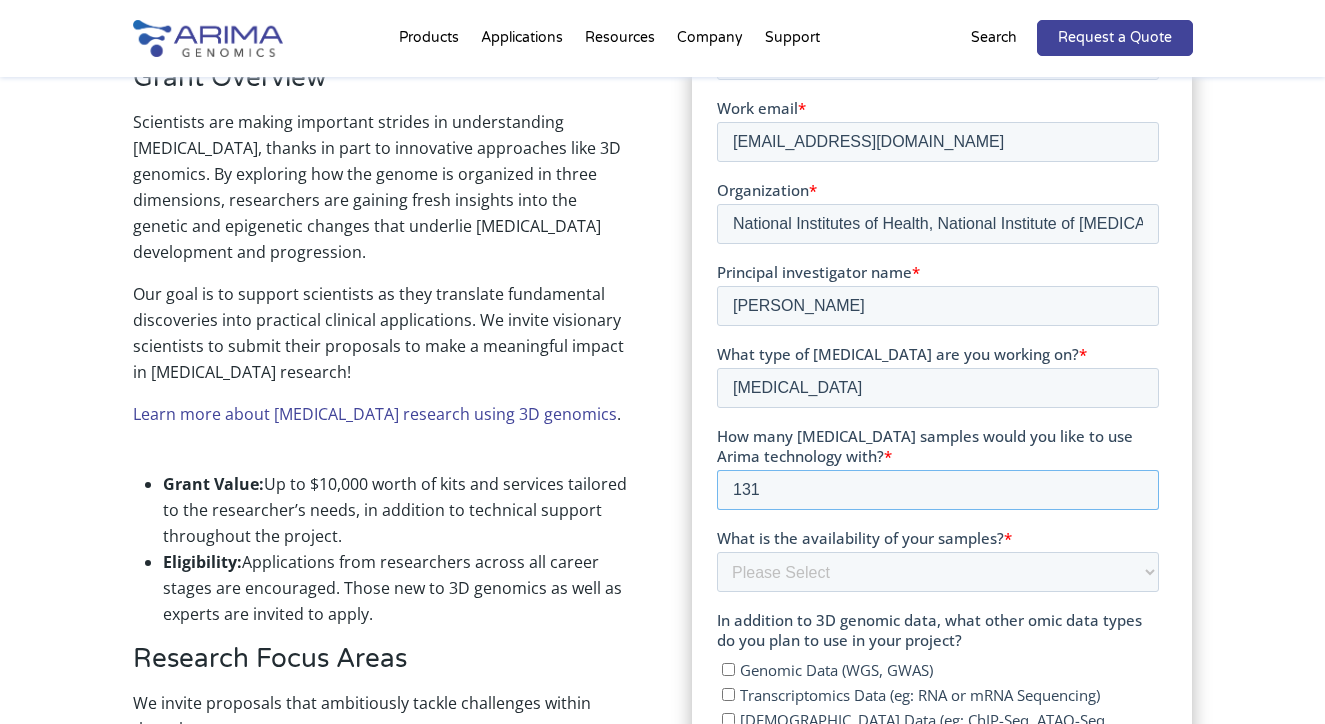 click on "131" at bounding box center (937, 491) 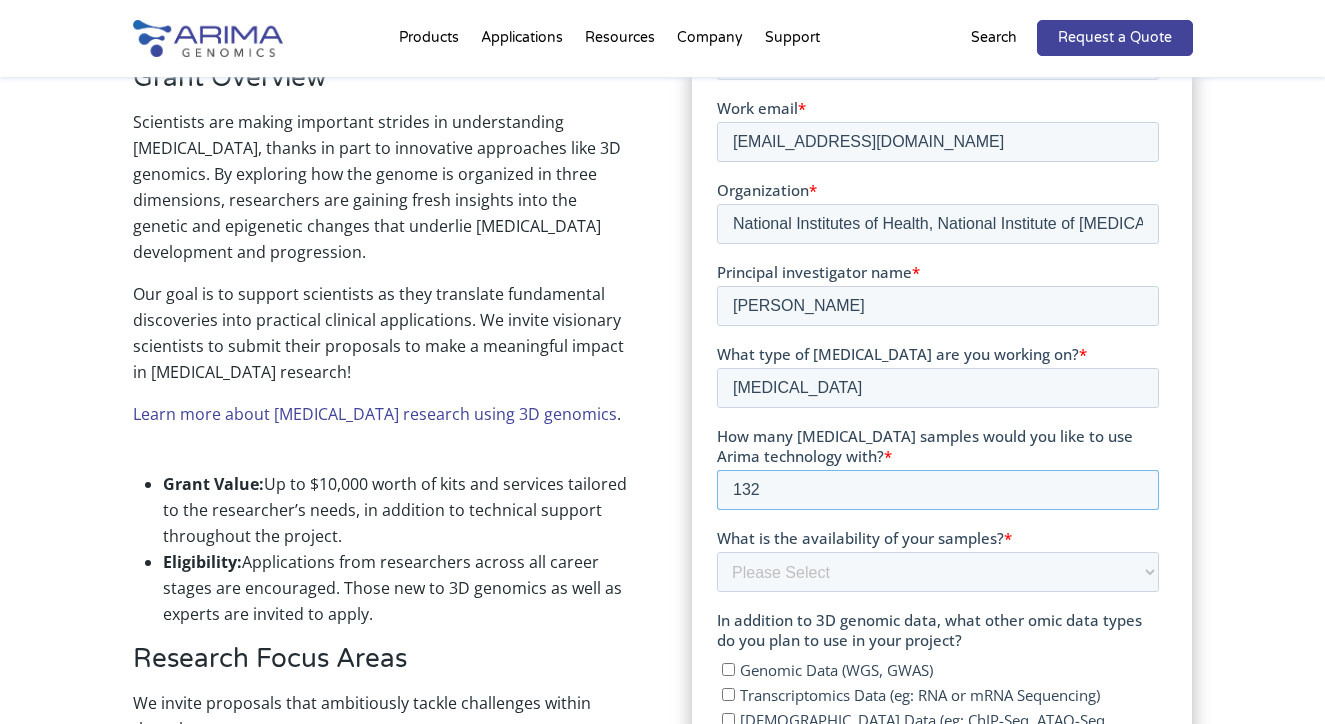click on "132" at bounding box center (937, 491) 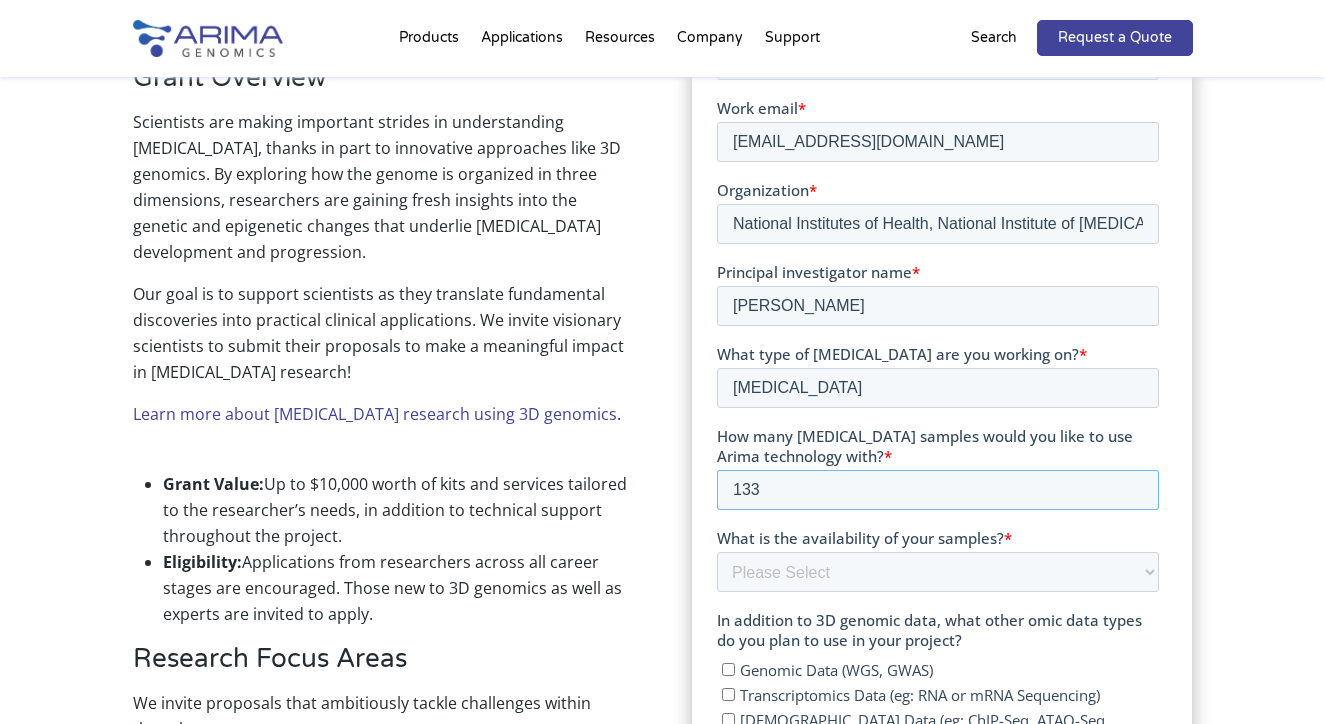 click on "133" at bounding box center (937, 491) 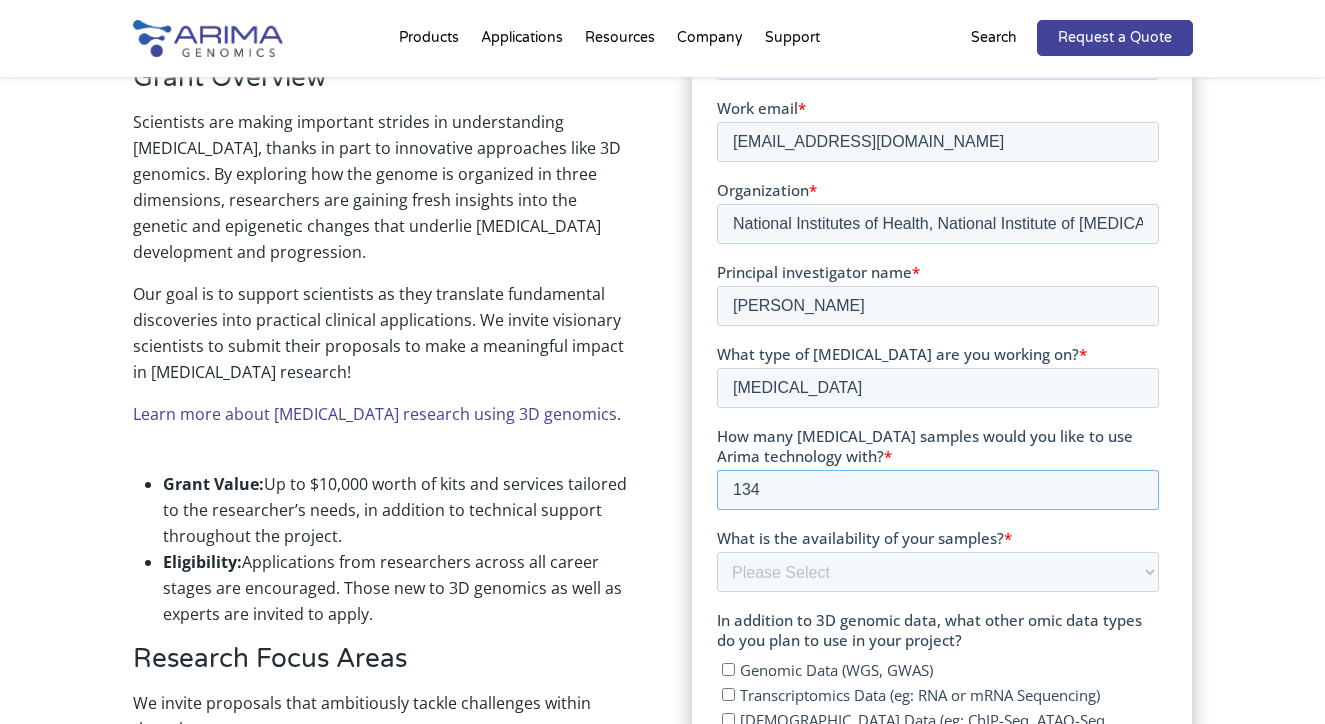 click on "134" at bounding box center [937, 491] 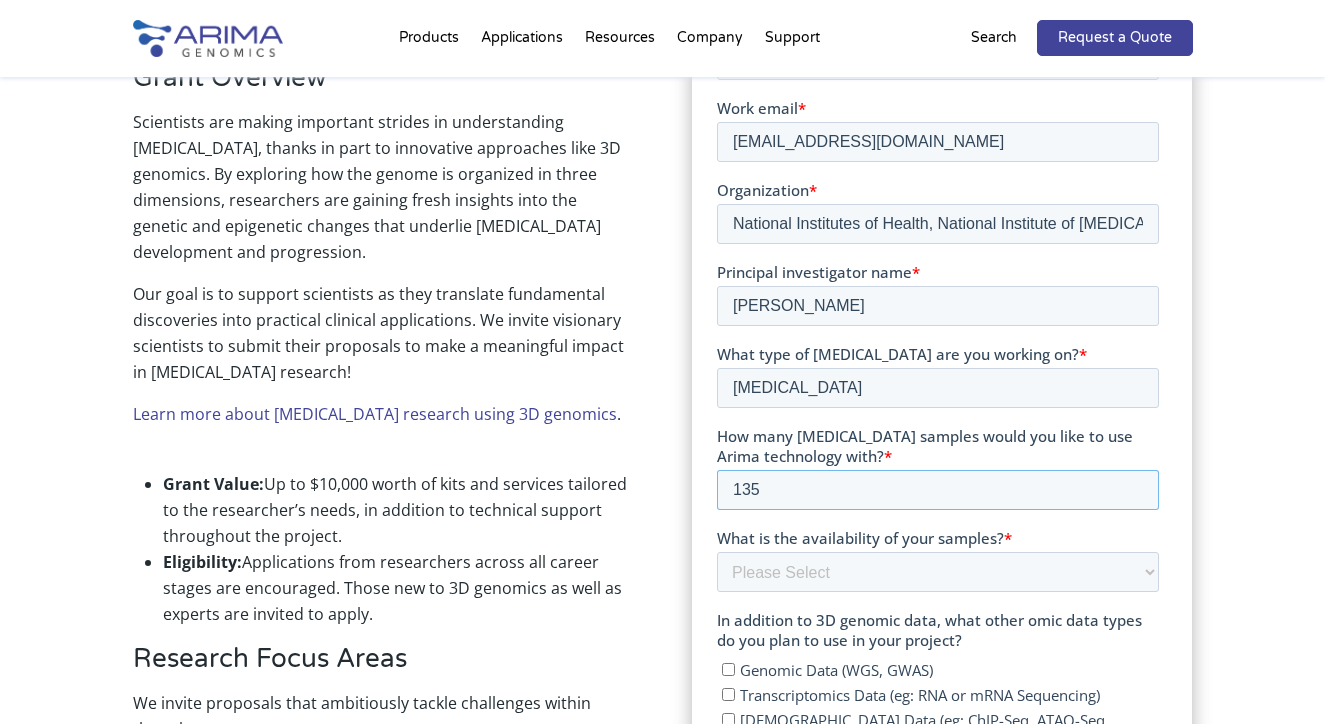 click on "135" at bounding box center [937, 491] 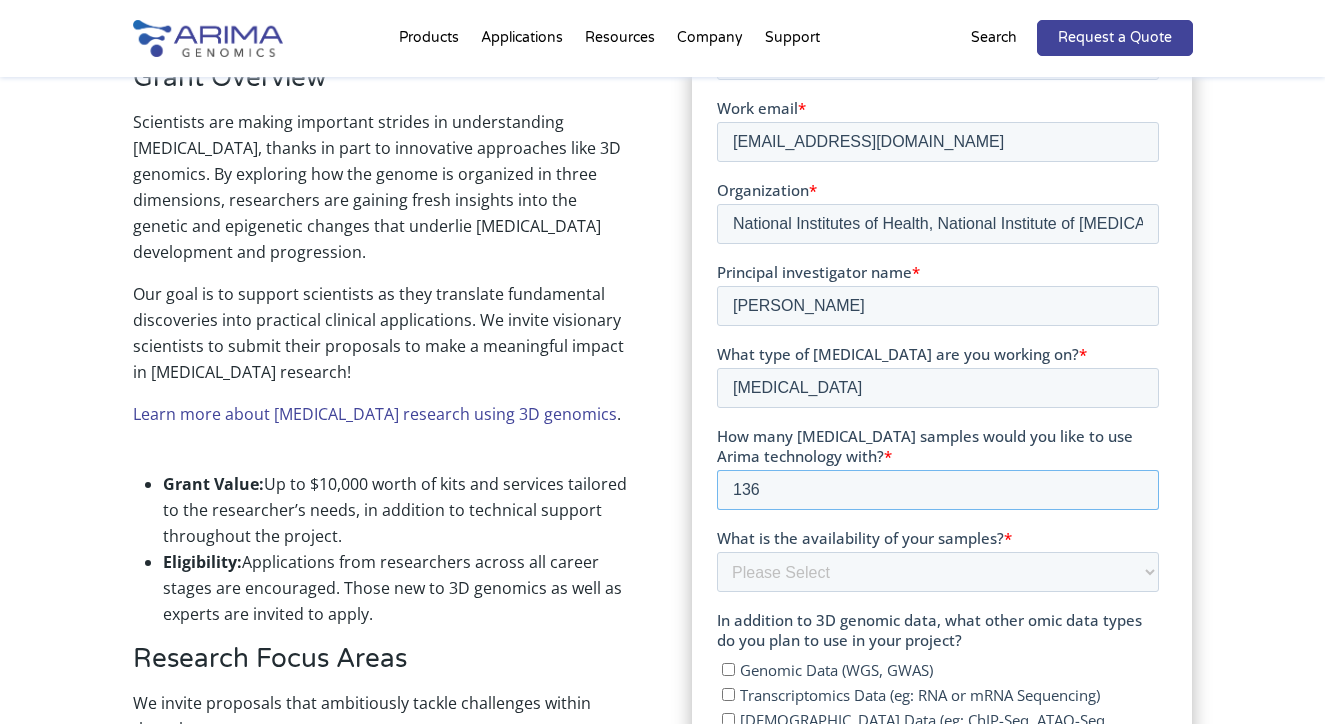 click on "136" at bounding box center (937, 491) 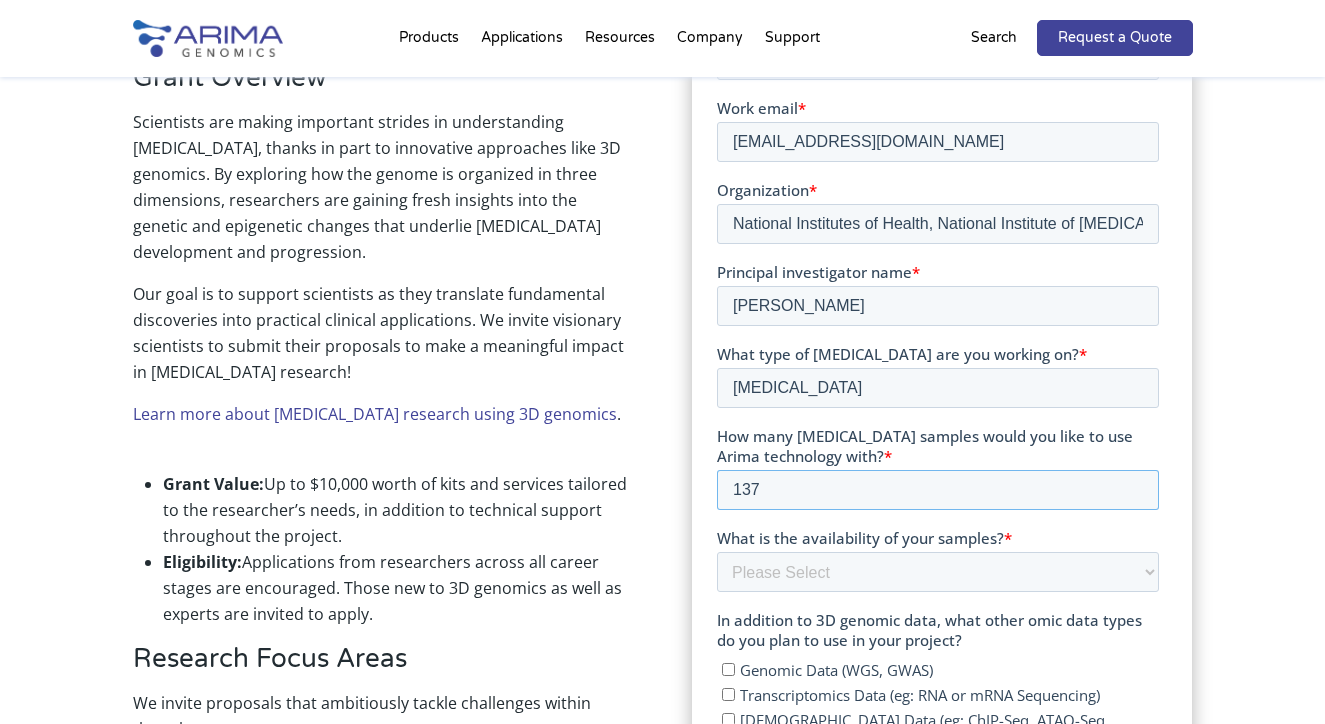 click on "137" at bounding box center (937, 491) 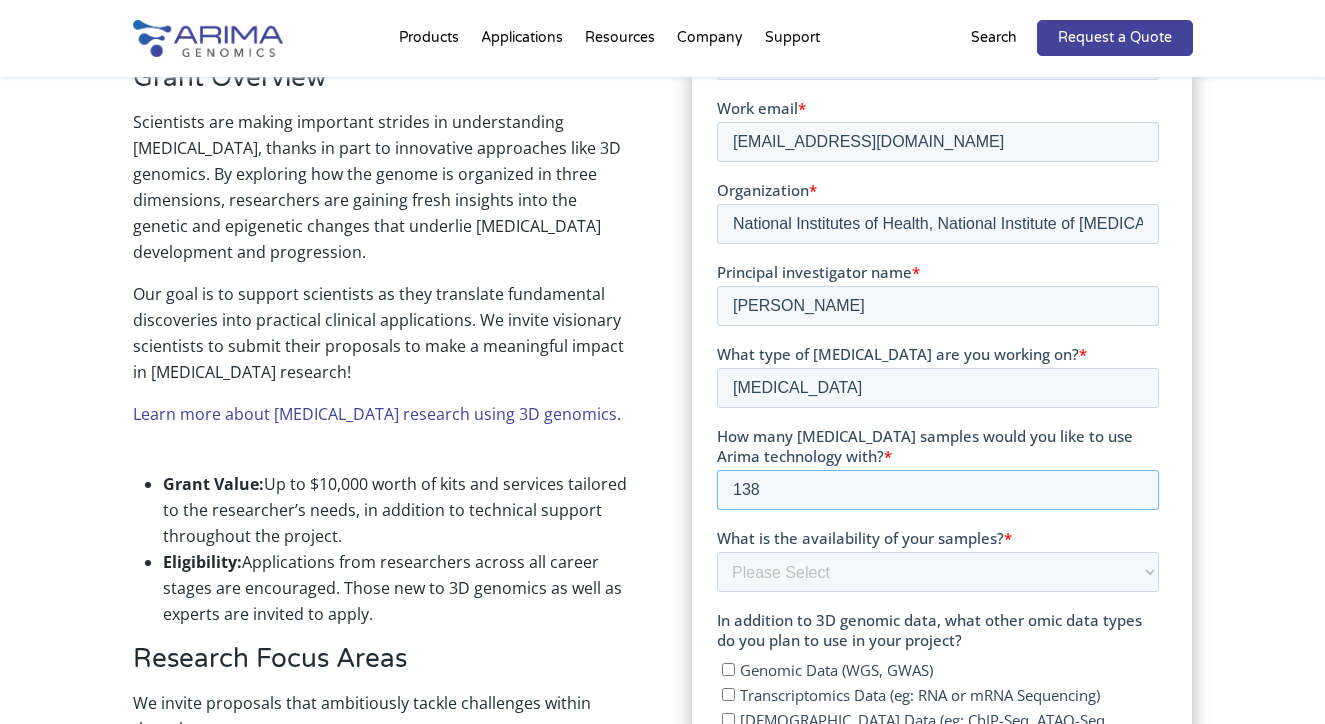 click on "138" at bounding box center [937, 491] 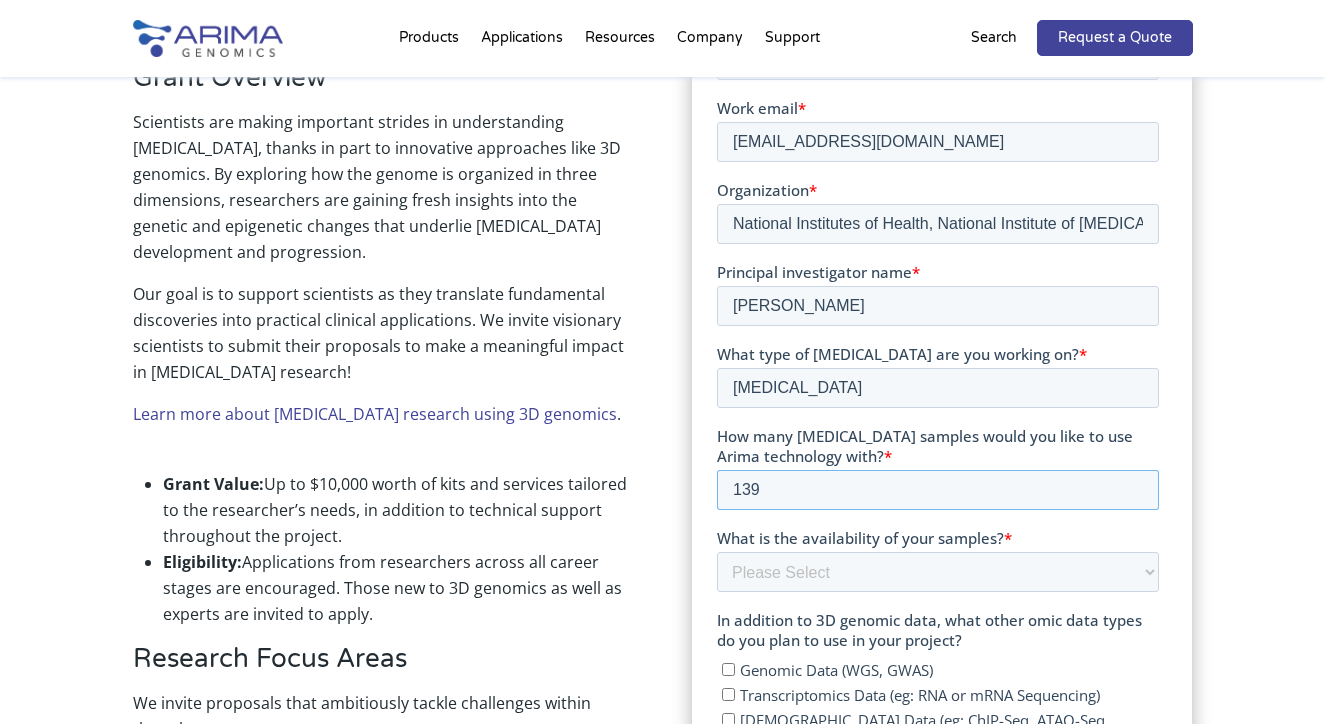 click on "139" at bounding box center (937, 491) 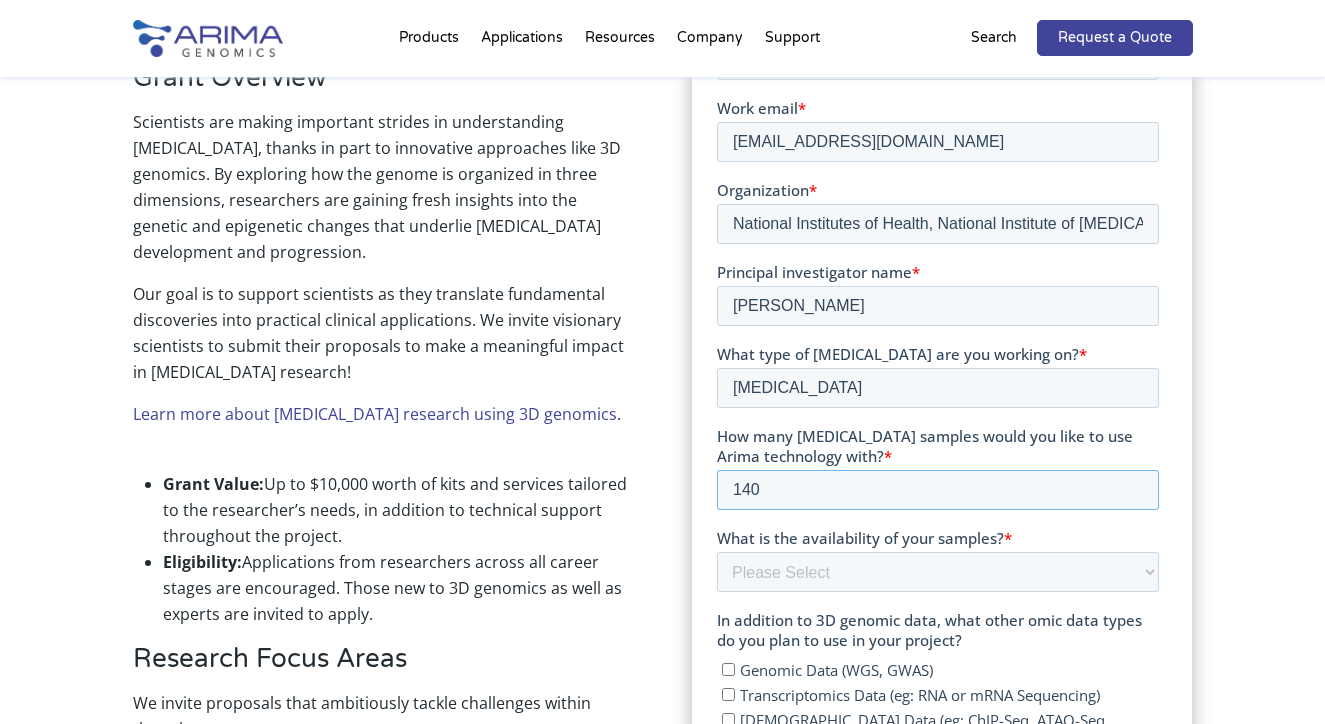 type on "140" 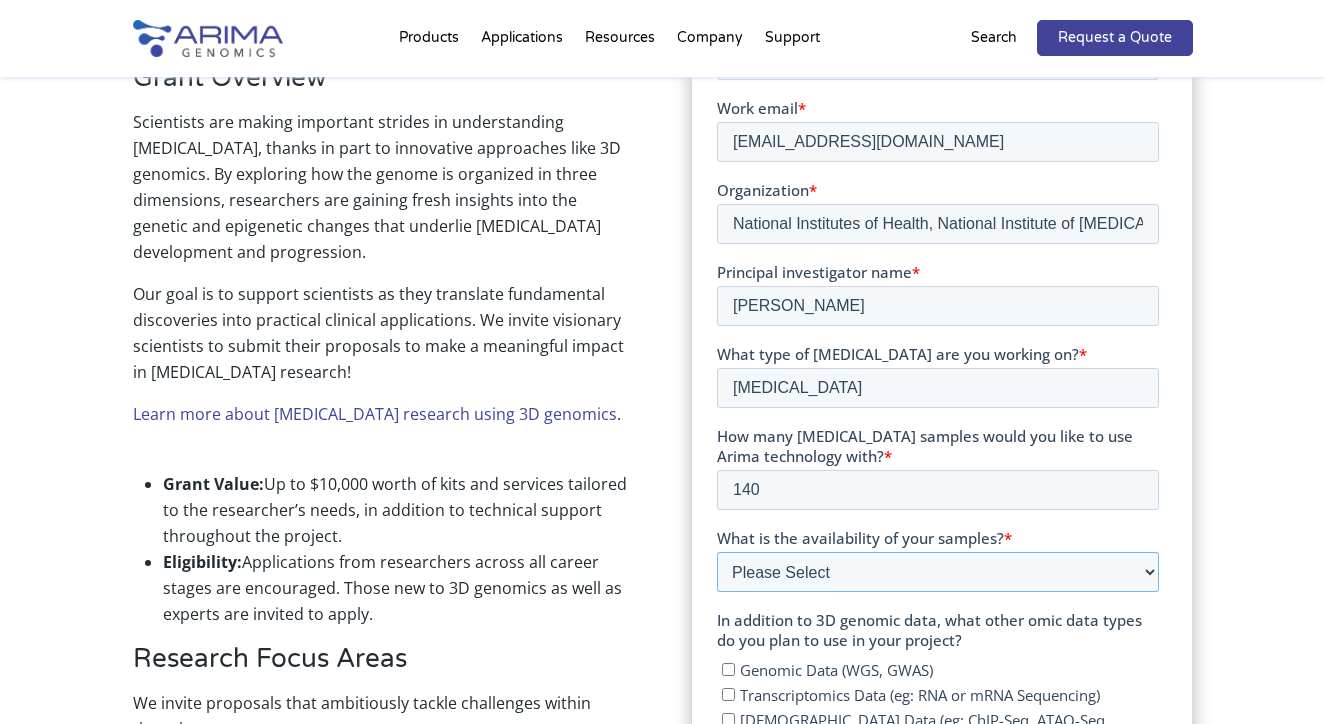 click on "Please Select Currently ready for use Will be ready [DATE] Will take longer than 2 months to acquire" at bounding box center [937, 573] 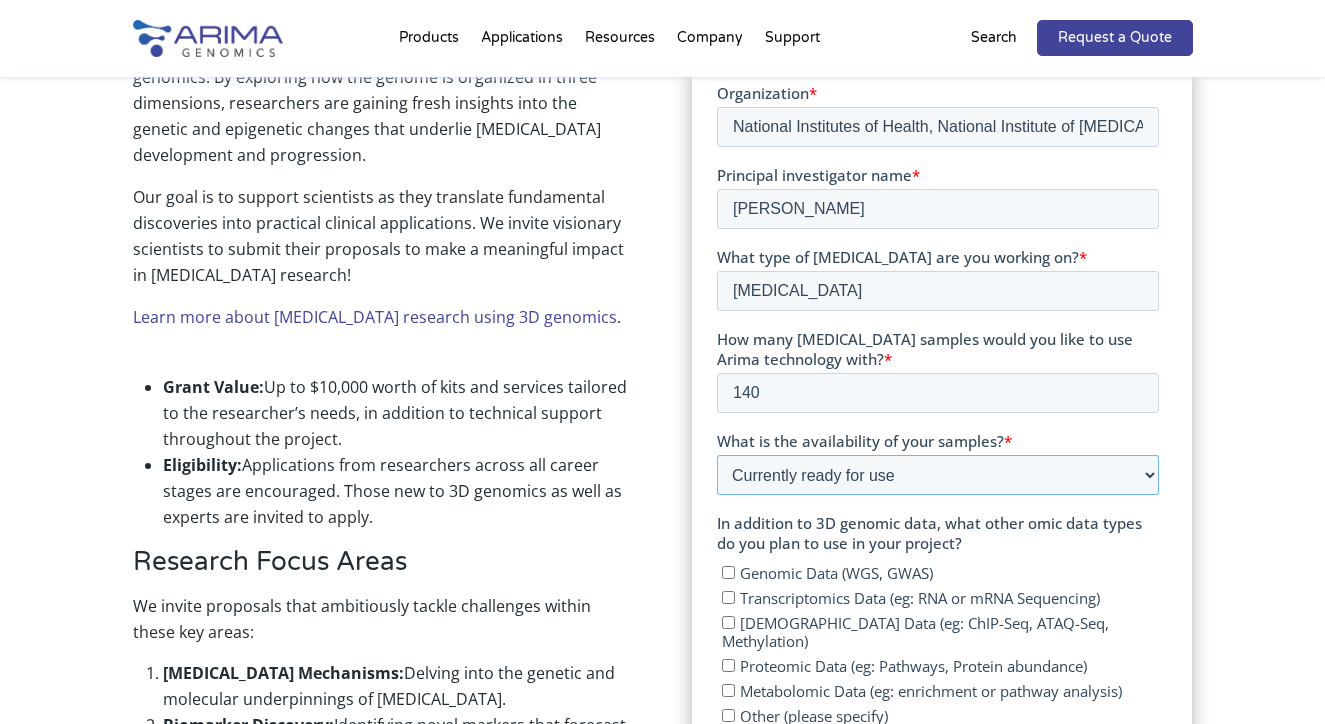 scroll, scrollTop: 716, scrollLeft: 0, axis: vertical 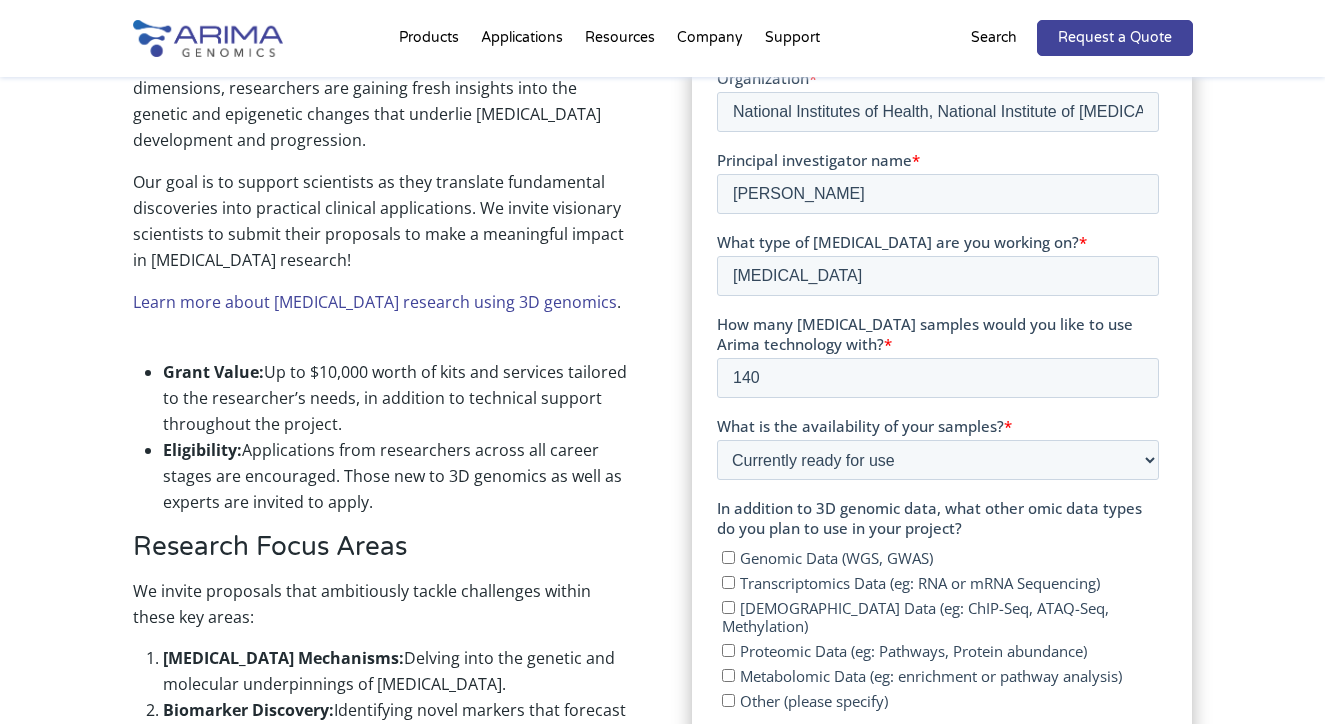 click on "Genomic Data (WGS, GWAS)" at bounding box center (835, 559) 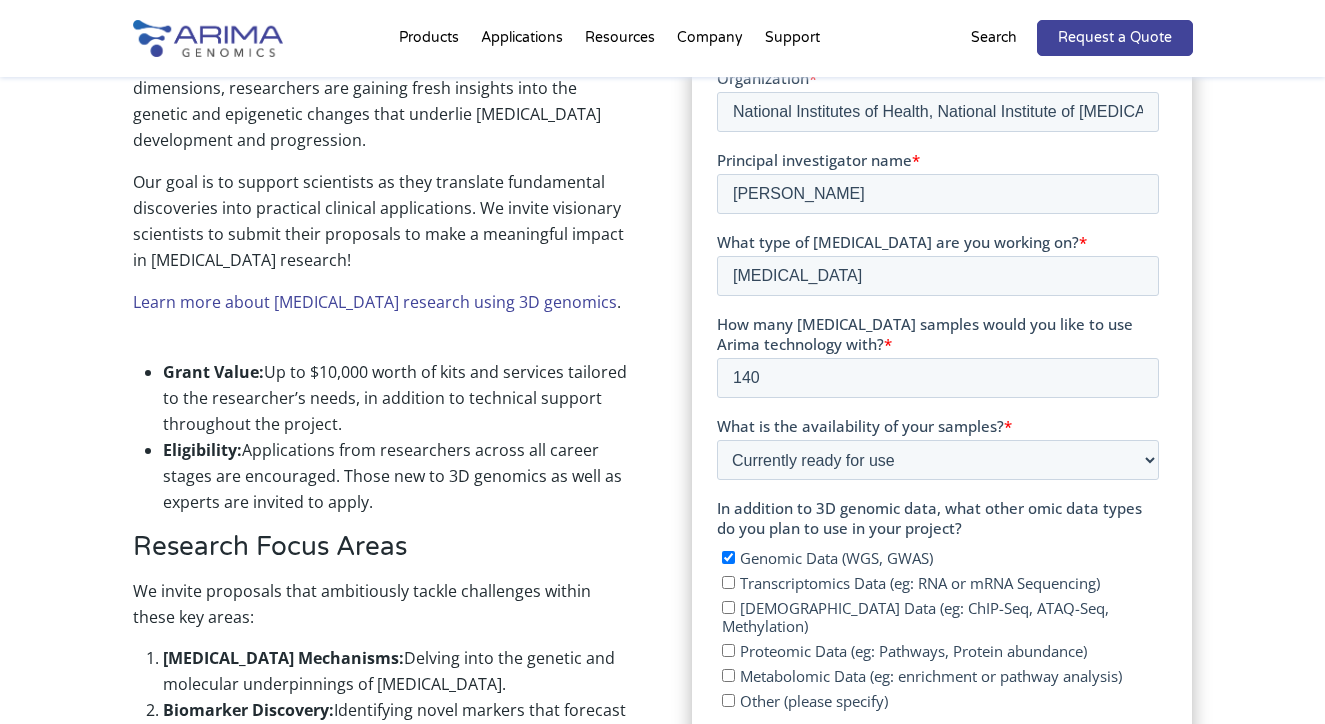 click on "Transcriptomics Data (eg: RNA or mRNA Sequencing)" at bounding box center (919, 584) 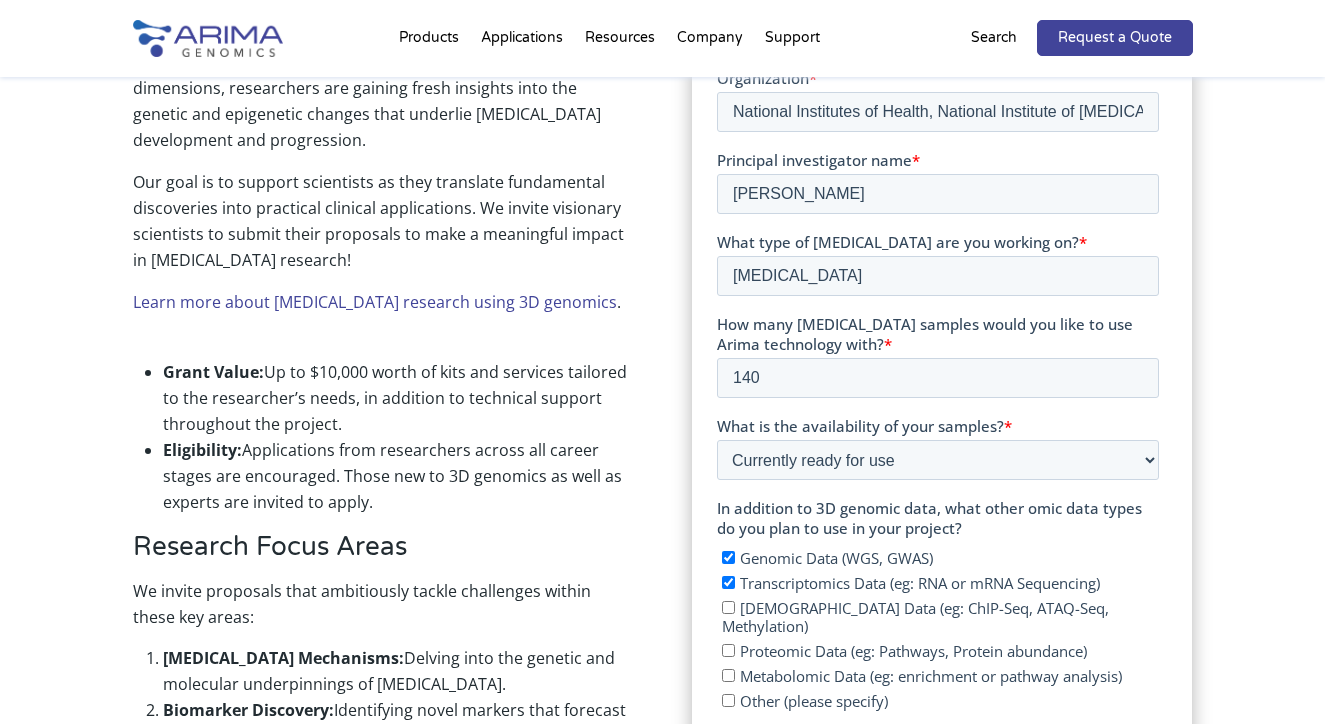 checkbox on "true" 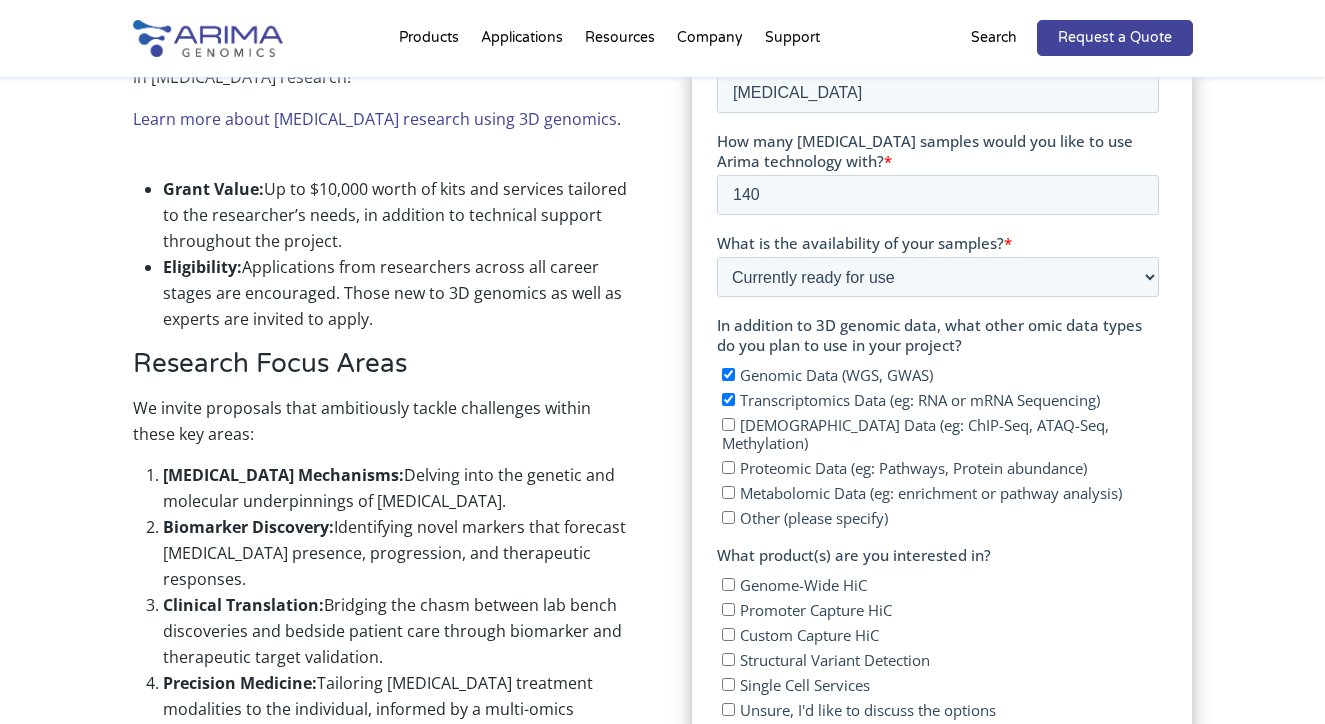 scroll, scrollTop: 901, scrollLeft: 0, axis: vertical 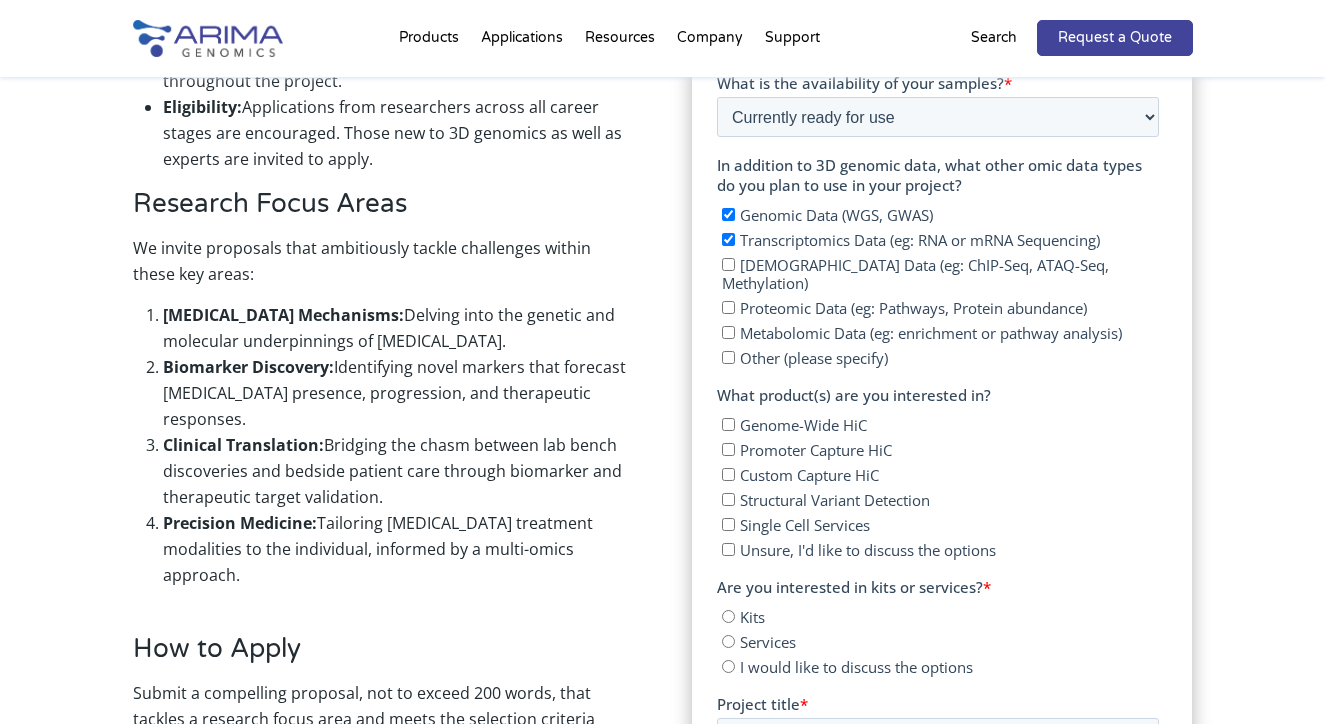 click on "Kits" at bounding box center [751, 618] 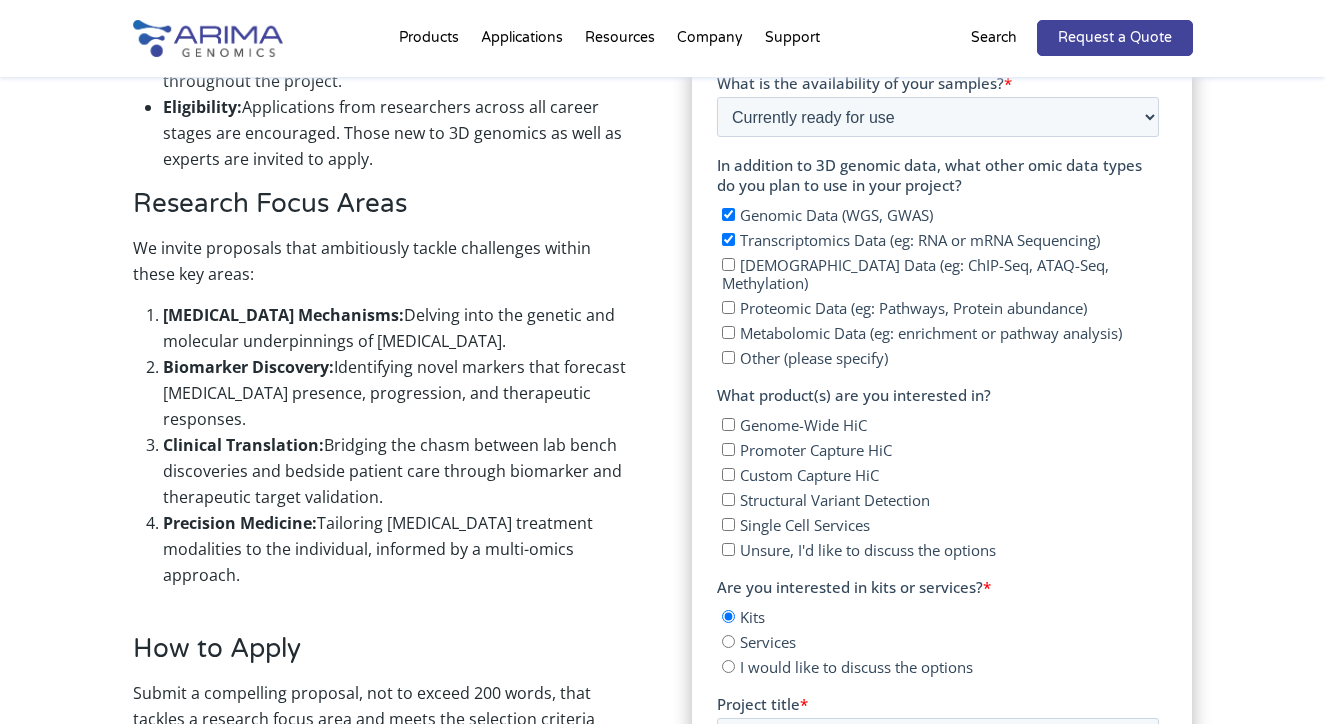 click on "Genome-Wide HiC" at bounding box center [802, 426] 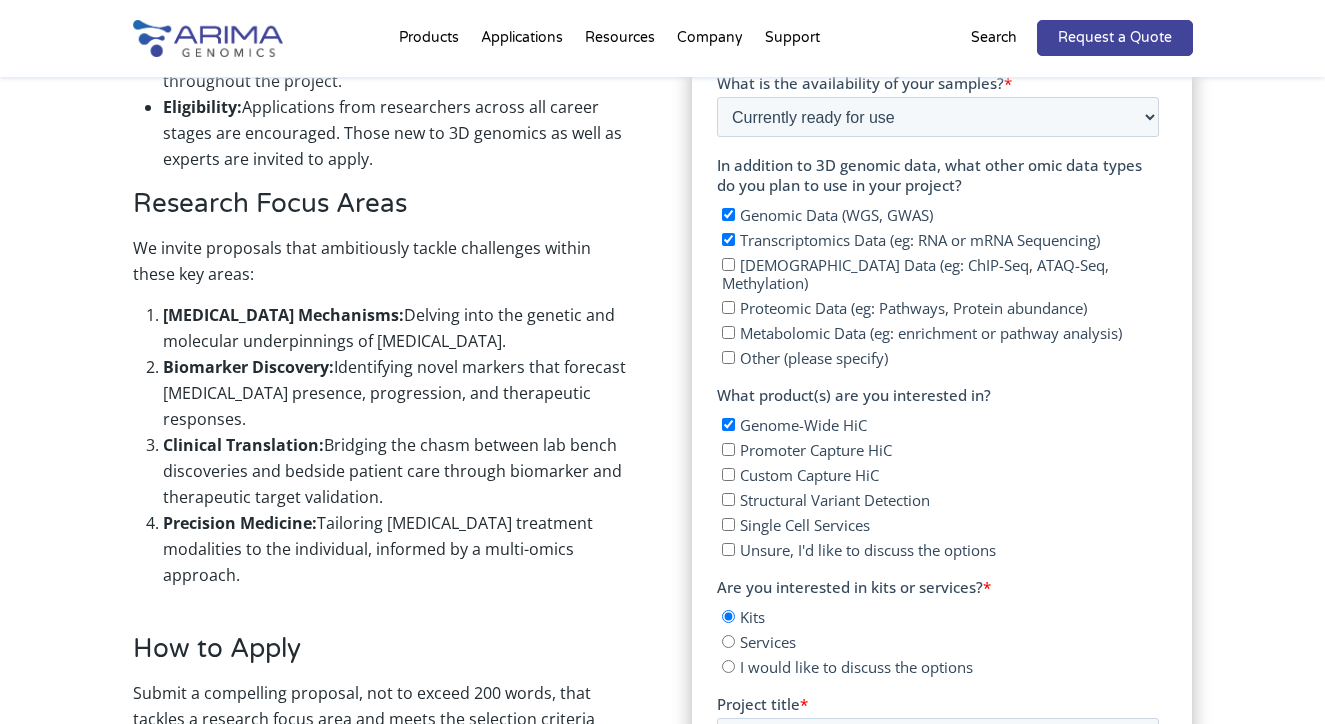 click on "Promoter Capture HiC" at bounding box center (815, 451) 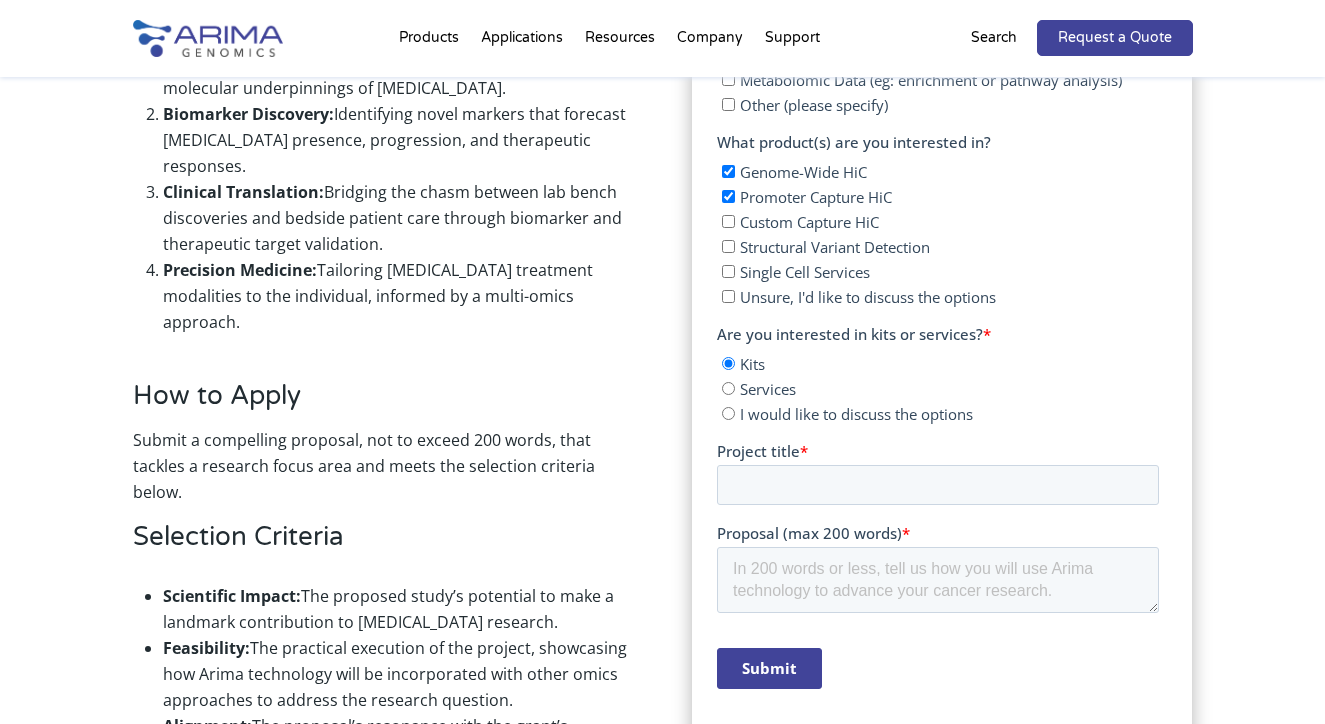 scroll, scrollTop: 1353, scrollLeft: 0, axis: vertical 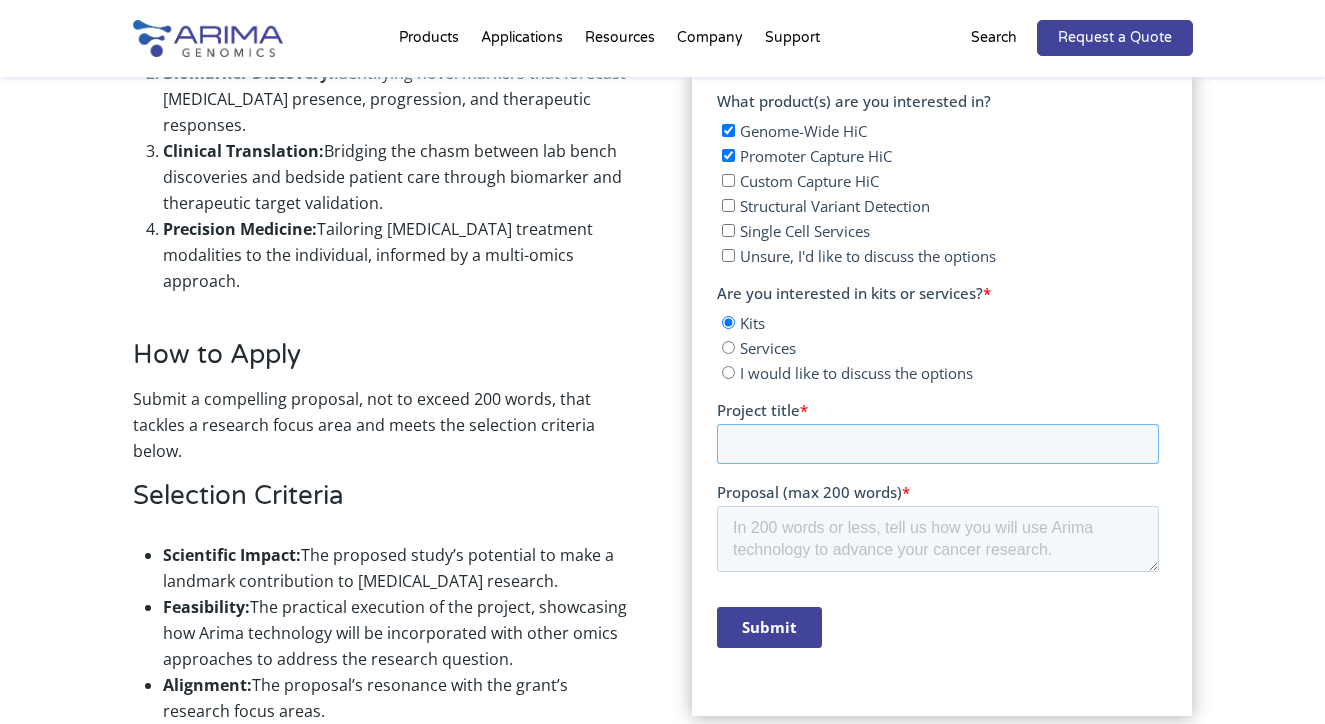 click on "Project title *" at bounding box center [937, 445] 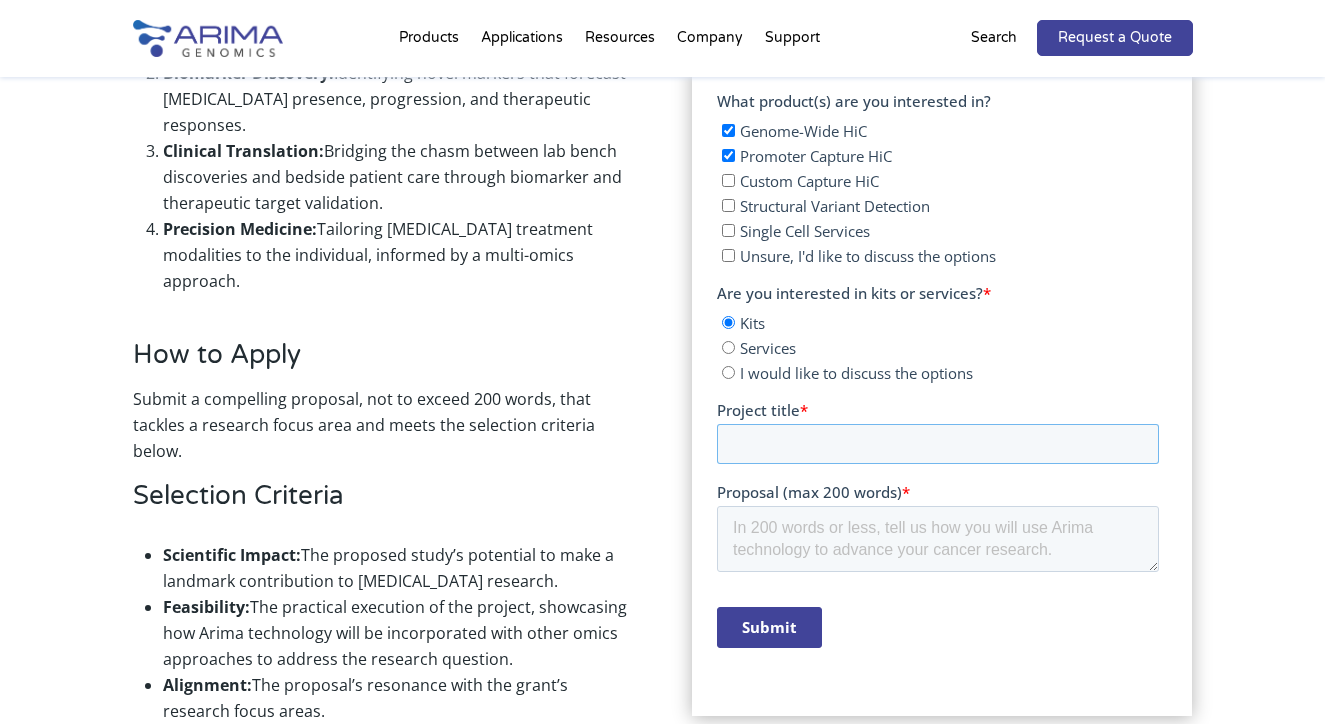 paste on "Comprehensive Genome-Wide and Promoter Capture Hi-C Atlas to Reveal 3D Chromatin Drivers and Therapeutic Targets in NF2 [MEDICAL_DATA]" 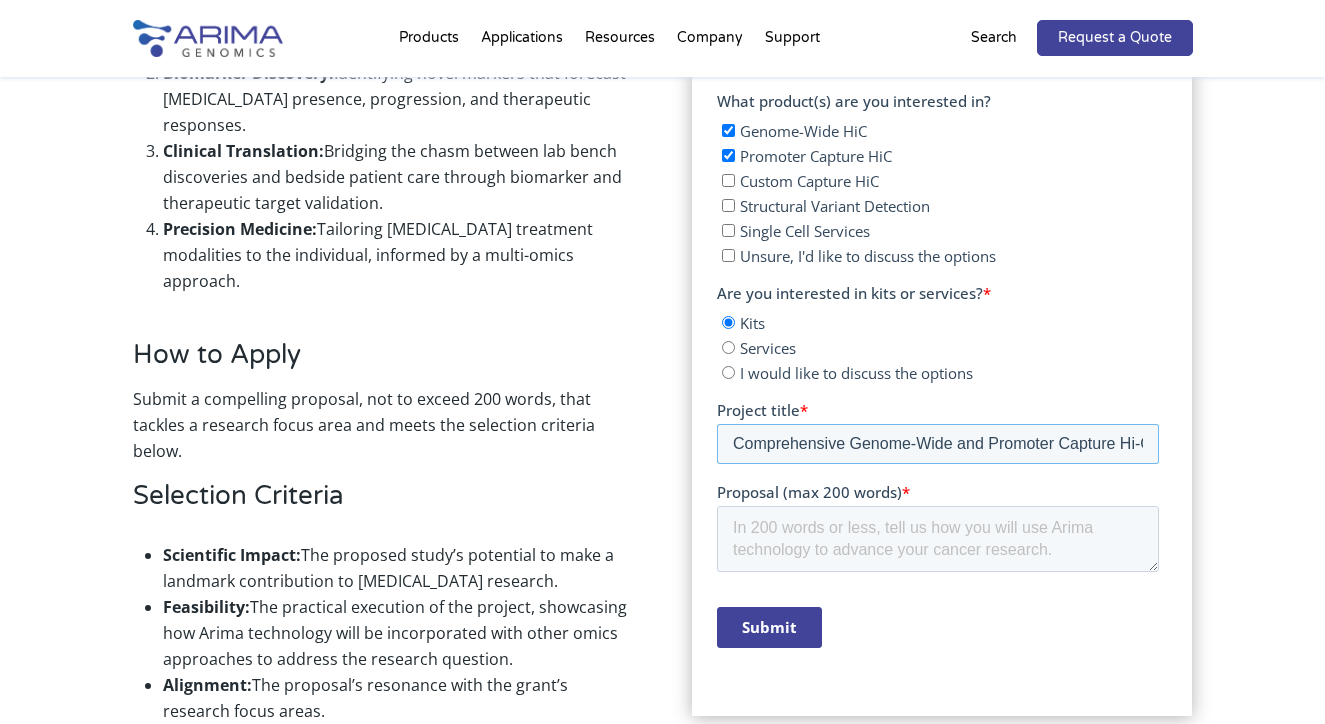 scroll, scrollTop: 0, scrollLeft: 565, axis: horizontal 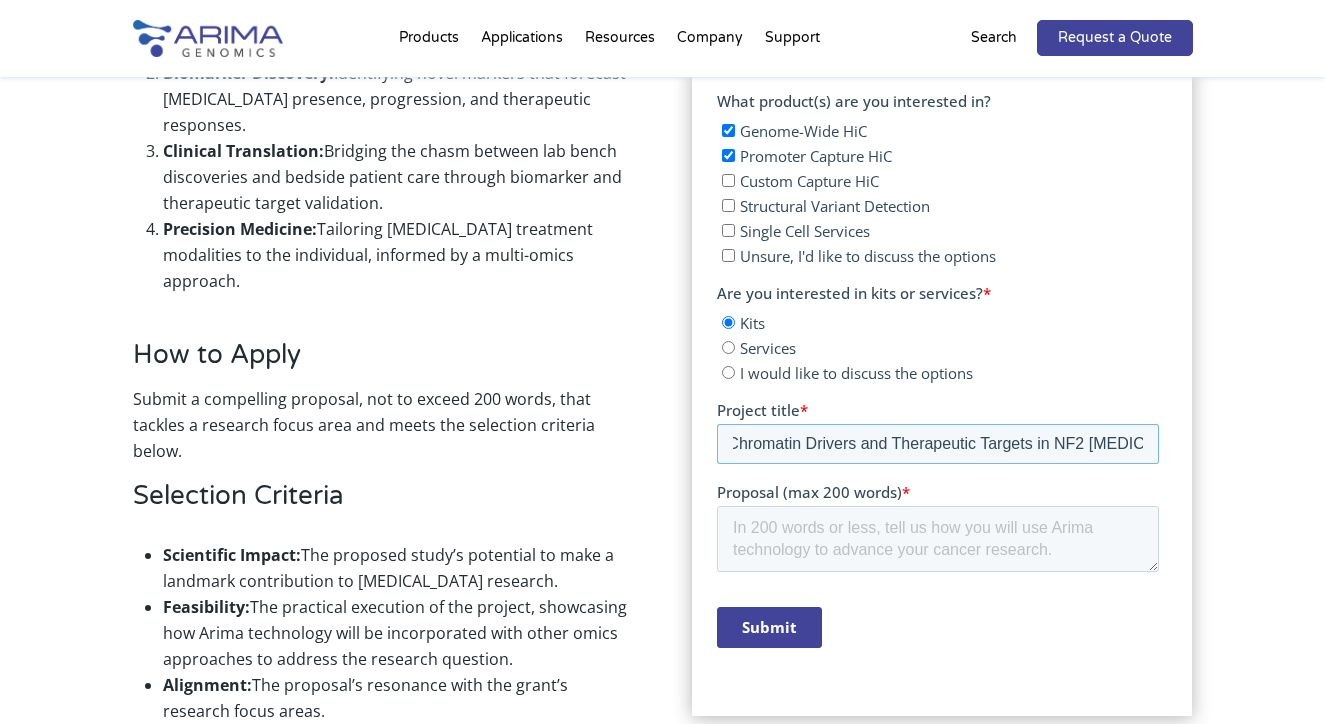 type on "Comprehensive Genome-Wide and Promoter Capture Hi-C Atlas to Reveal 3D Chromatin Drivers and Therapeutic Targets in NF2 [MEDICAL_DATA]" 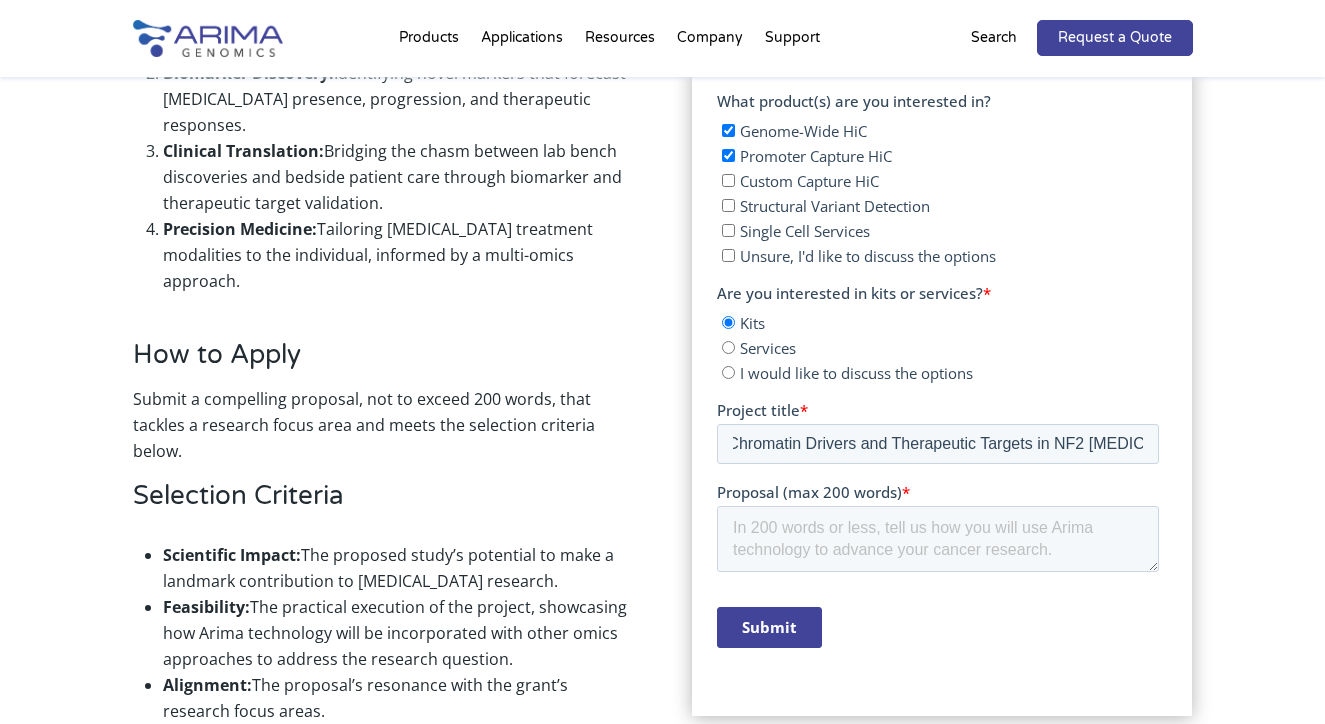 scroll, scrollTop: 0, scrollLeft: 0, axis: both 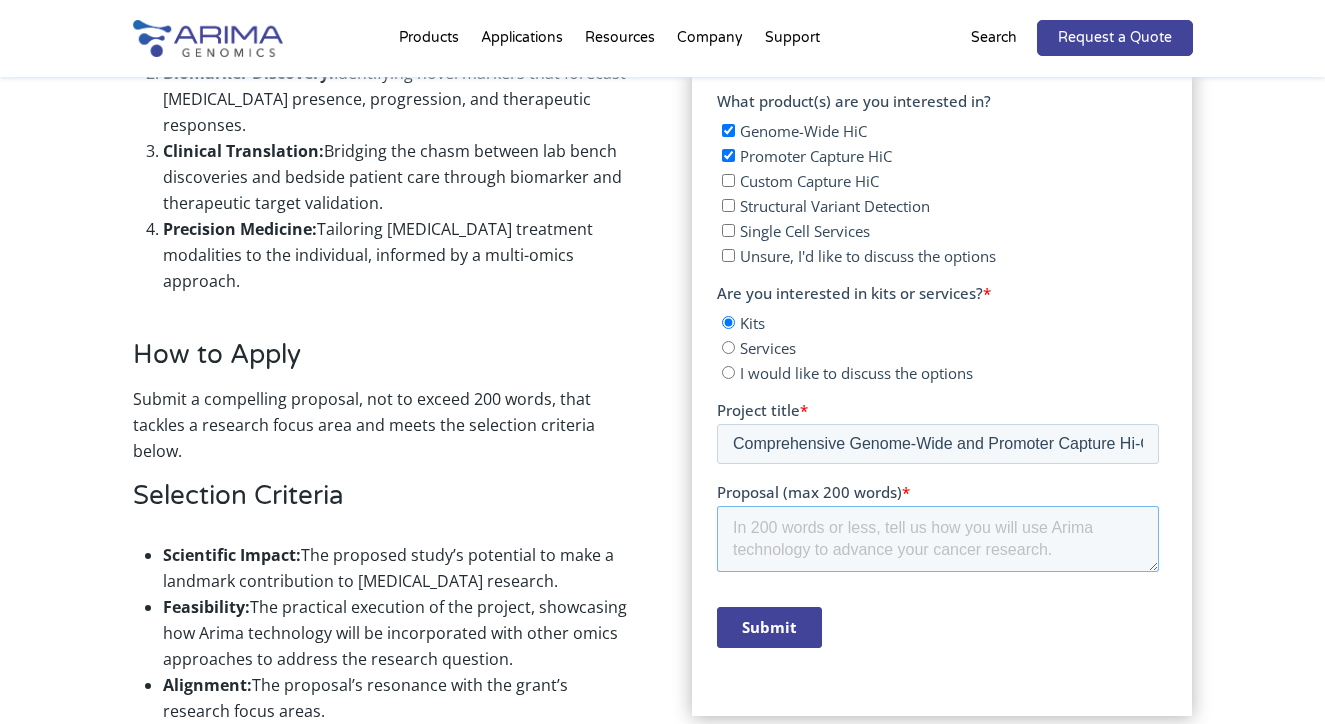 click on "Proposal (max 200 words) *" at bounding box center (937, 540) 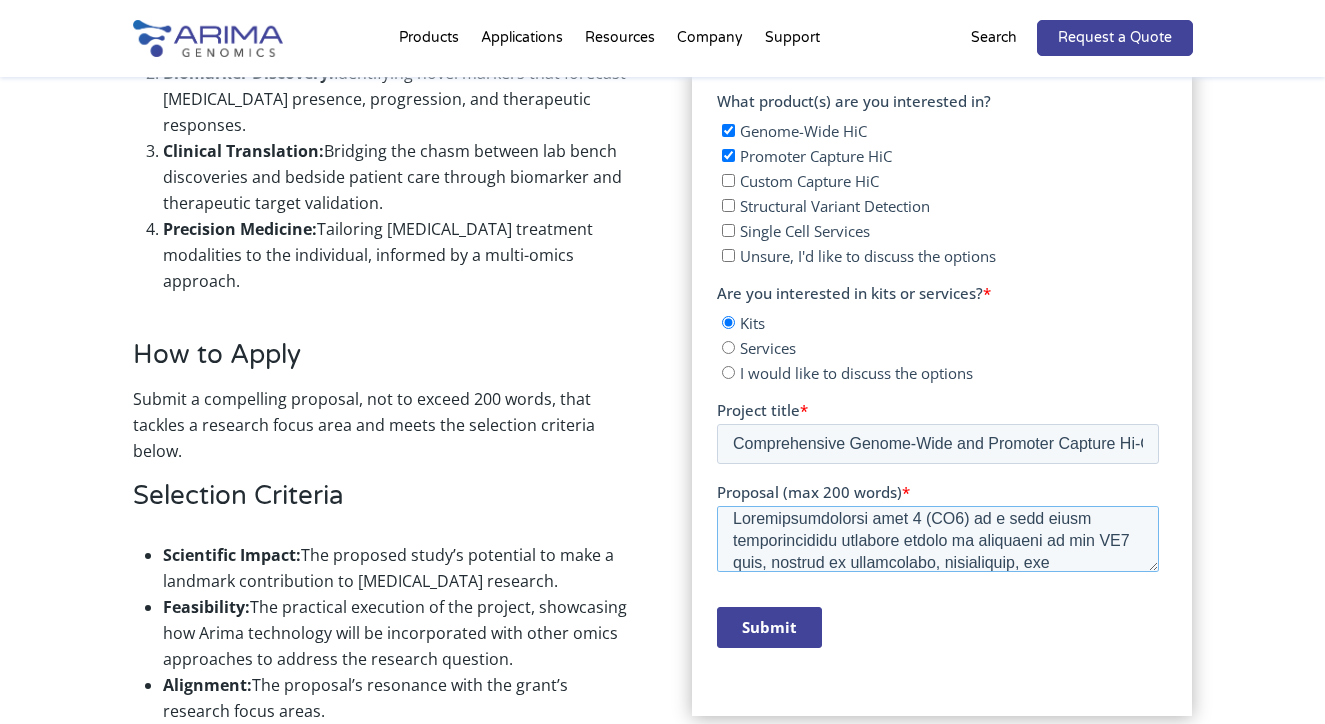 scroll, scrollTop: 0, scrollLeft: 0, axis: both 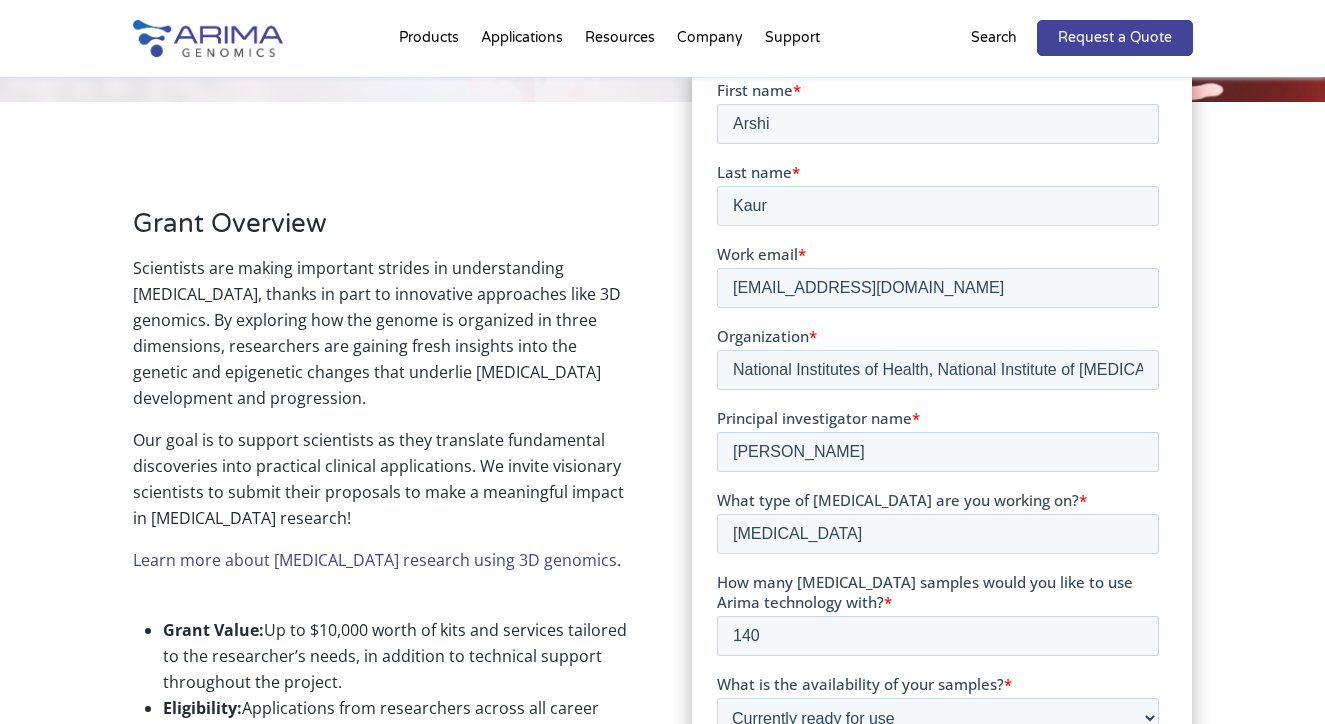 type on "Loremipsumdolorsi amet 3 (CO6) ad e sedd eiusm temporincididu utlabore etdolo ma aliquaeni ad min VE7 quis, nostrud ex ullamcolabo, nisialiquip, exe commodocons. Duisa irurei reprehend vol veli essecil, fug nulla-pariaturexc (8S) occaec cupidatatnon pro suntculp–quioffic deseruntmolli anim idest labor perspiciati undeom istenatuserror voluptatemacc. Dolorem lauda totamremape eaque ipsaqu abi, inventorev quasiarchi beatae vitae dictaexpl.
Ne enimips qu voluptas Asper’a Oditfu-Cons Ma-D eos Rationes Nesciun Ne-P quis do adipisci numq-eiusmodite inci ma quaeratet minussolutan el optiocu NI9-impeditquo placea fac possimu assume repelle. Tempor-Aute Qu-O debi rerumne saepe-eveni voluptates repudiandaerec ita EAR hicteneturs, delec Reiciend Volupta Ma-A perf doloribu asperior–repellat minim nost exercita ulla corporissu. Labor aliq comm co quidmaxime moll mole har quidem-reru FAC-exp, DIST-nam, lib TEM cumsolutano el optio c nihilimpe minusquod maximep facerepos omnislore ip DO8 sitam consect.
Adip elitsed do ei..." 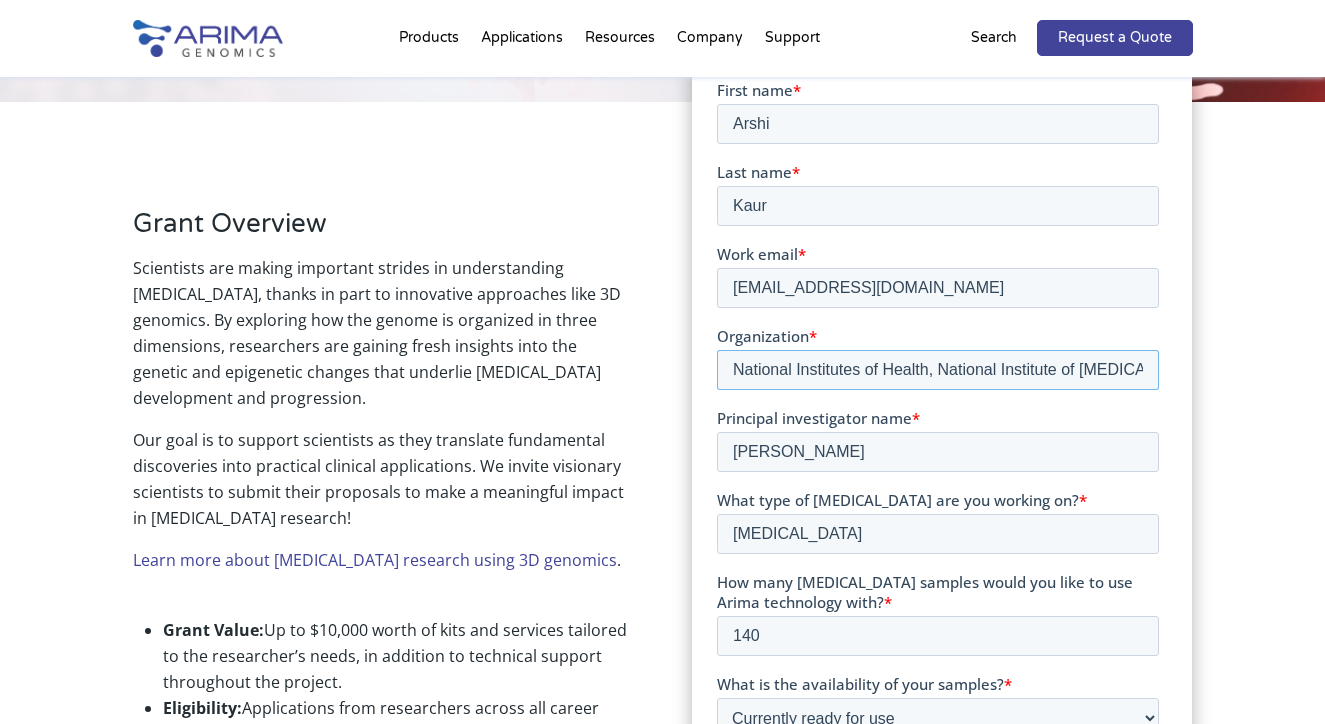 click on "National Institutes of Health, National Institute of [MEDICAL_DATA] and Stroke, [MEDICAL_DATA] Unit for [MEDICAL_DATA] and Inheritable Diseases, Surgical Neurology Branch" at bounding box center [937, 370] 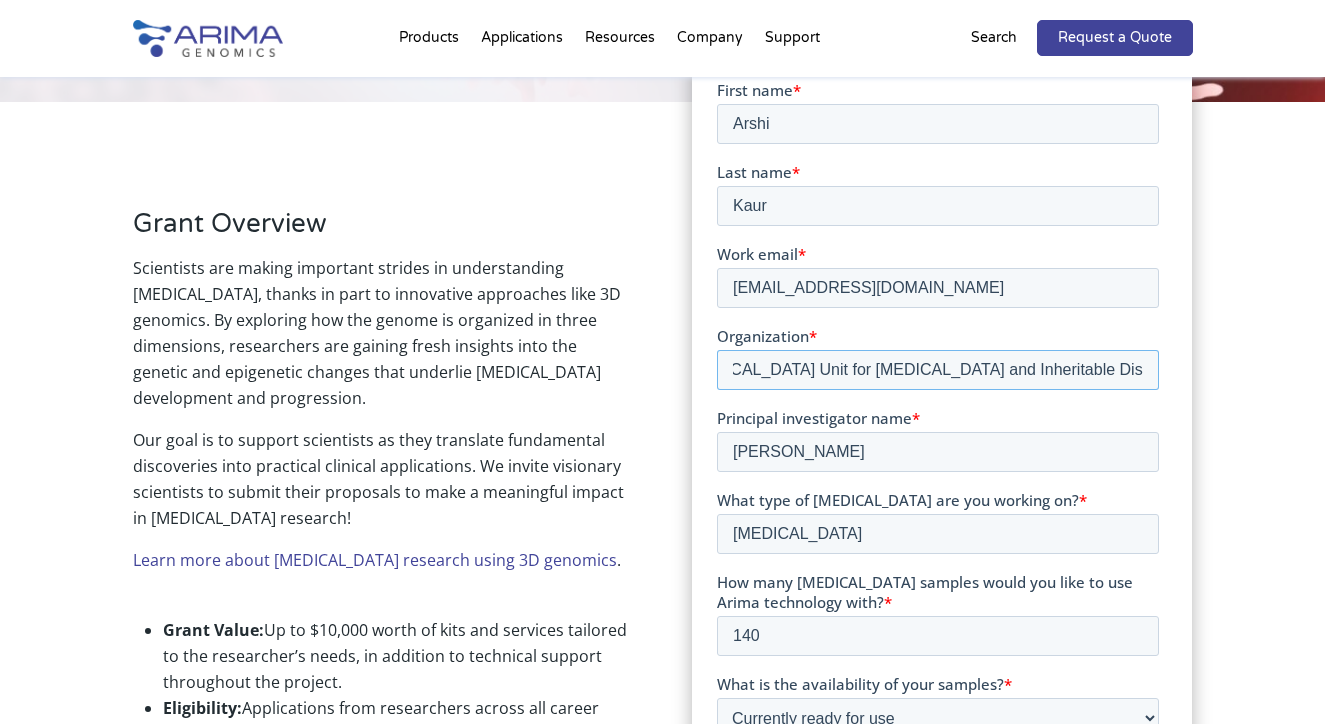 drag, startPoint x: 936, startPoint y: 365, endPoint x: 1165, endPoint y: 366, distance: 229.00218 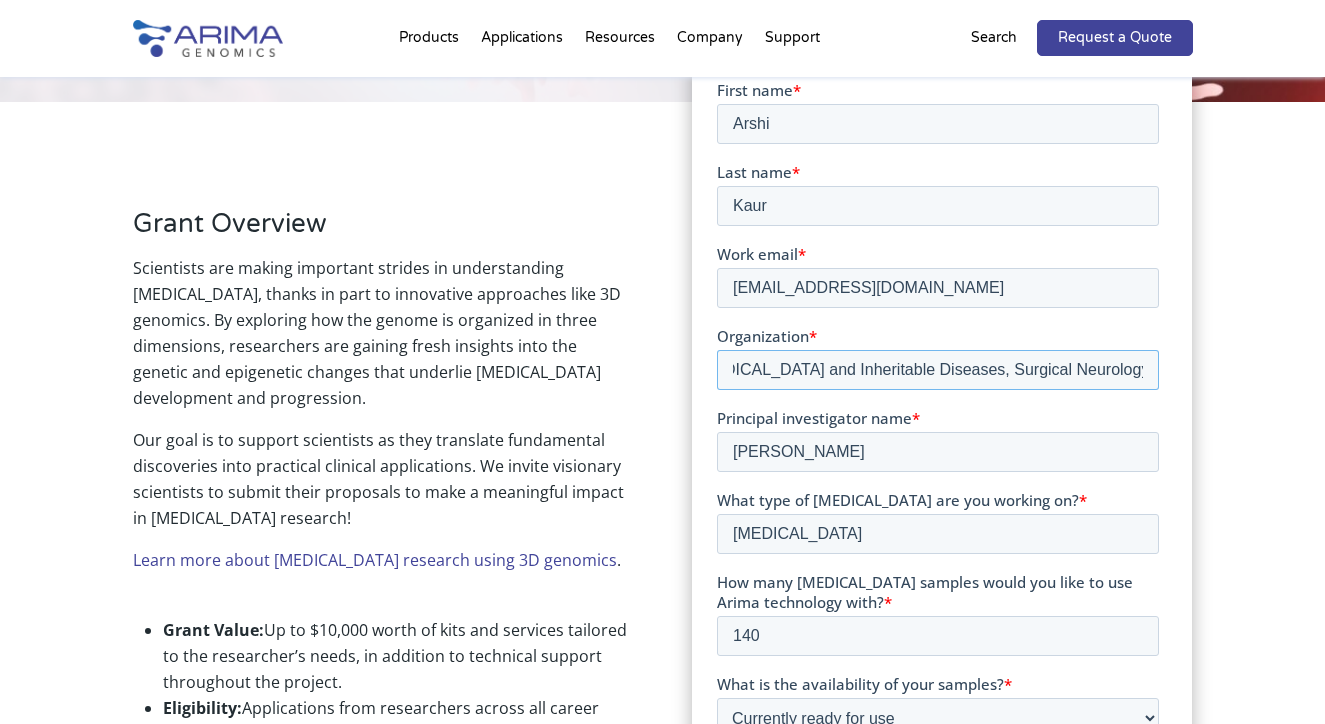 click on "National Institutes of Health, National Institute of [MEDICAL_DATA] and Stroke, [MEDICAL_DATA] Unit for [MEDICAL_DATA] and Inheritable Diseases, Surgical Neurology Branch" at bounding box center [937, 370] 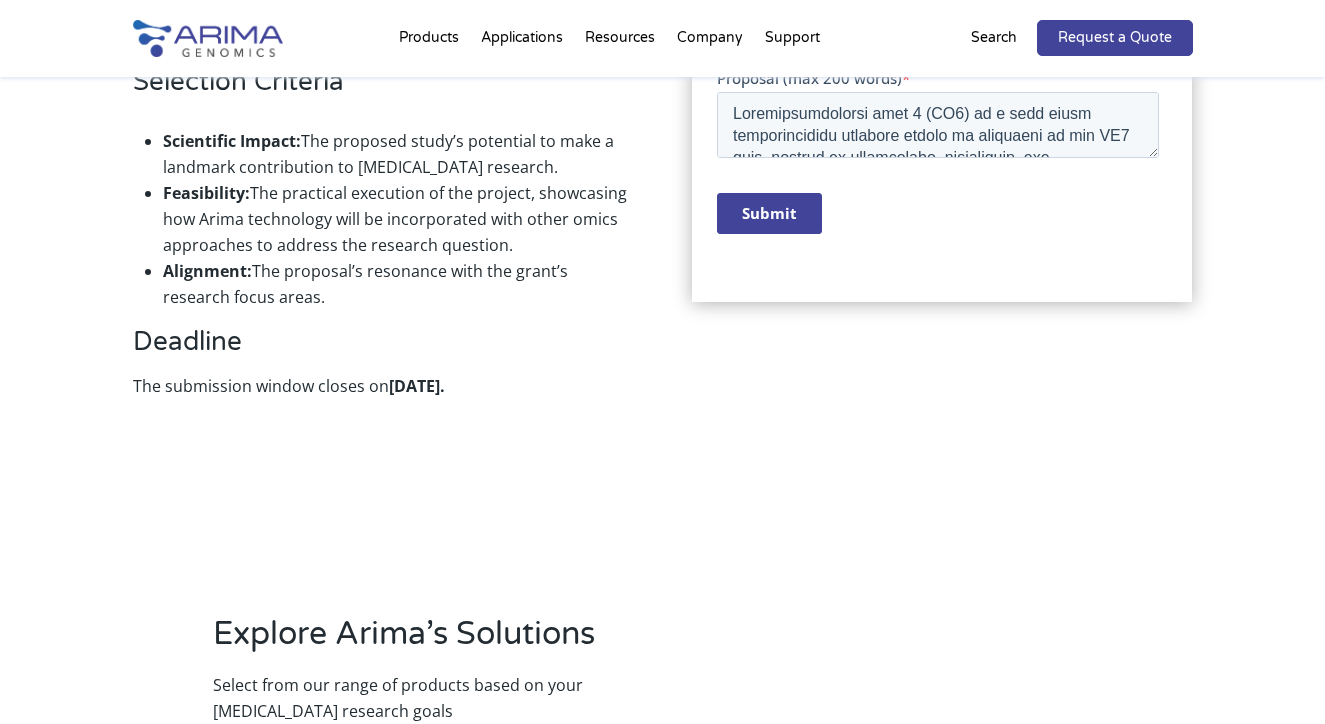 scroll, scrollTop: 1766, scrollLeft: 0, axis: vertical 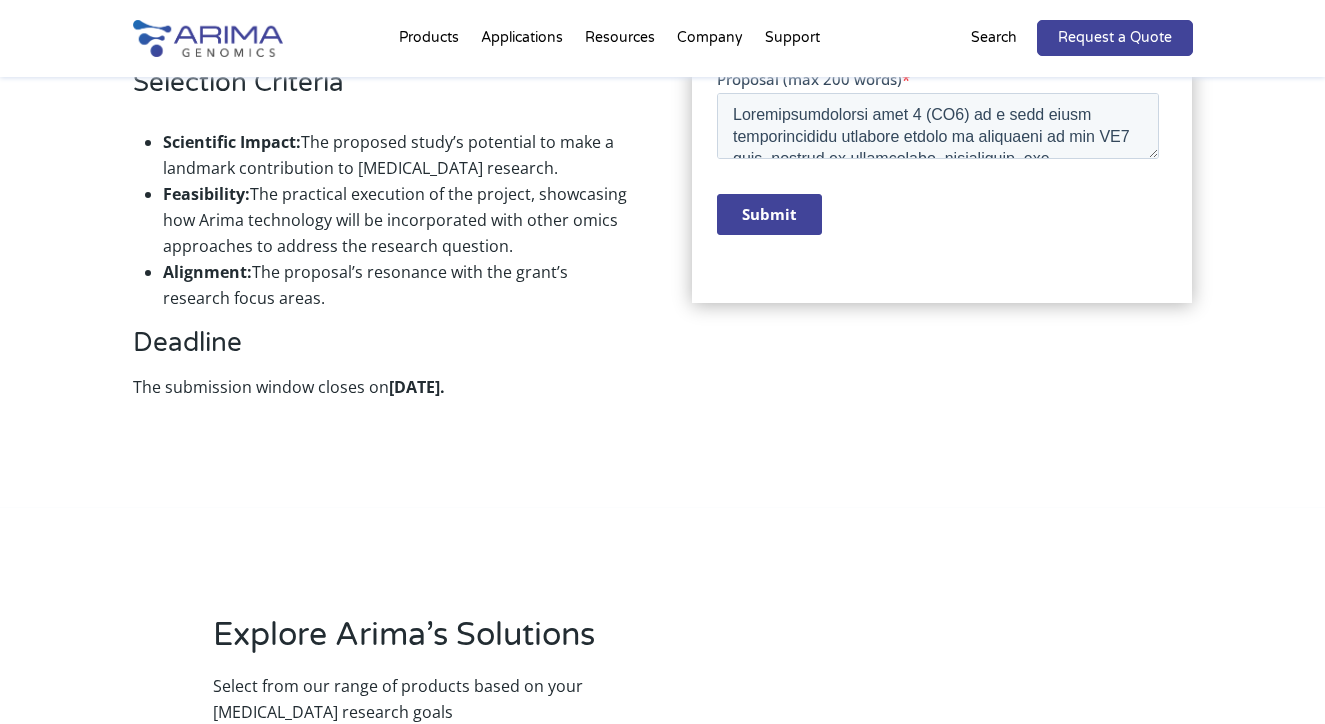 click on "Submit" at bounding box center (768, 215) 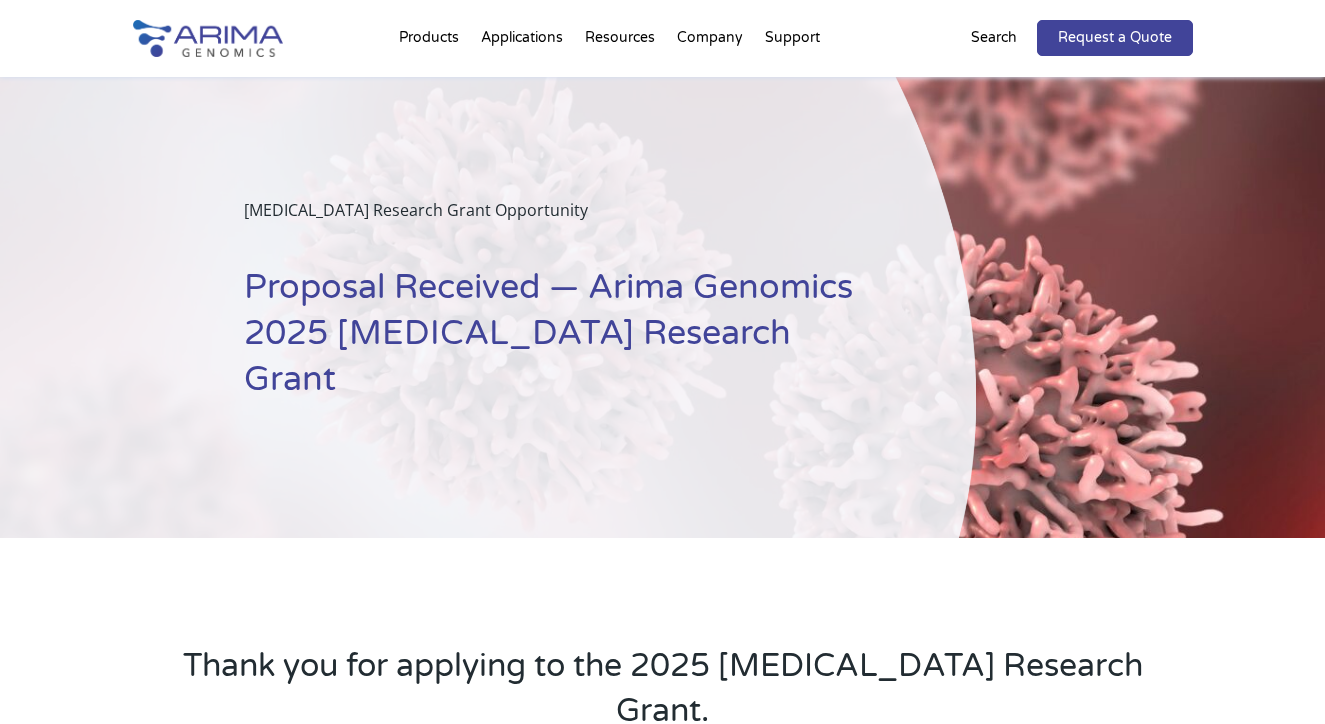 scroll, scrollTop: 0, scrollLeft: 0, axis: both 